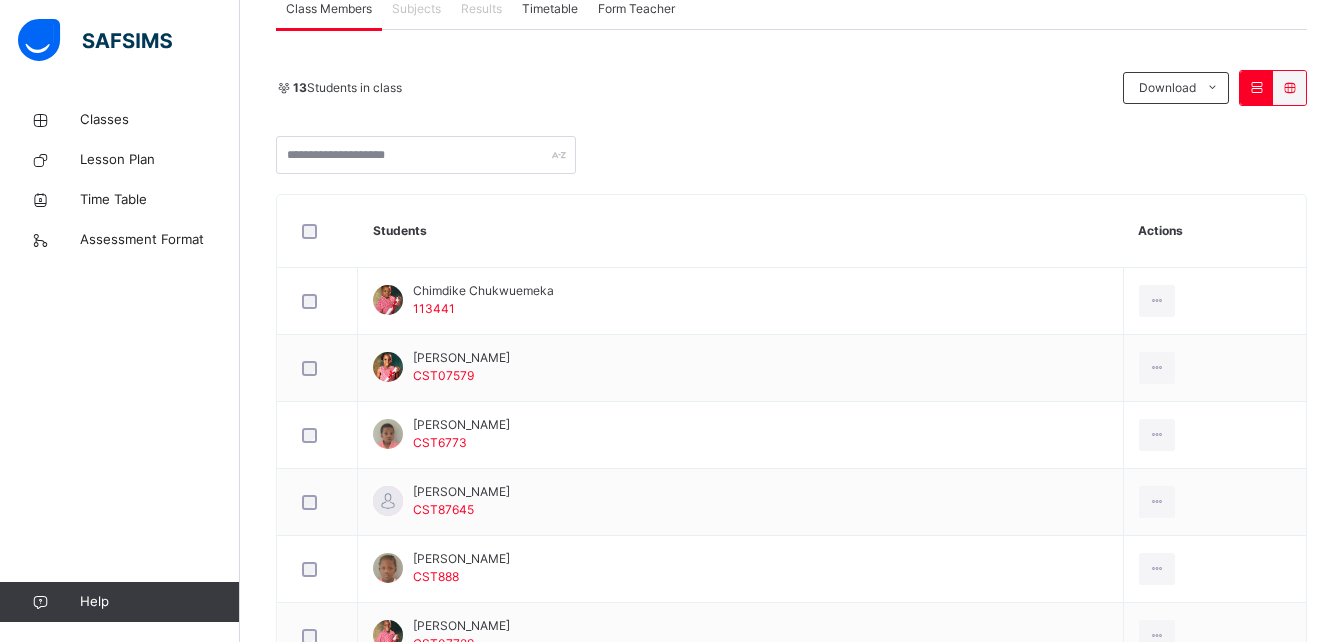 scroll, scrollTop: 420, scrollLeft: 0, axis: vertical 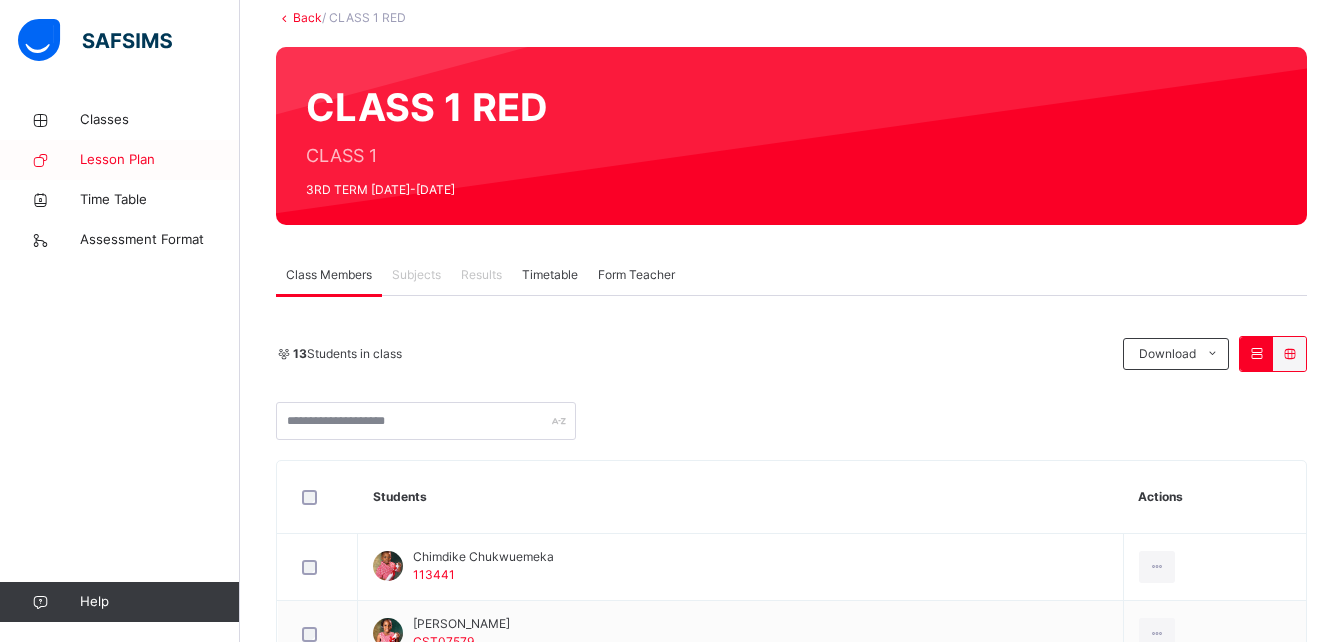 click on "Lesson Plan" at bounding box center (160, 160) 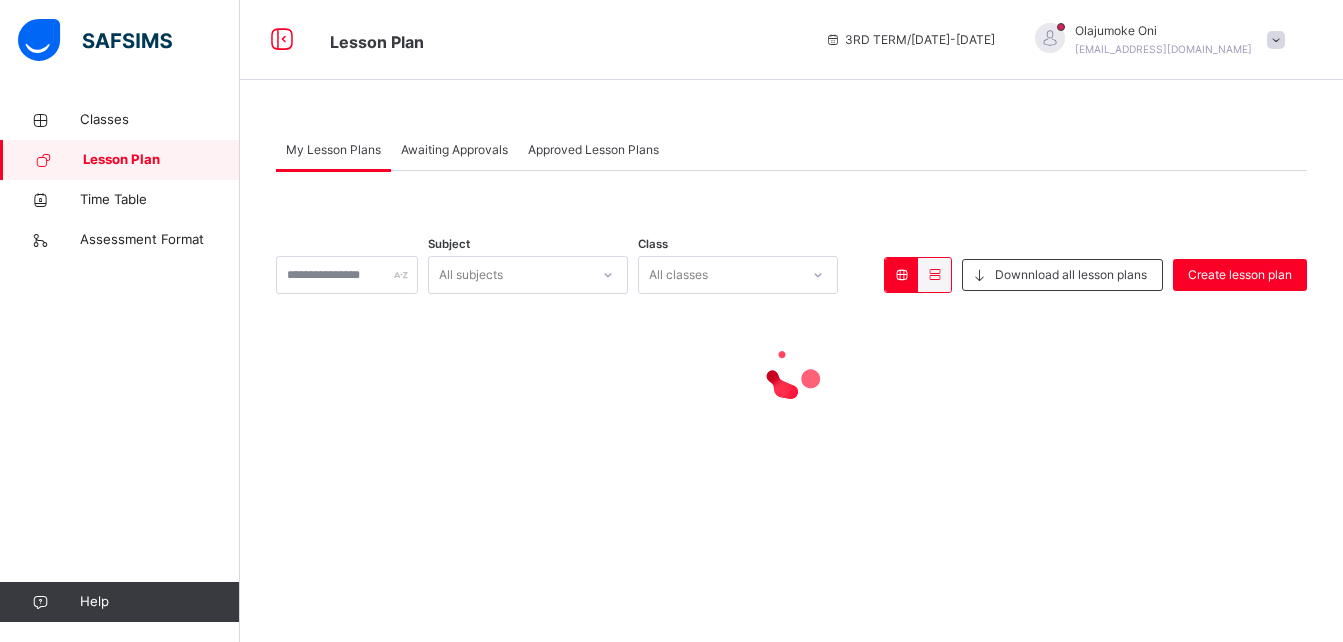 scroll, scrollTop: 0, scrollLeft: 0, axis: both 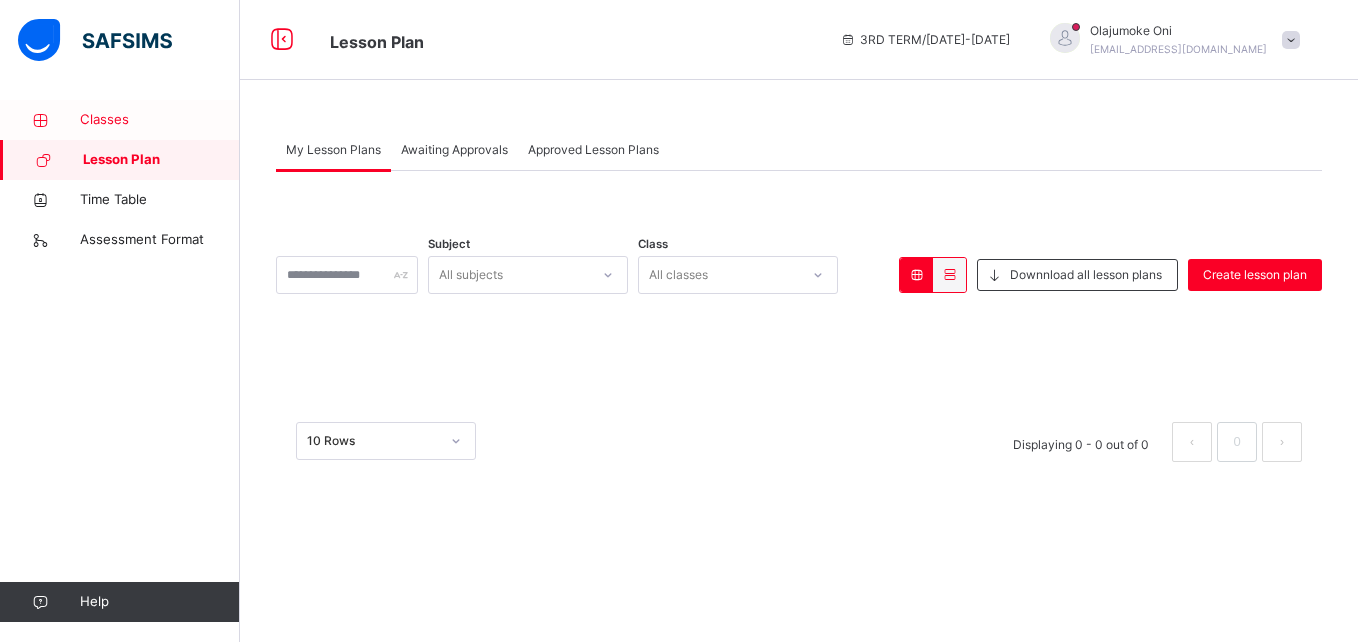 click on "Classes" at bounding box center [120, 120] 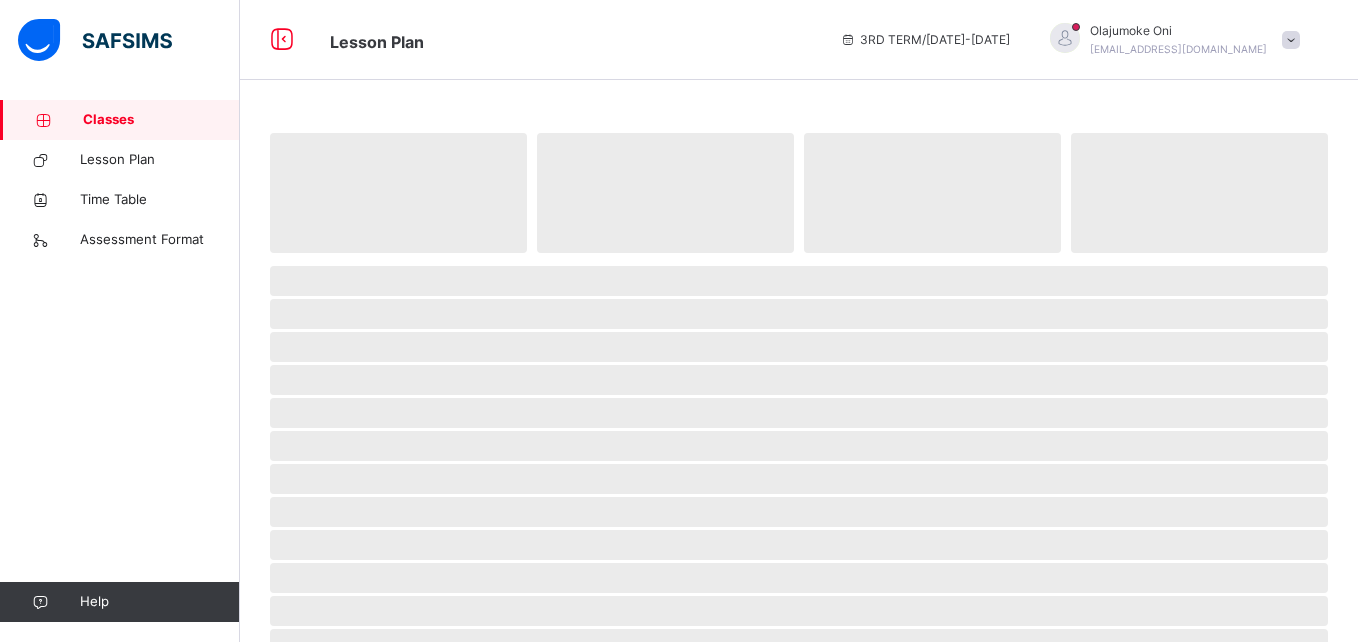 click on "Classes" at bounding box center [120, 120] 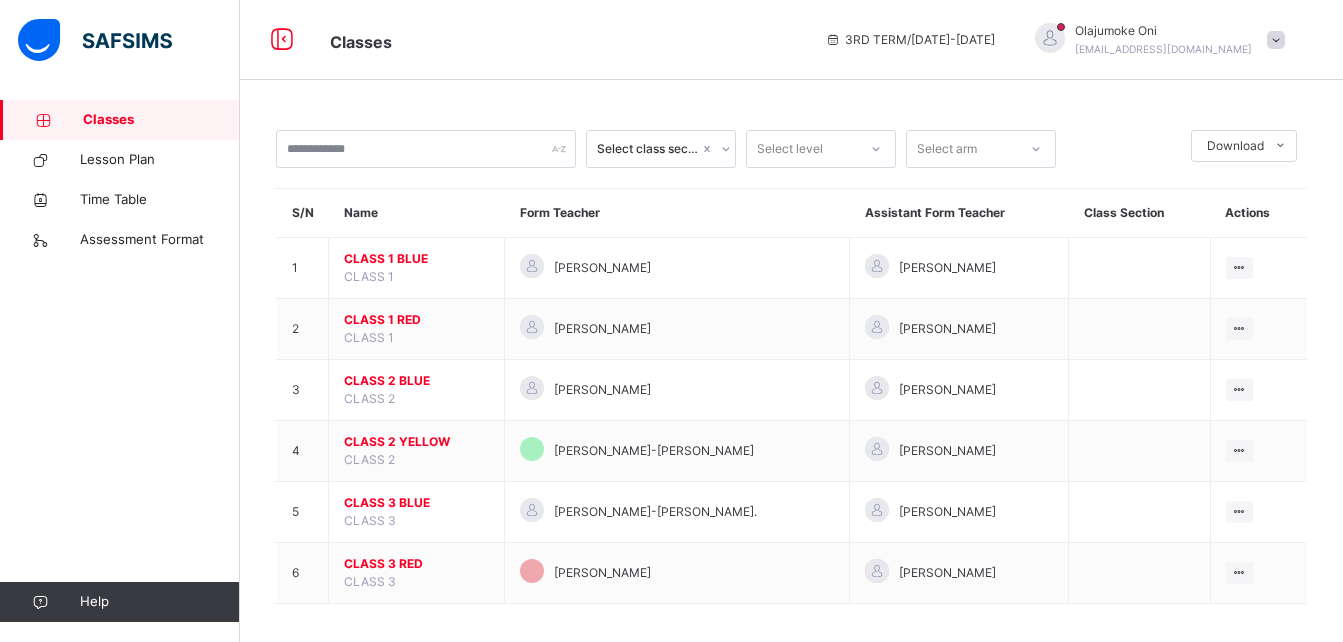 scroll, scrollTop: 12, scrollLeft: 0, axis: vertical 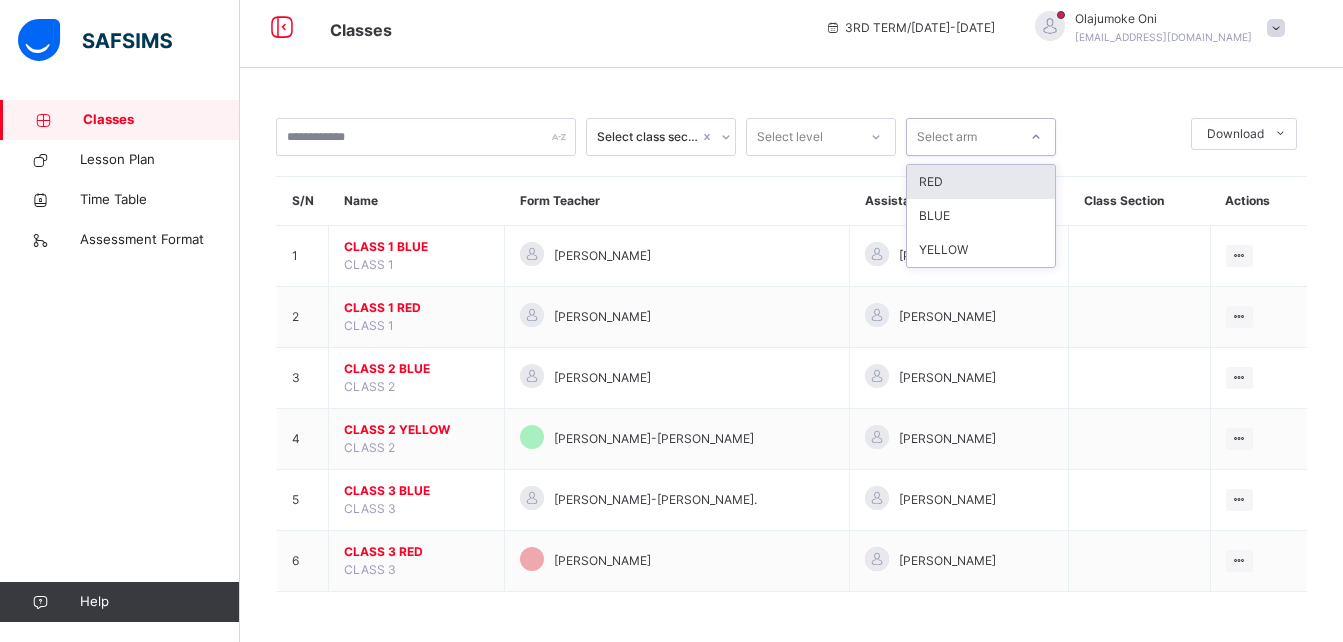 click 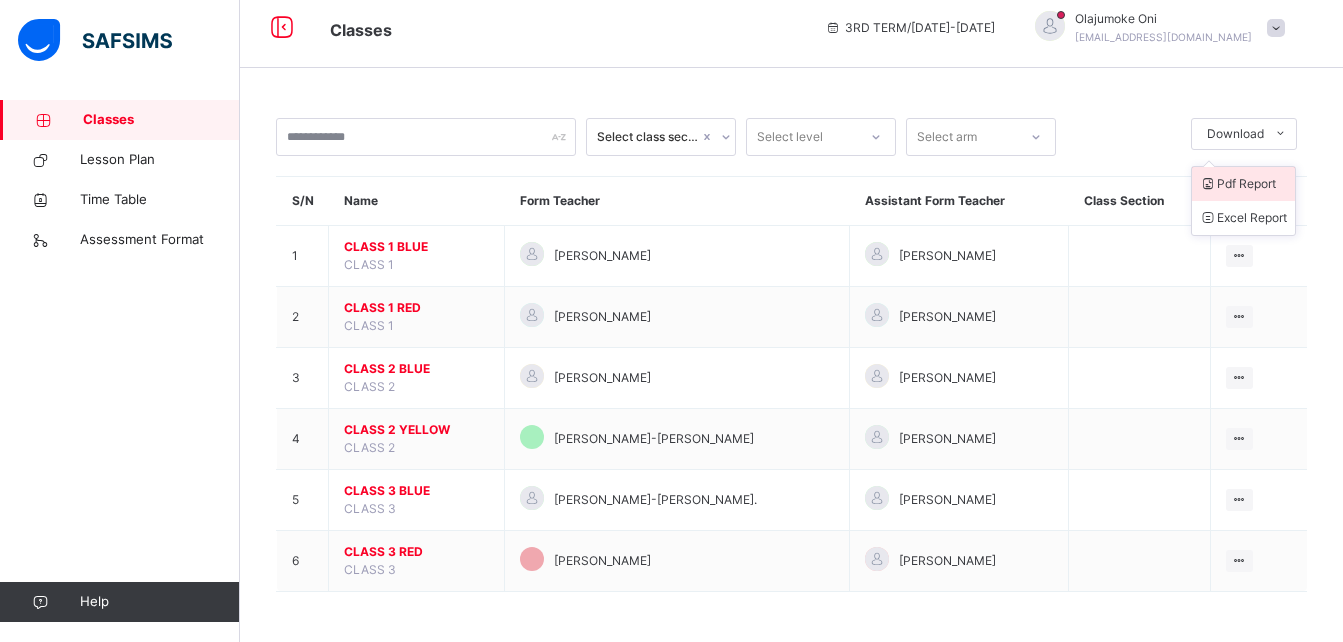 click on "Pdf Report" at bounding box center (1243, 184) 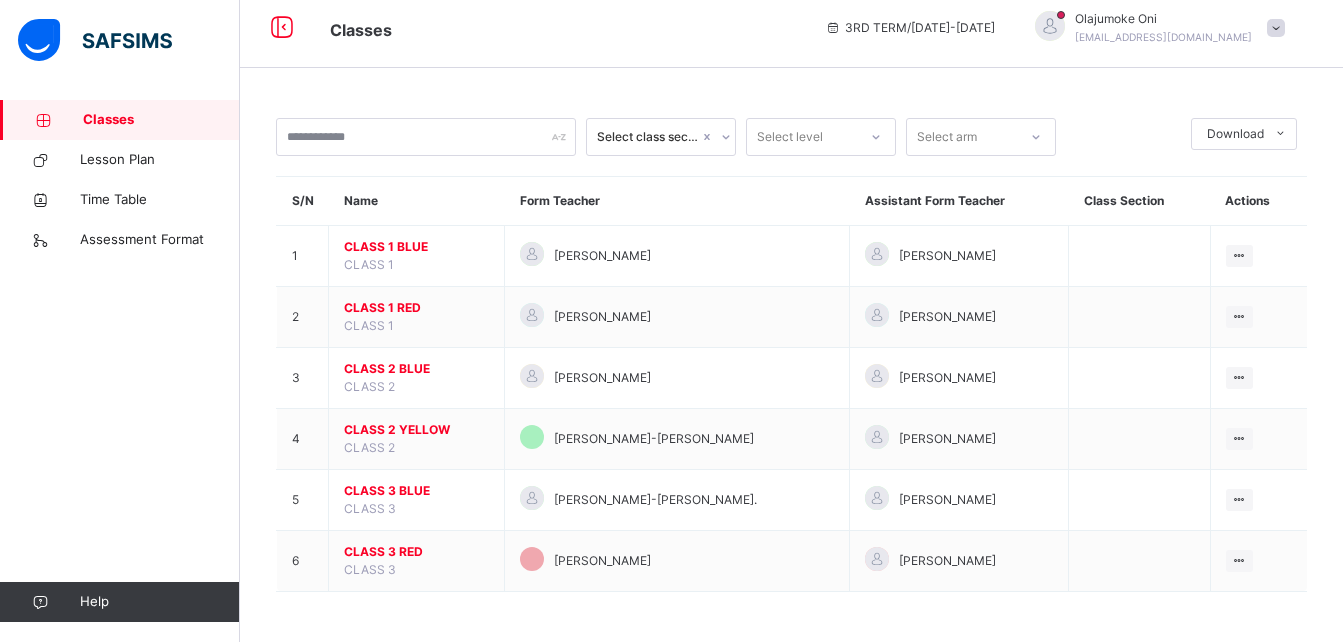 scroll, scrollTop: 0, scrollLeft: 0, axis: both 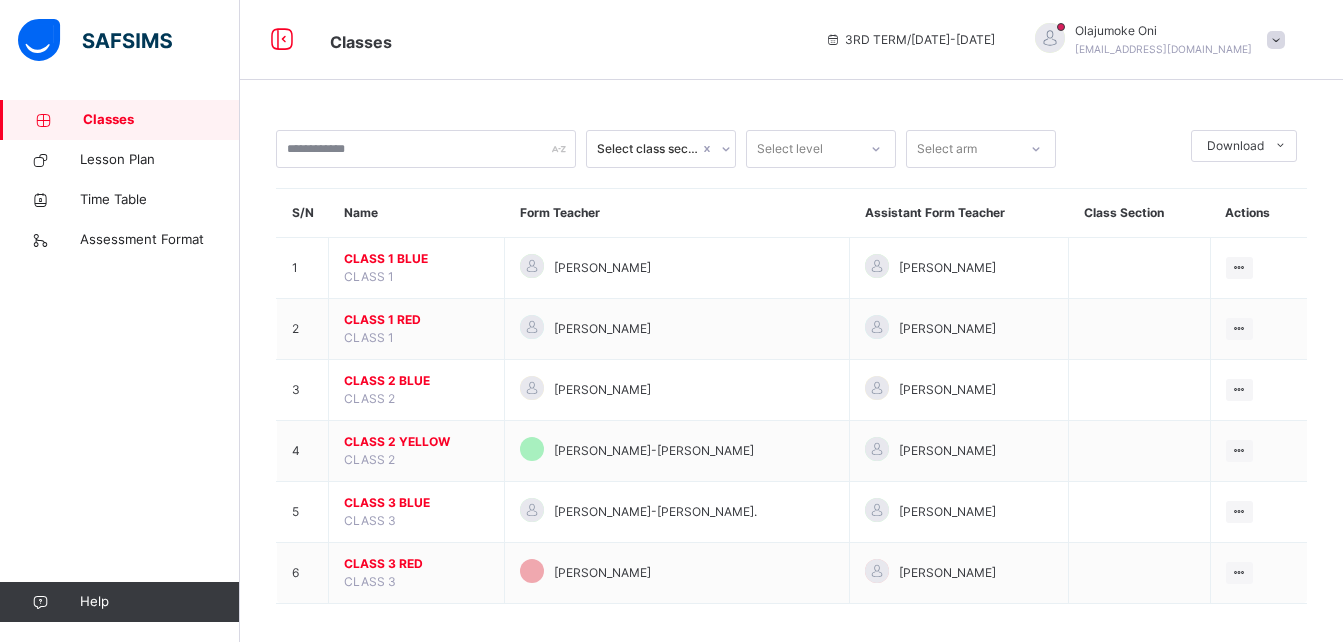 click at bounding box center [833, 39] 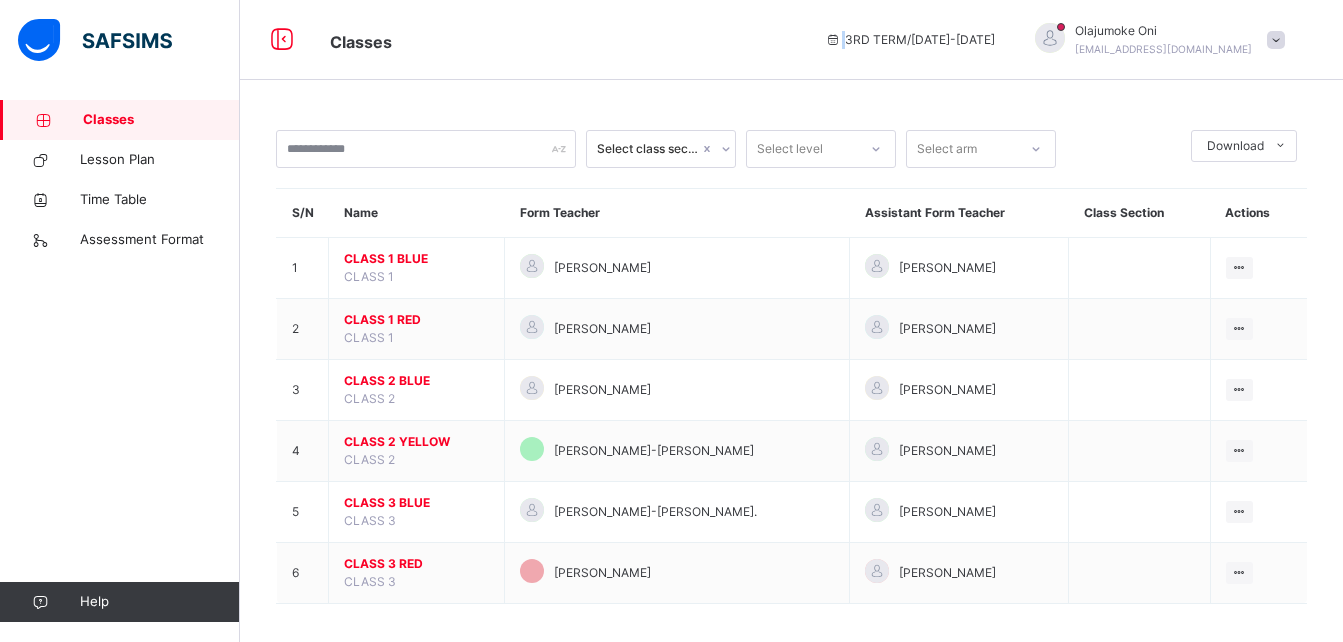 click at bounding box center (833, 39) 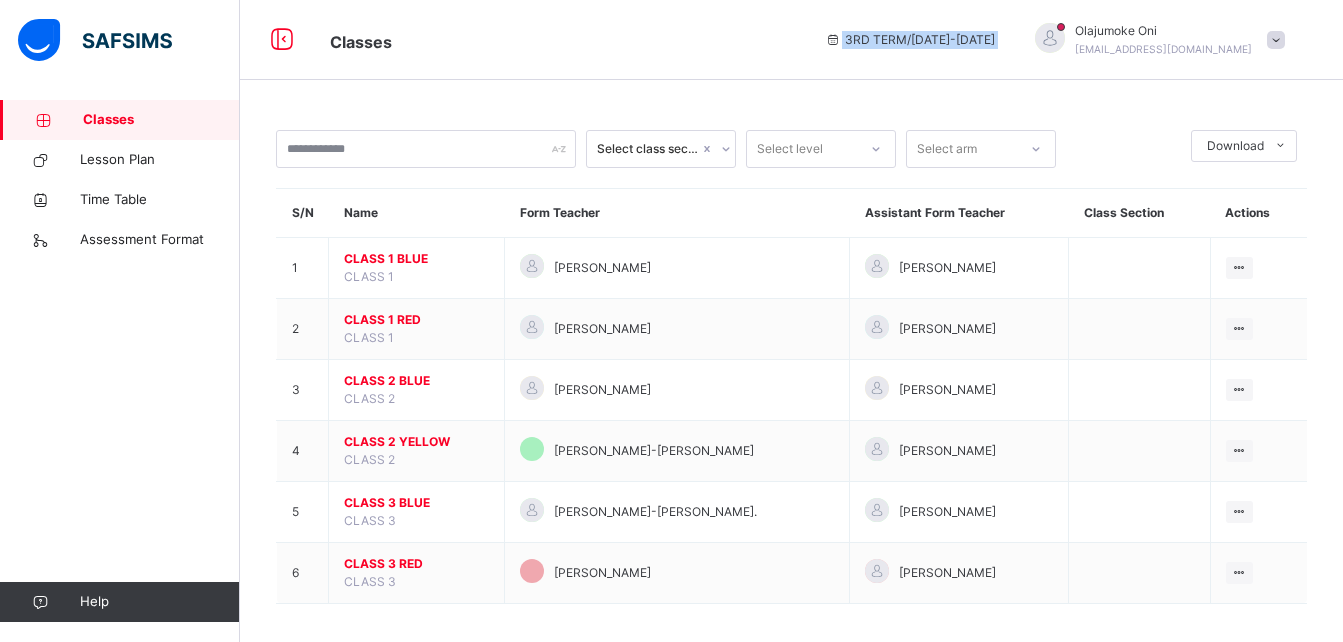 click at bounding box center (833, 39) 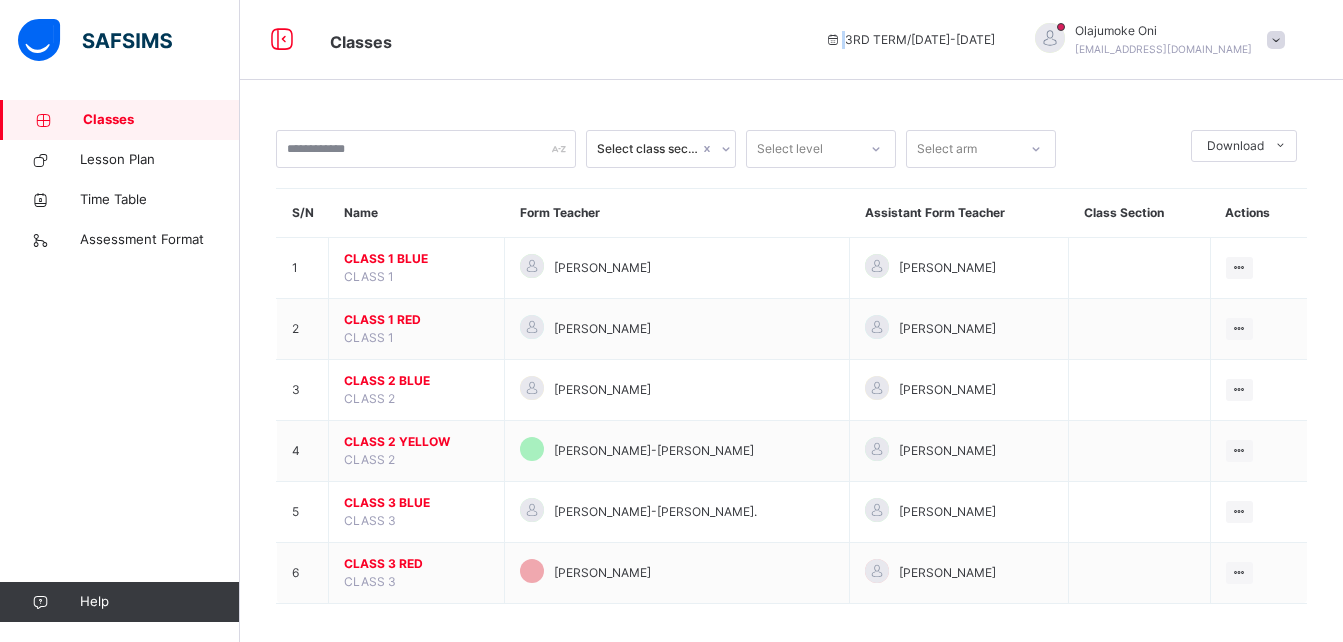 click at bounding box center (833, 39) 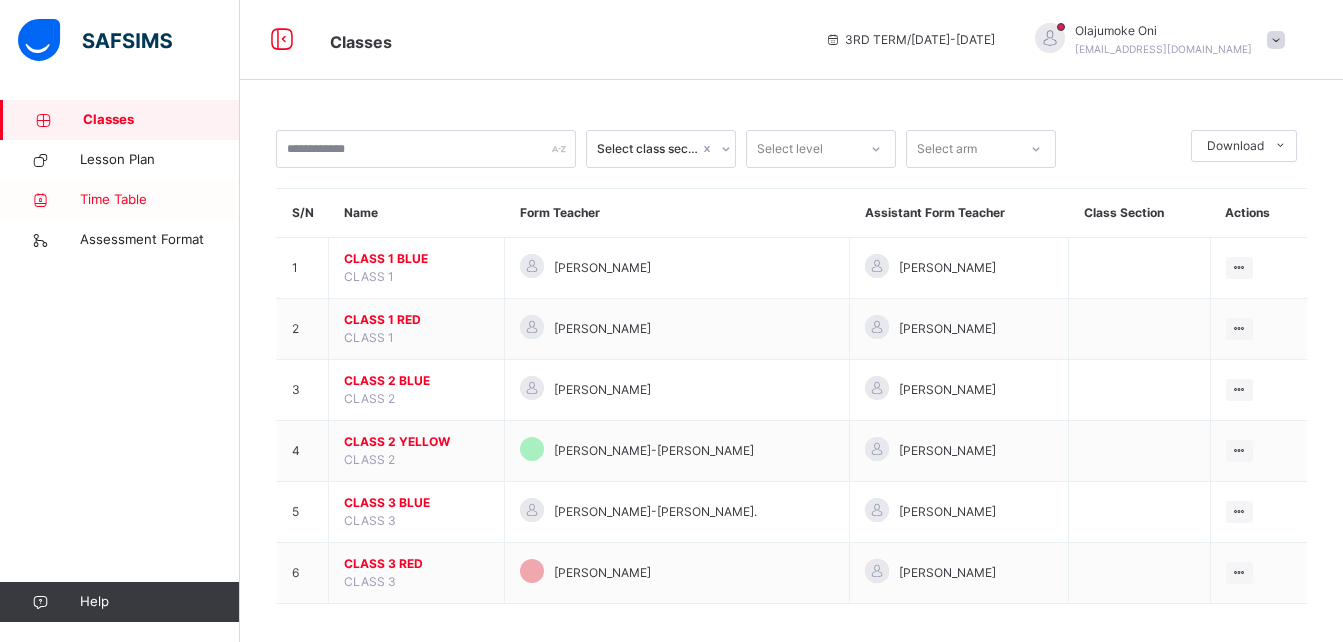 click at bounding box center [40, 200] 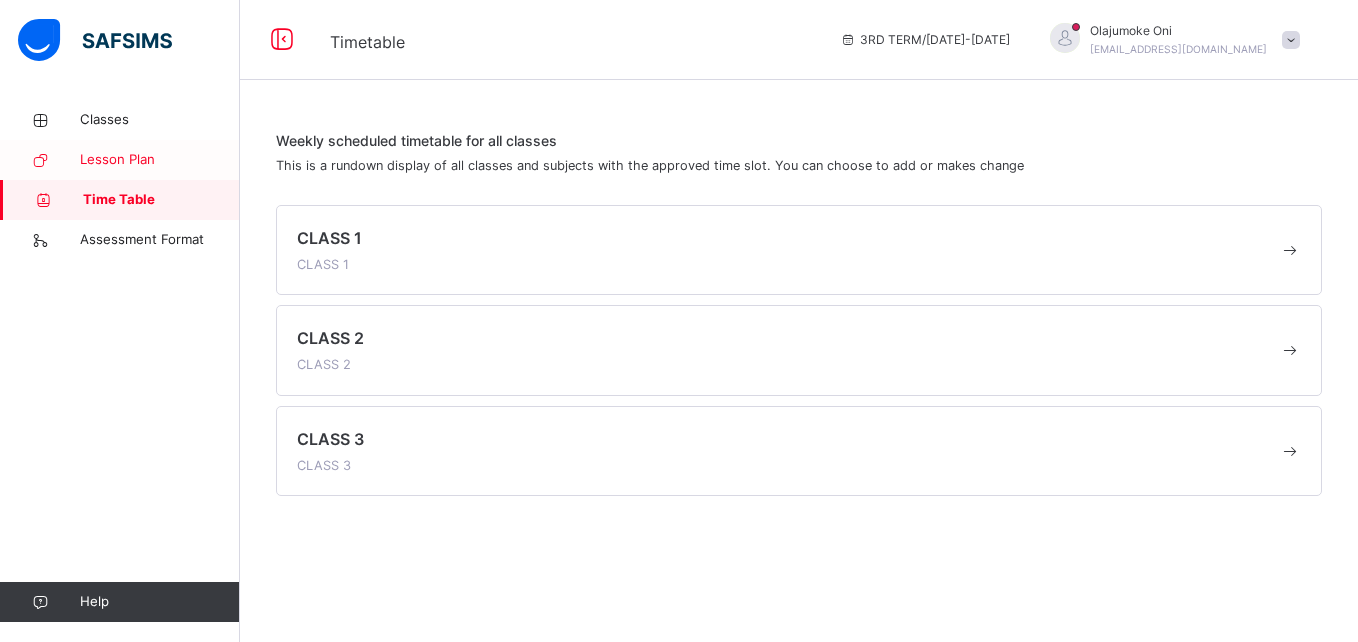 click at bounding box center [40, 160] 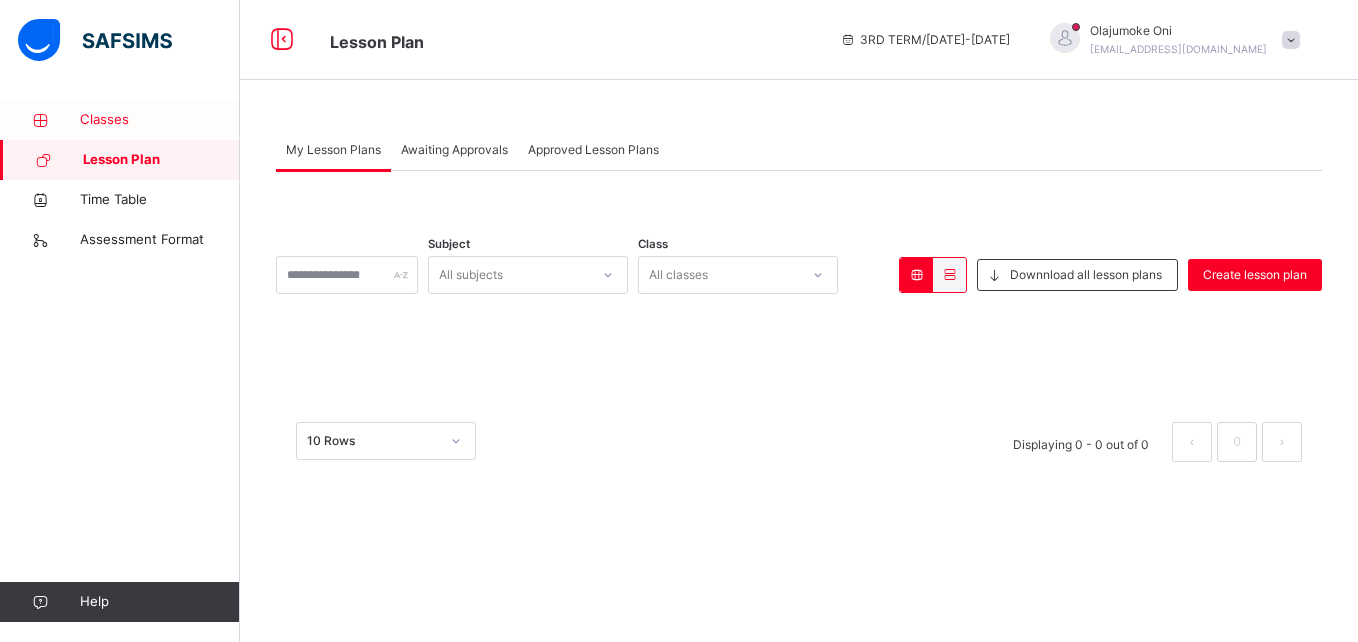 click on "Classes" at bounding box center (160, 120) 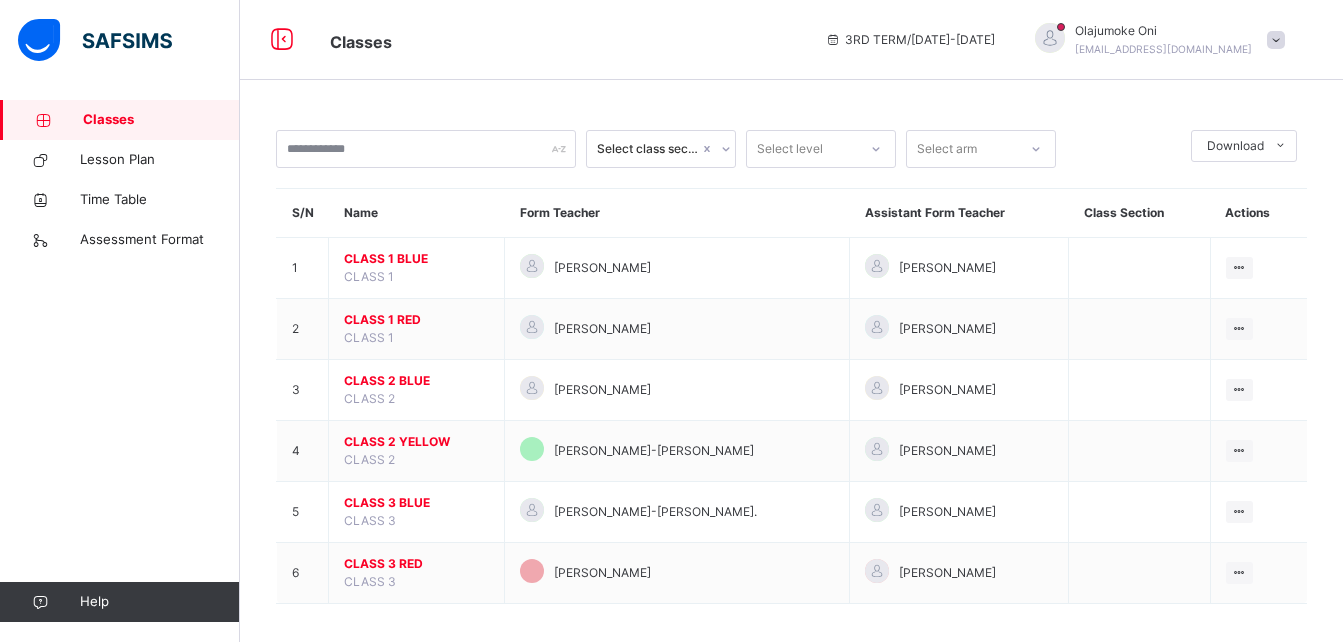 scroll, scrollTop: 12, scrollLeft: 0, axis: vertical 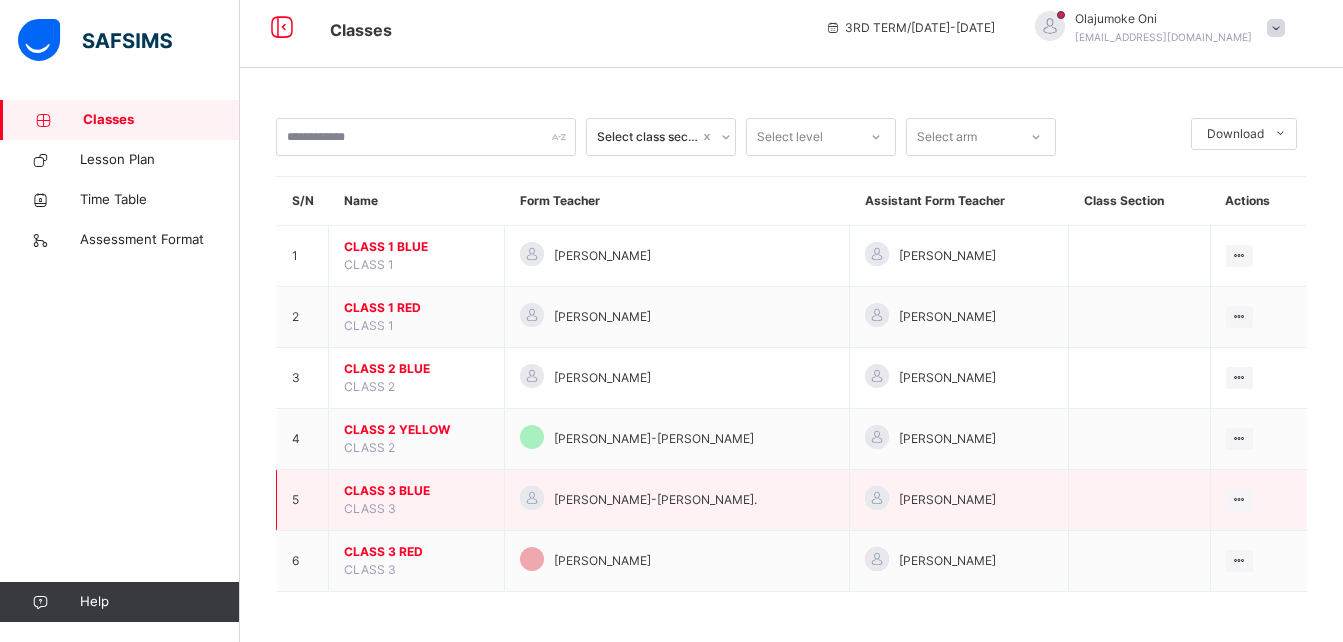 click on "CLASS 3   BLUE" at bounding box center (416, 491) 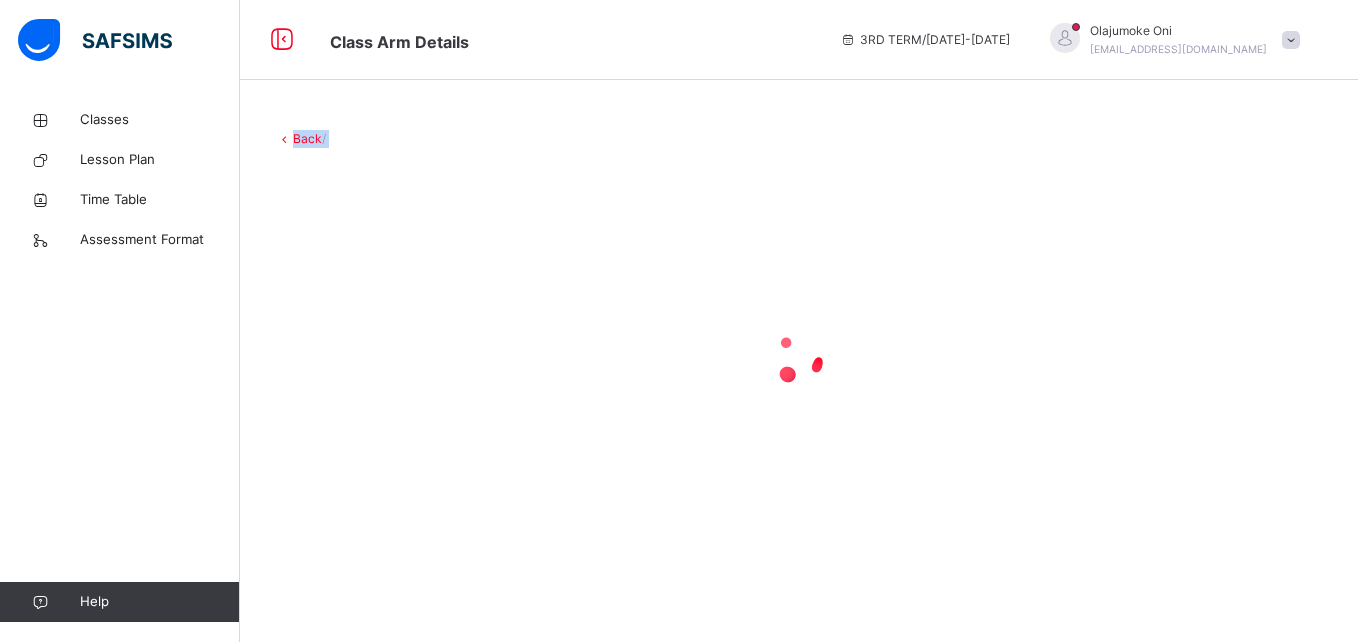 click at bounding box center [799, 358] 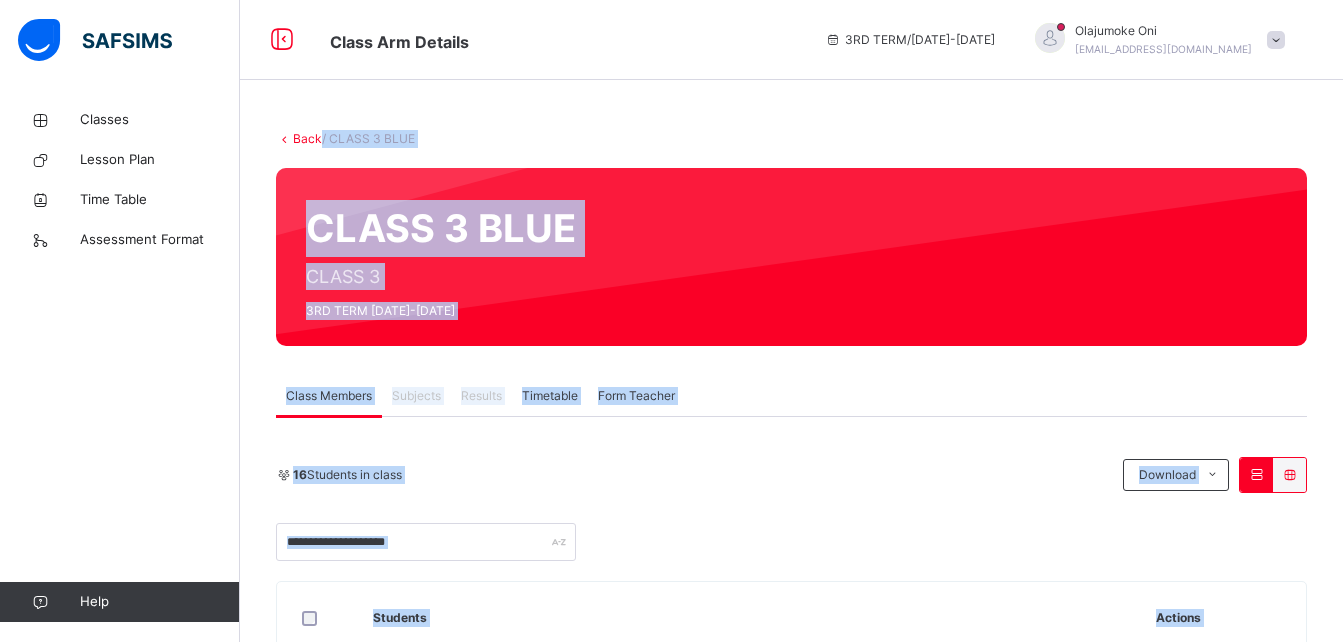 click on "Back  / CLASS 3 BLUE CLASS 3 BLUE CLASS 3 3RD TERM 2024-2025 Class Members Subjects Results Timetable Form Teacher Class Members More Options   16  Students in class Download Pdf Report Excel Report Corona School Gbagada Date: 10th Jul 2025, 2:09:47 pm Class Members Class:  CLASS 3 BLUE Total no. of Students:  16 Term:  3RD TERM Session:  2024-2025 S/NO Admission No. Last Name First Name Other Name 1 CST543256 ODUNUGA AMIRAH 2 113511 ADELEKE ANNABELLE OLUWASEMILAYO 3 23884 EZIAMAKA CHIMAMANDA 4 52121 OGU ENYINNAYA 5 67901 IMASOGIE EPIPHANIE 6 CST1267I KUKU HANIYA OLAYEMI 7 64191 AIPOH ISRAEL Oshoke 8 64181 EZEUKWU-OBINWA JOHNMARK 9 CST65435 OPAJOBI MONJOOLAOLUWA 10 167151 AKERELE OBALOLUWA 11 52131 OSIFESO OBALOLUWA 12 CST342673 MONYE OLIVE 13 174741 FASUHANMI OLUWADARASIMI 14 77151 AJOGBASILE OLUWANIFEMI TEJIRI-JOAN 15 77161 OBADIMU OLUWATOBILOBA OLUWATAMILORE 16 180531 MORDI RHEMA Students Actions Amirah  Odunuga CST543256 Annabelle Oluwasemilayo Adeleke 113511 Chimamanda  Eziamaka 23884 Enyinnaya  Ogu ×" at bounding box center (791, 968) 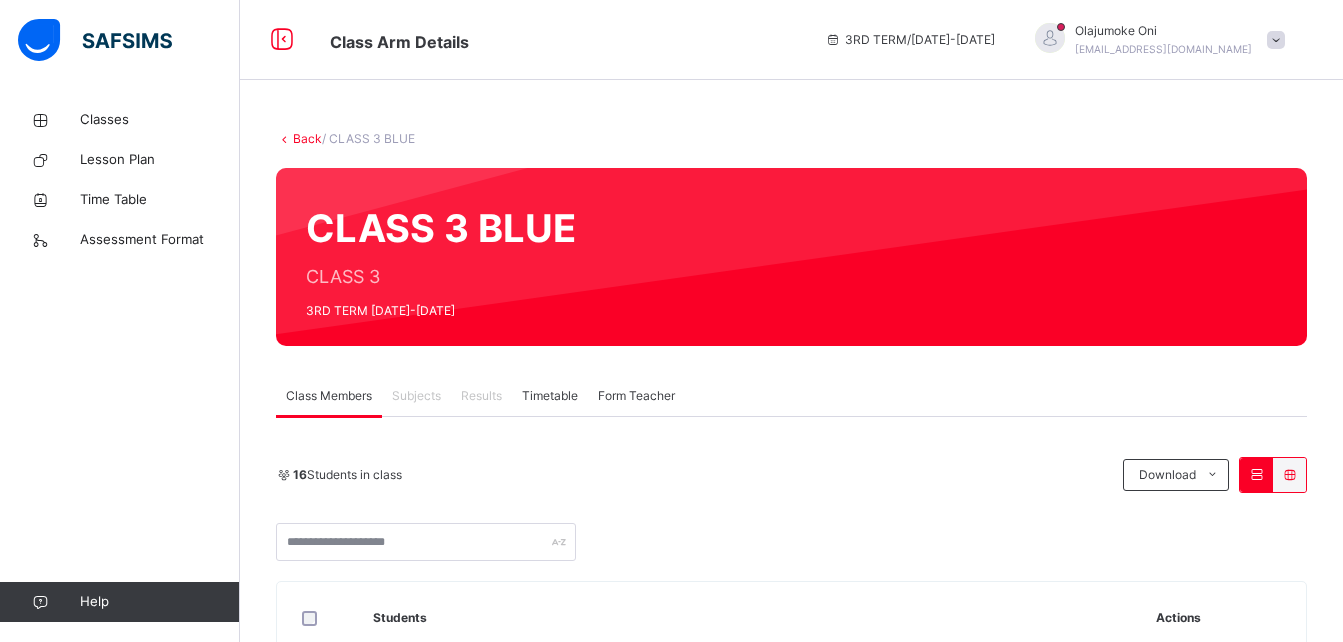 click at bounding box center [1256, 475] 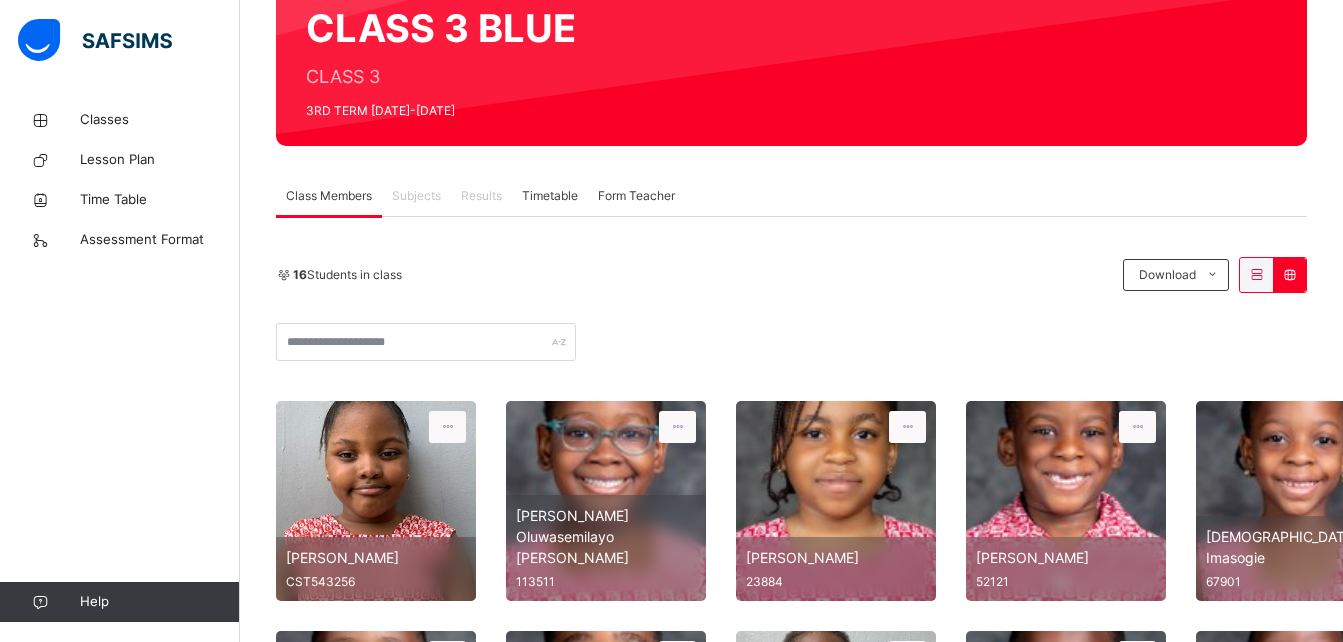 scroll, scrollTop: 167, scrollLeft: 0, axis: vertical 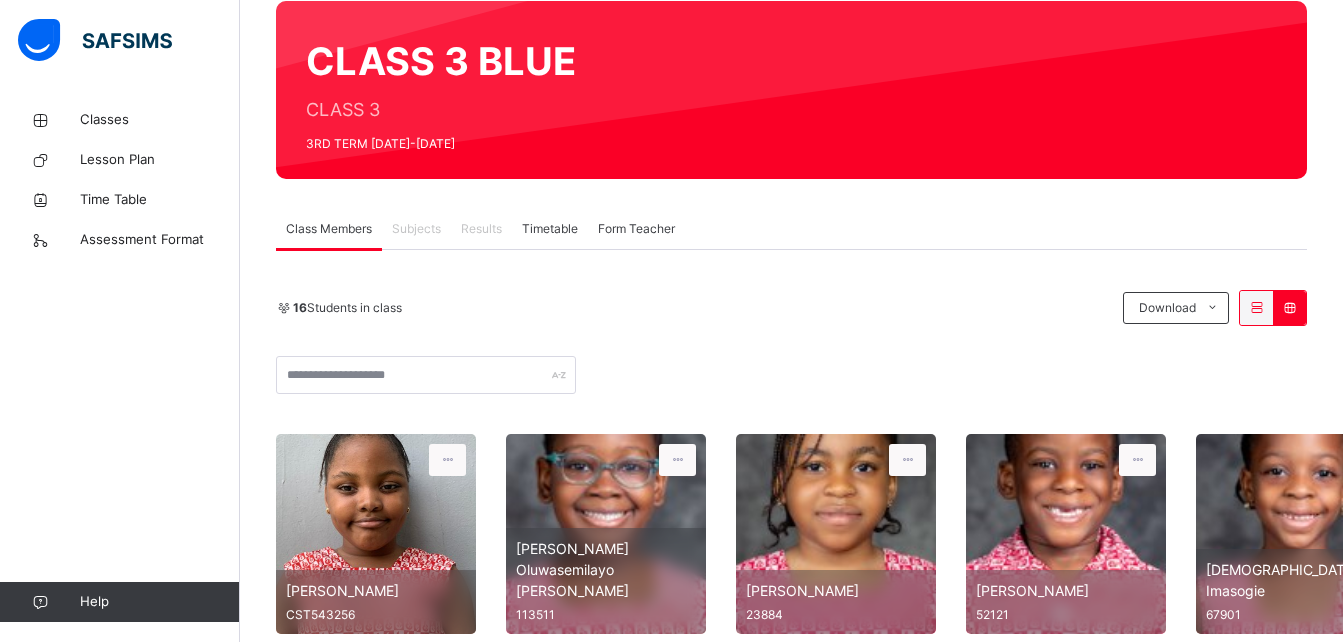 click on "Timetable" at bounding box center [550, 229] 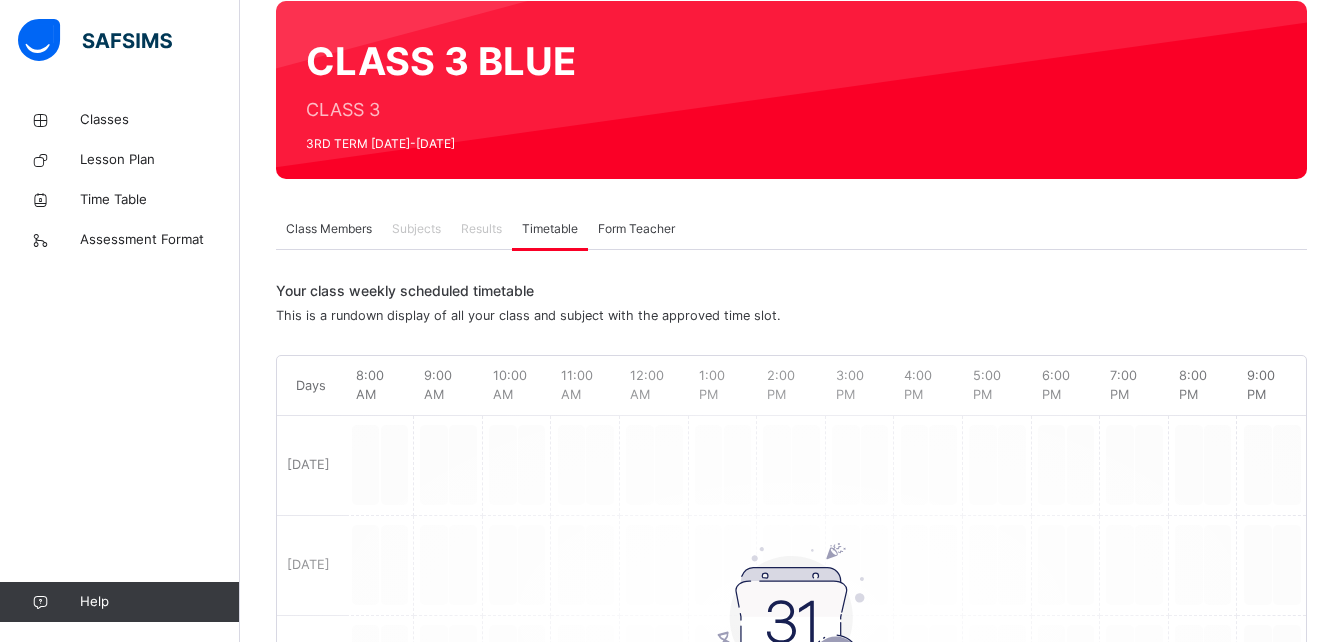 click on "Timetable" at bounding box center (550, 229) 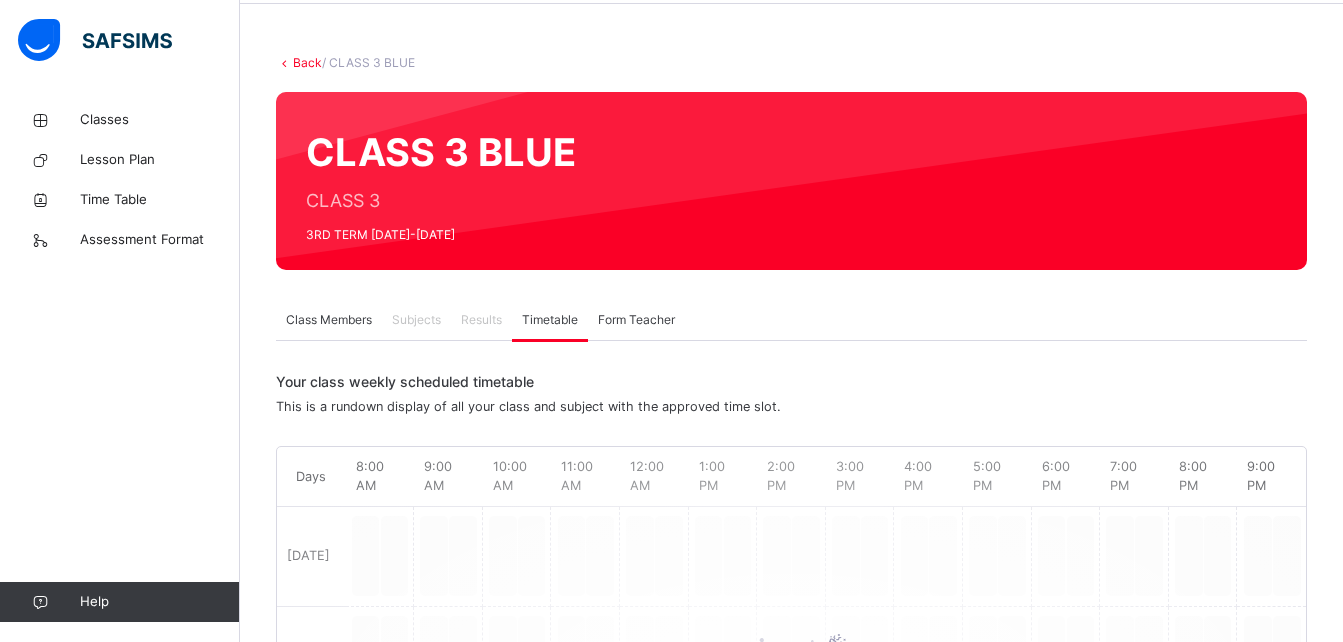 scroll, scrollTop: 87, scrollLeft: 0, axis: vertical 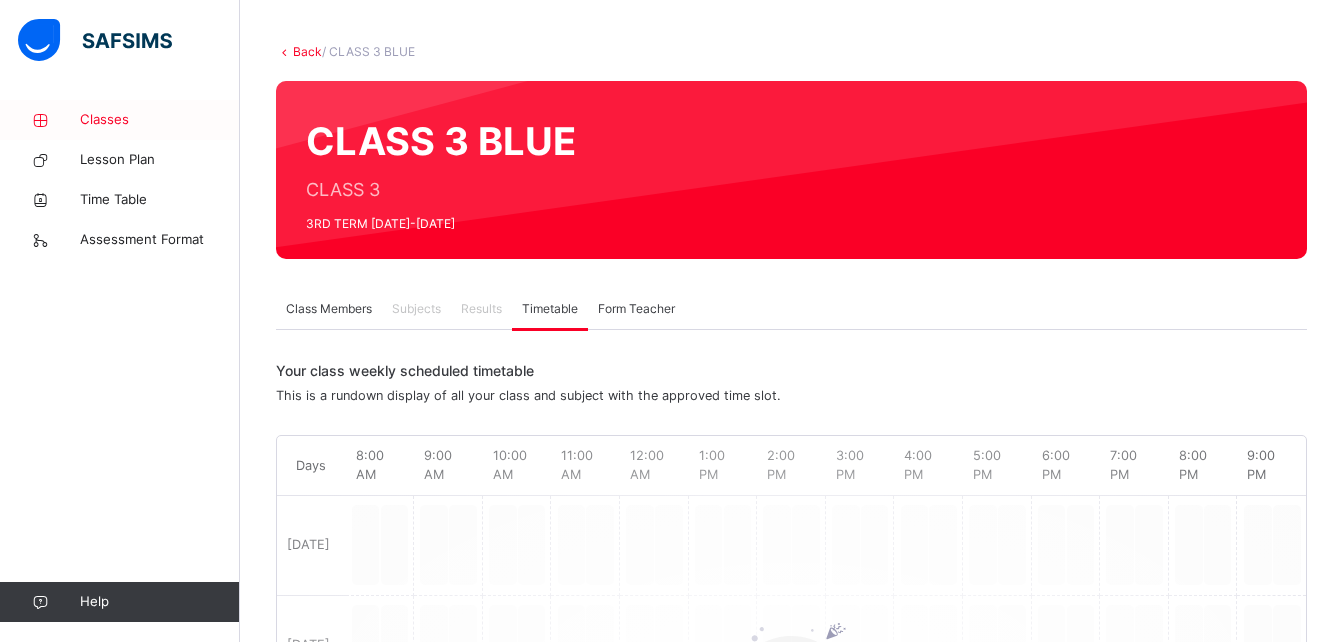 click on "Classes" at bounding box center (160, 120) 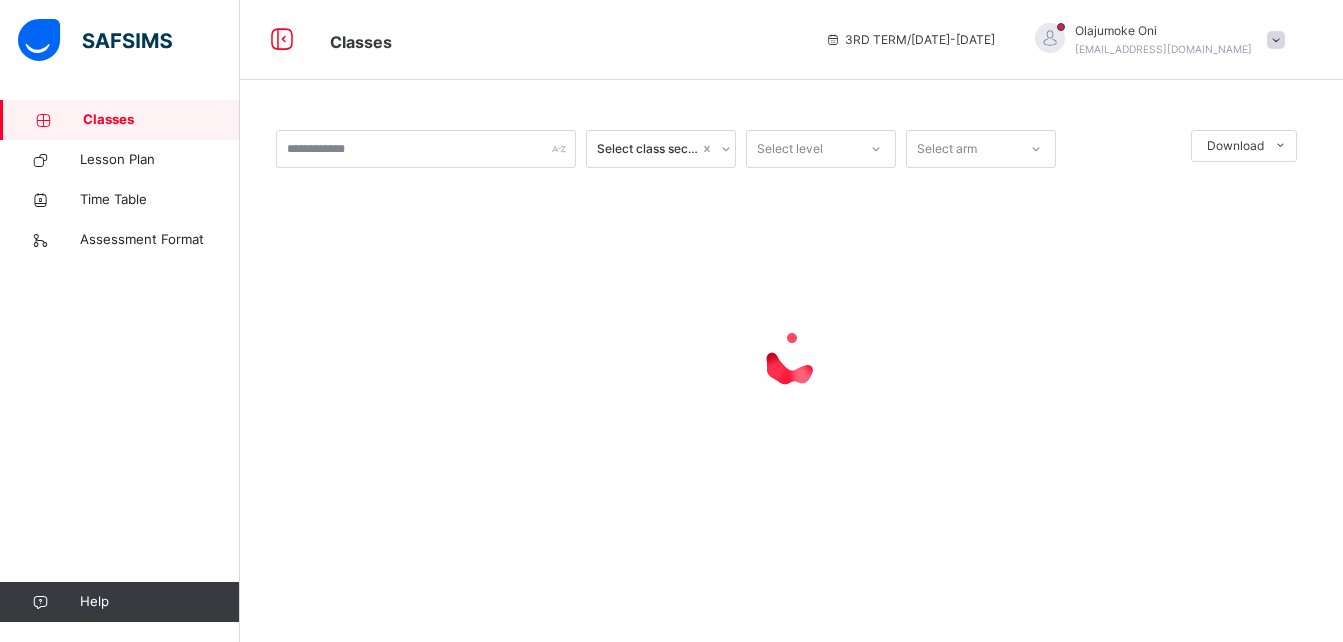 click on "Classes" at bounding box center [161, 120] 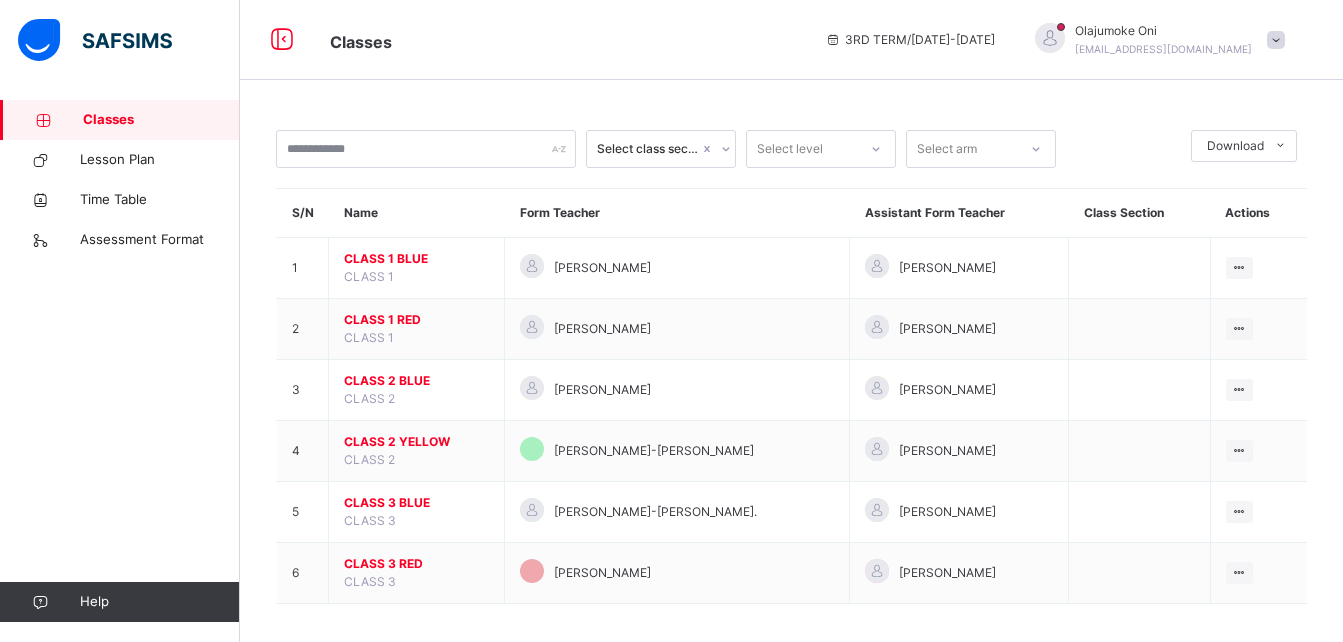 scroll, scrollTop: 12, scrollLeft: 0, axis: vertical 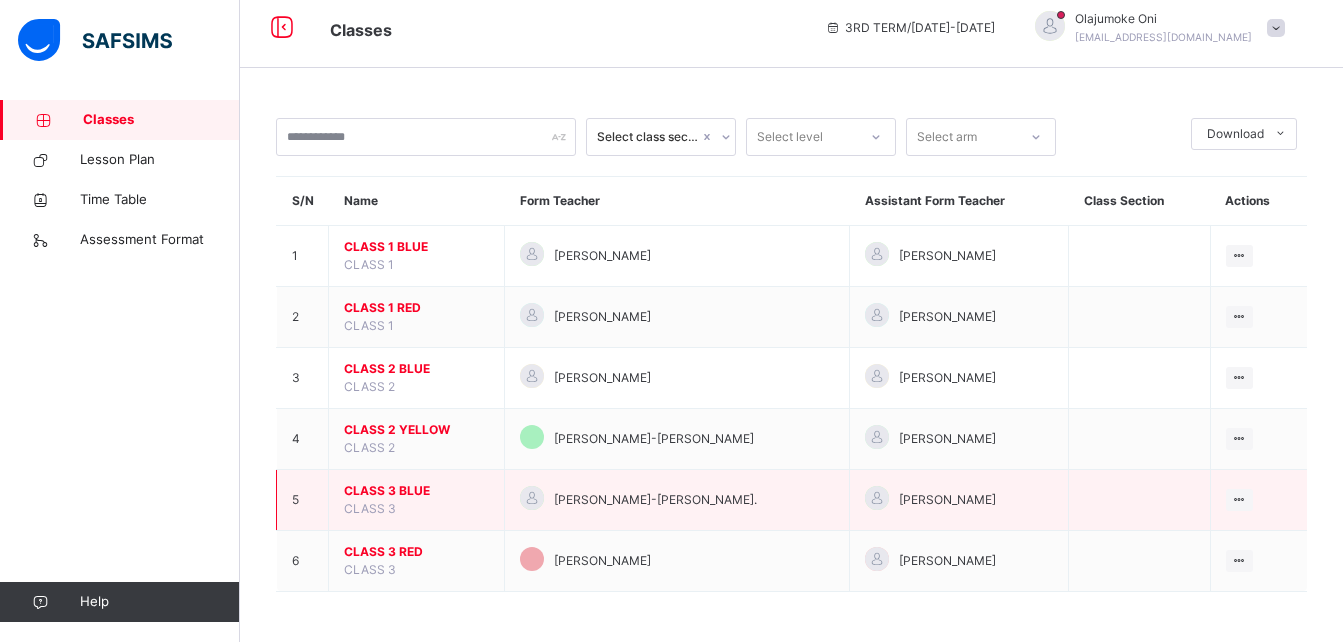 click on "CLASS 3   BLUE" at bounding box center [416, 491] 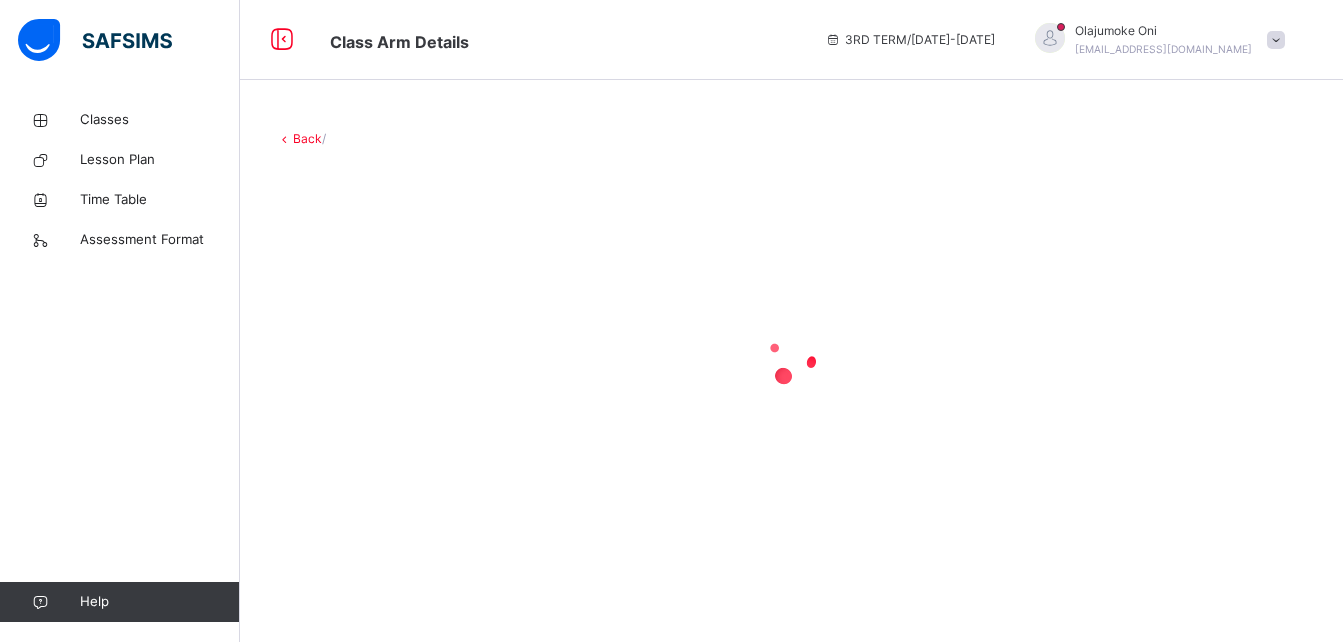 scroll, scrollTop: 0, scrollLeft: 0, axis: both 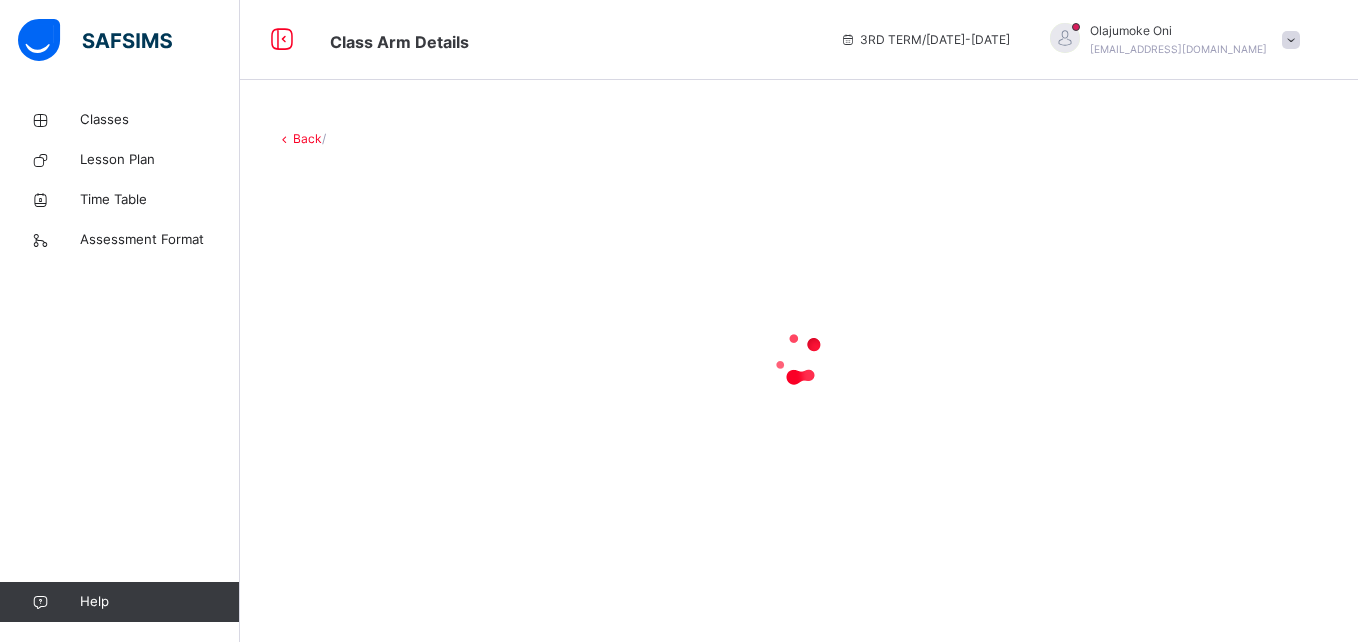 click at bounding box center [799, 358] 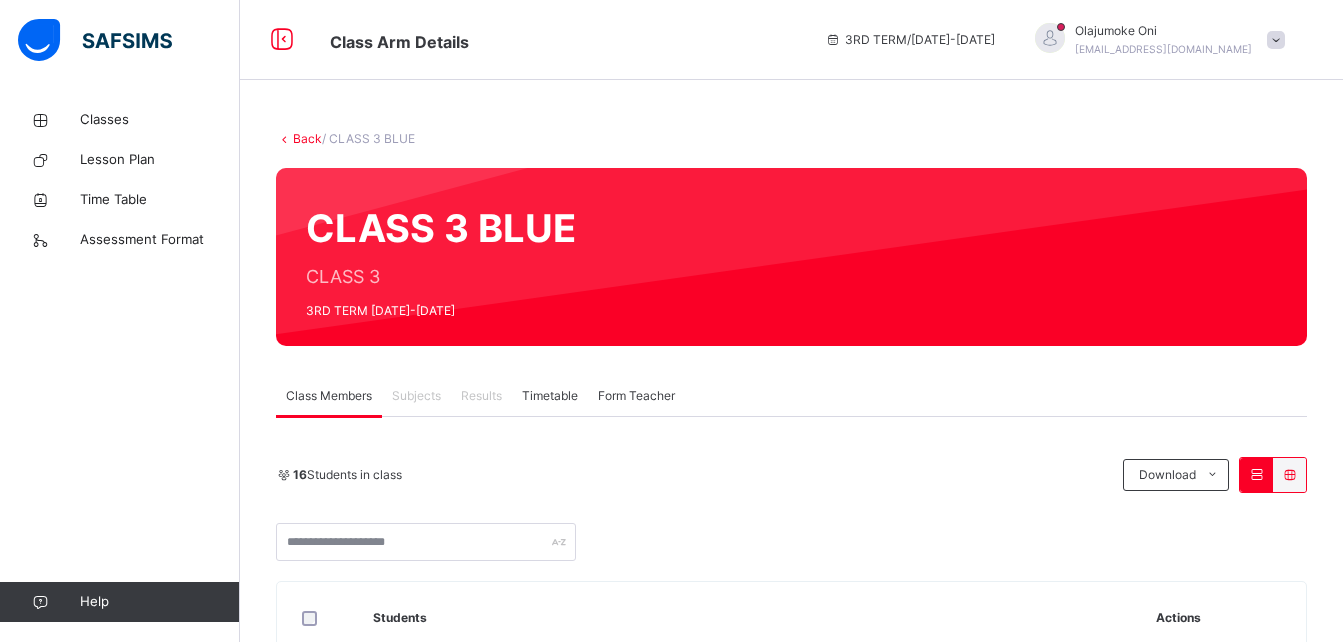 click on "Class Arm Details     3RD TERM  /  2024-2025   Olajumoke   Oni jumoke.oni@coronaschools.org" at bounding box center [671, 40] 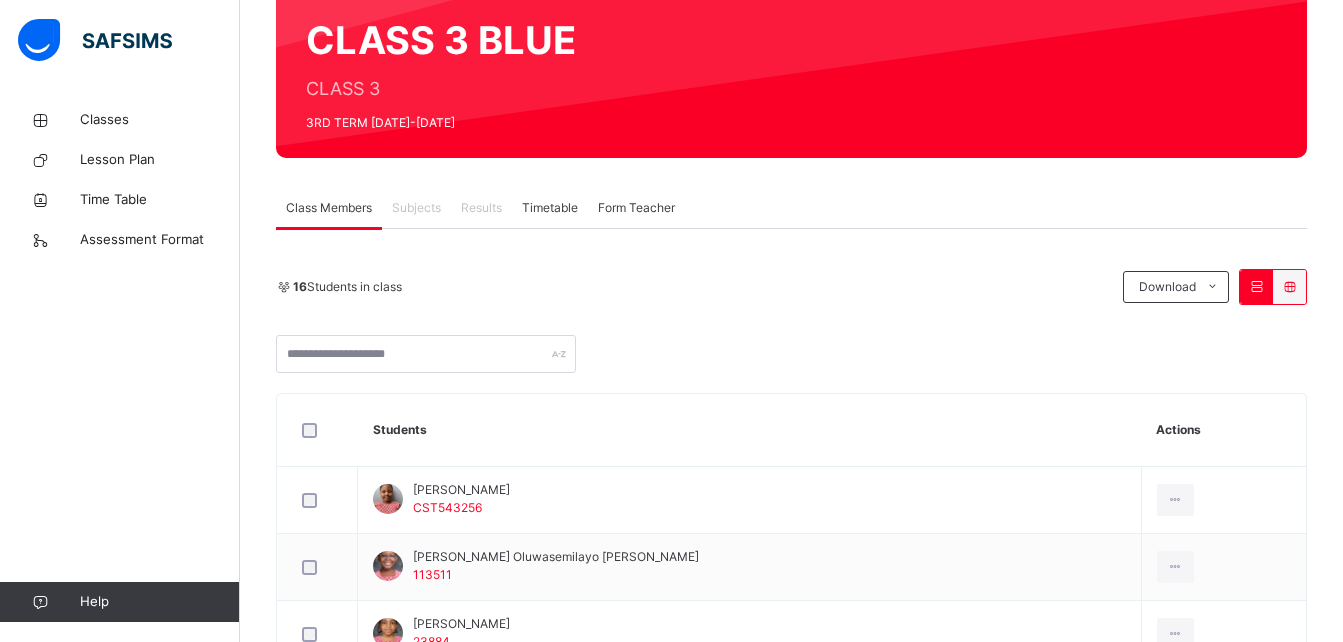 scroll, scrollTop: 179, scrollLeft: 0, axis: vertical 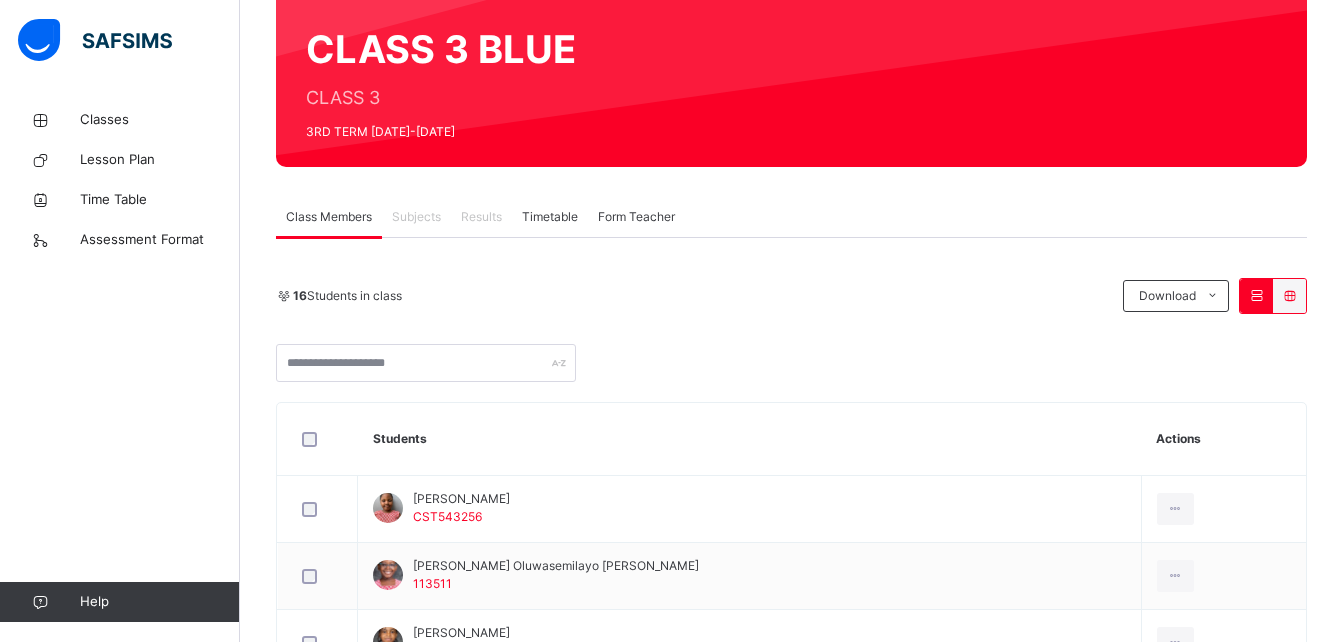 click on "Subjects" at bounding box center (416, 217) 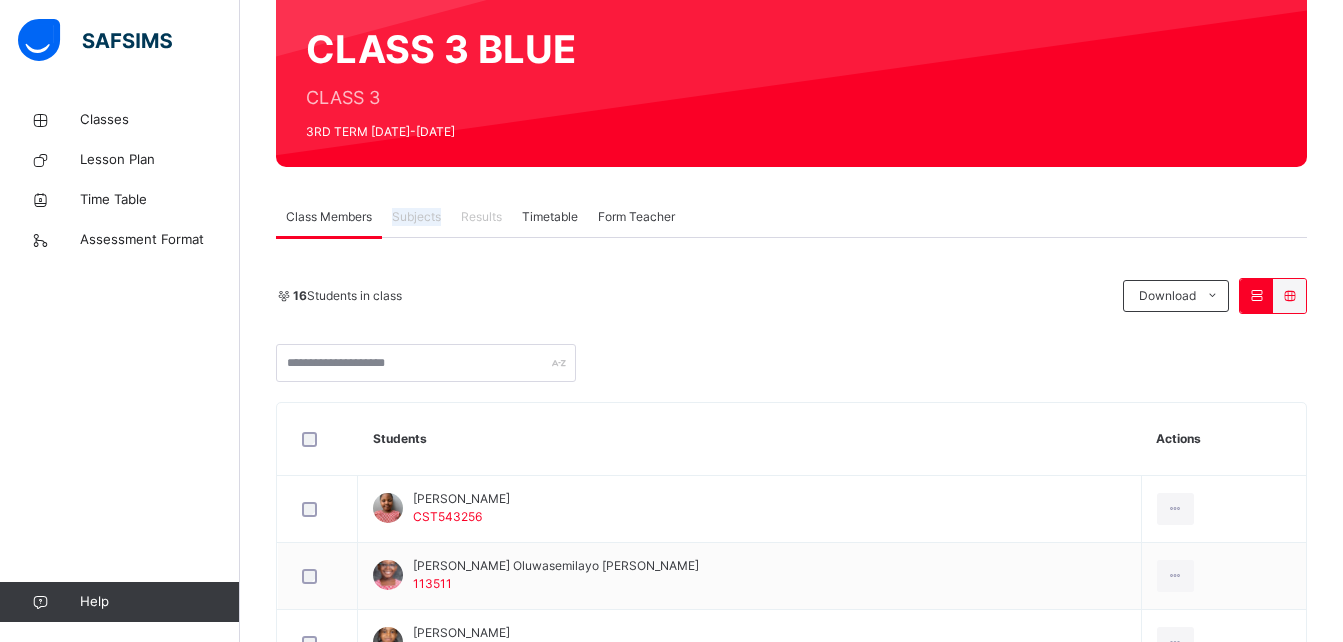 click on "Subjects" at bounding box center (416, 217) 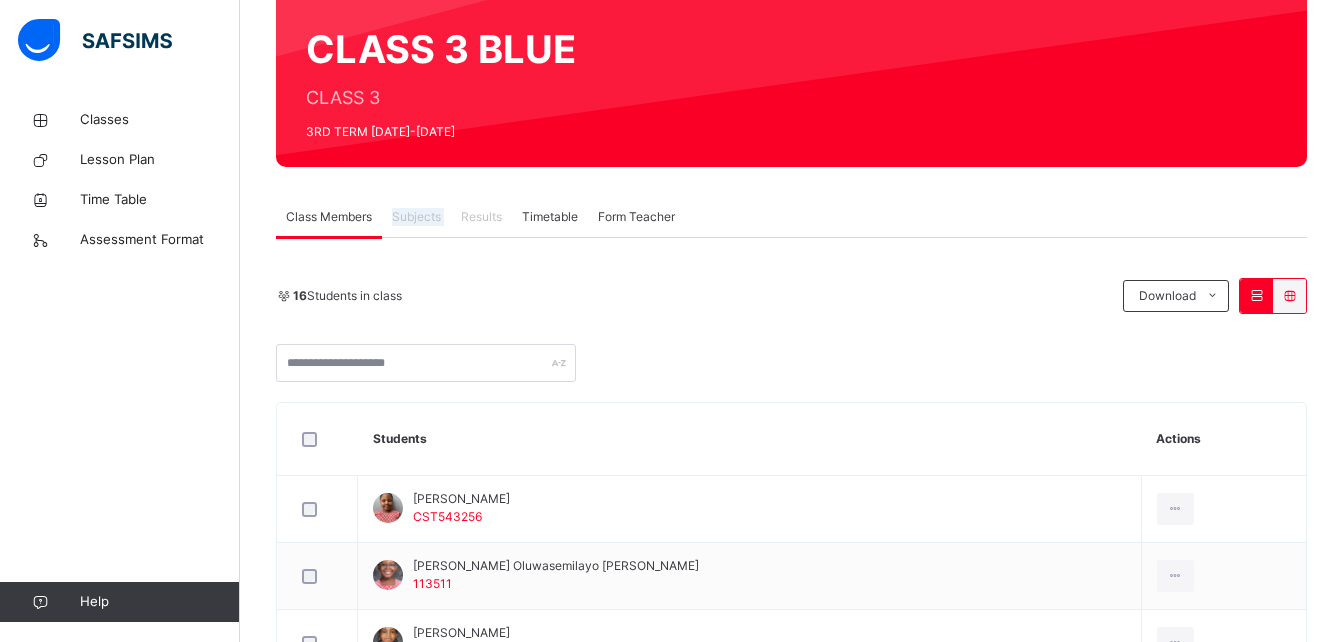 click on "Subjects" at bounding box center [416, 217] 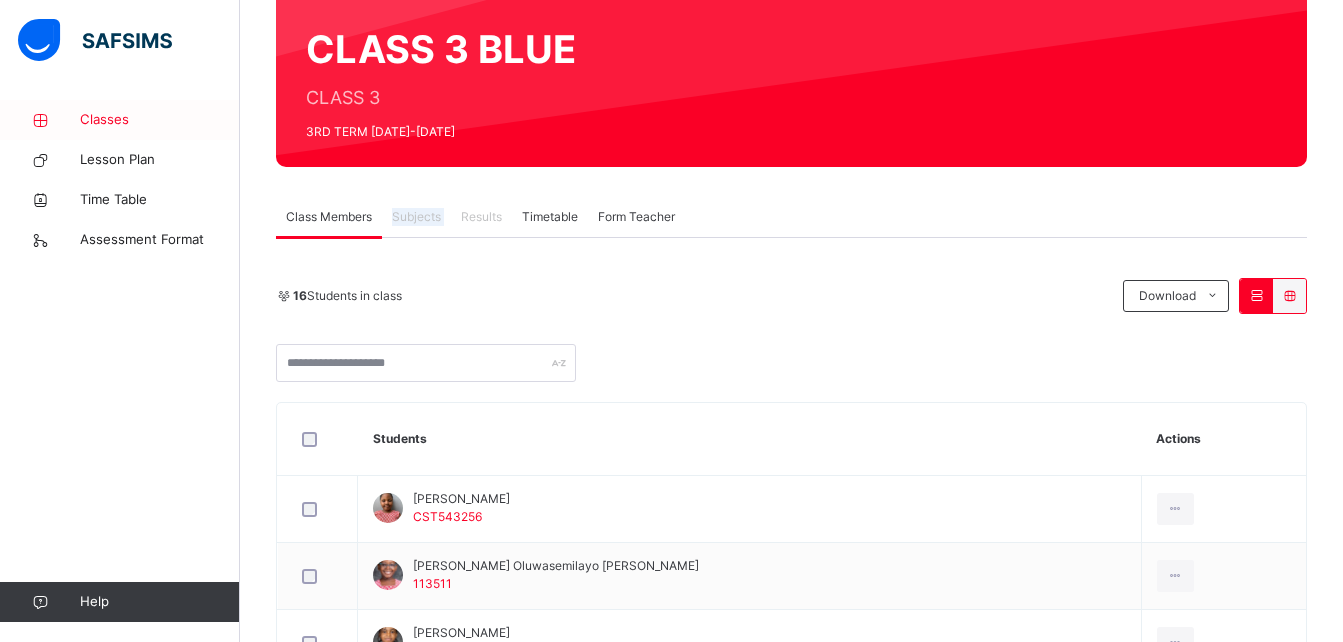 click on "Classes" at bounding box center (160, 120) 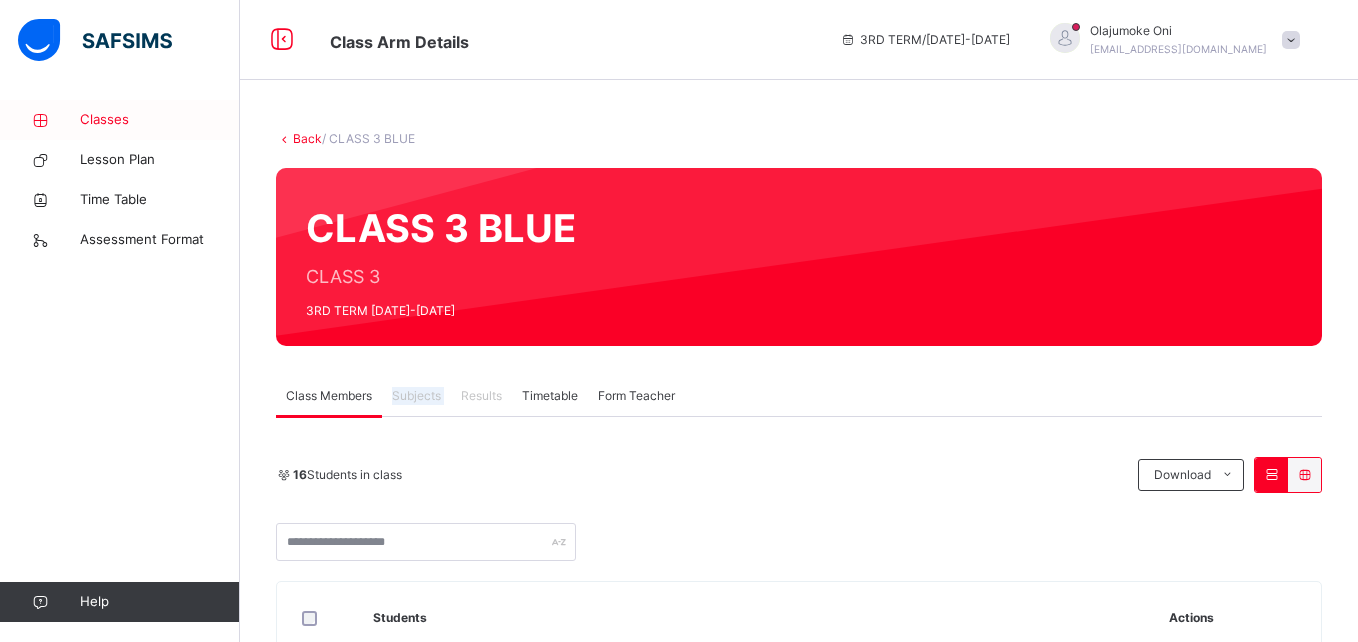 click on "Classes" at bounding box center [160, 120] 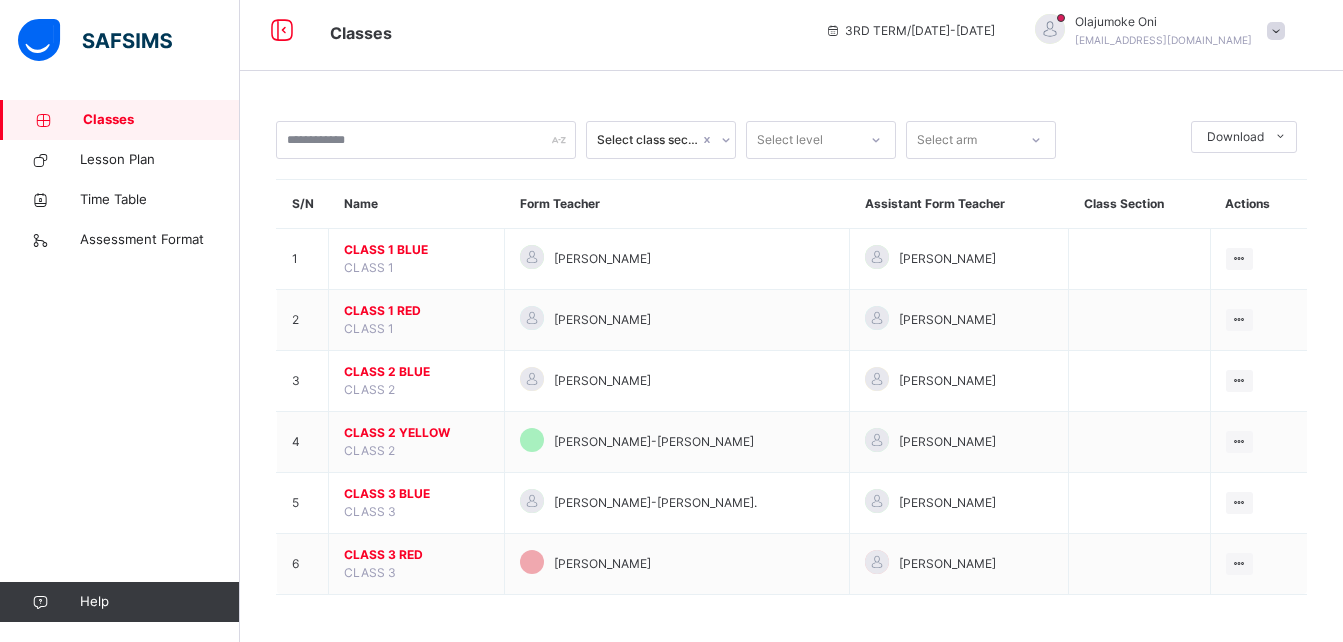 scroll, scrollTop: 12, scrollLeft: 0, axis: vertical 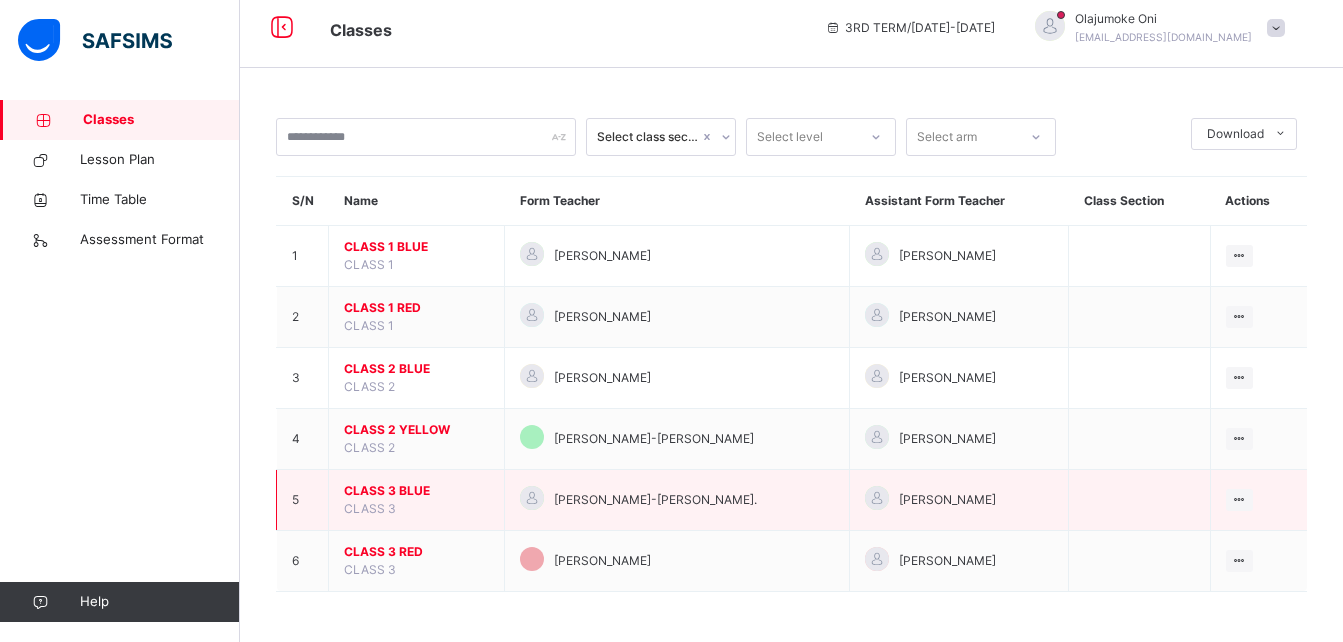 click on "CLASS 3   BLUE" at bounding box center [416, 491] 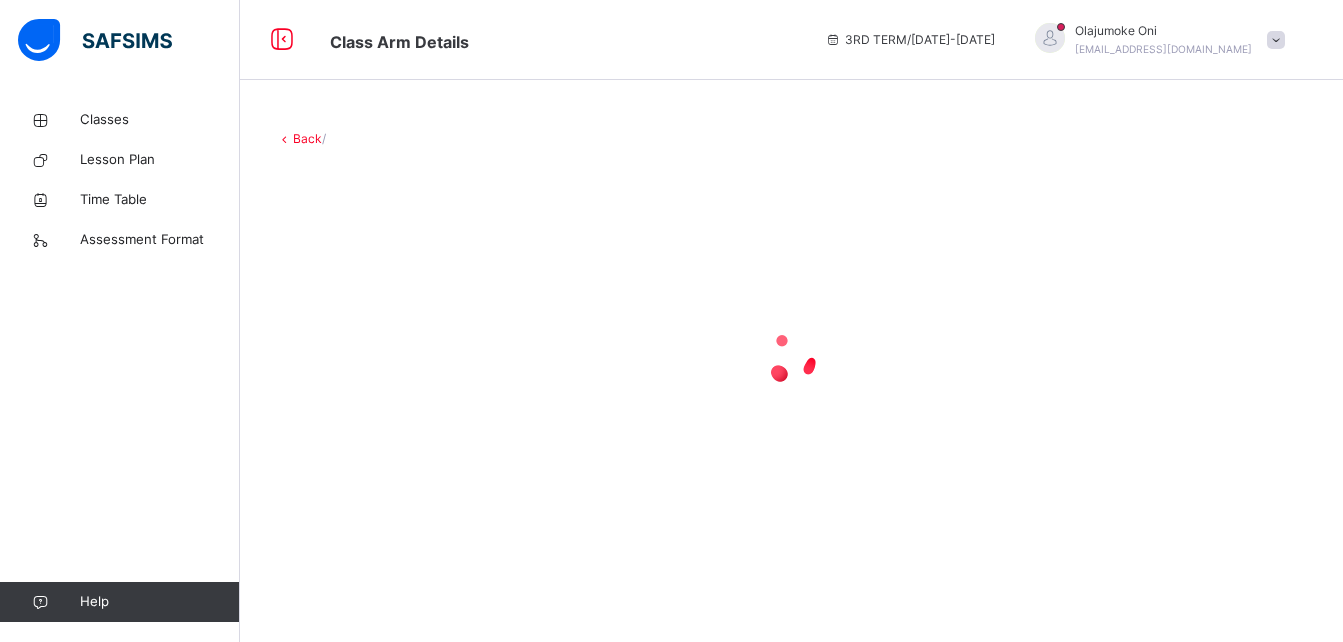 scroll, scrollTop: 0, scrollLeft: 0, axis: both 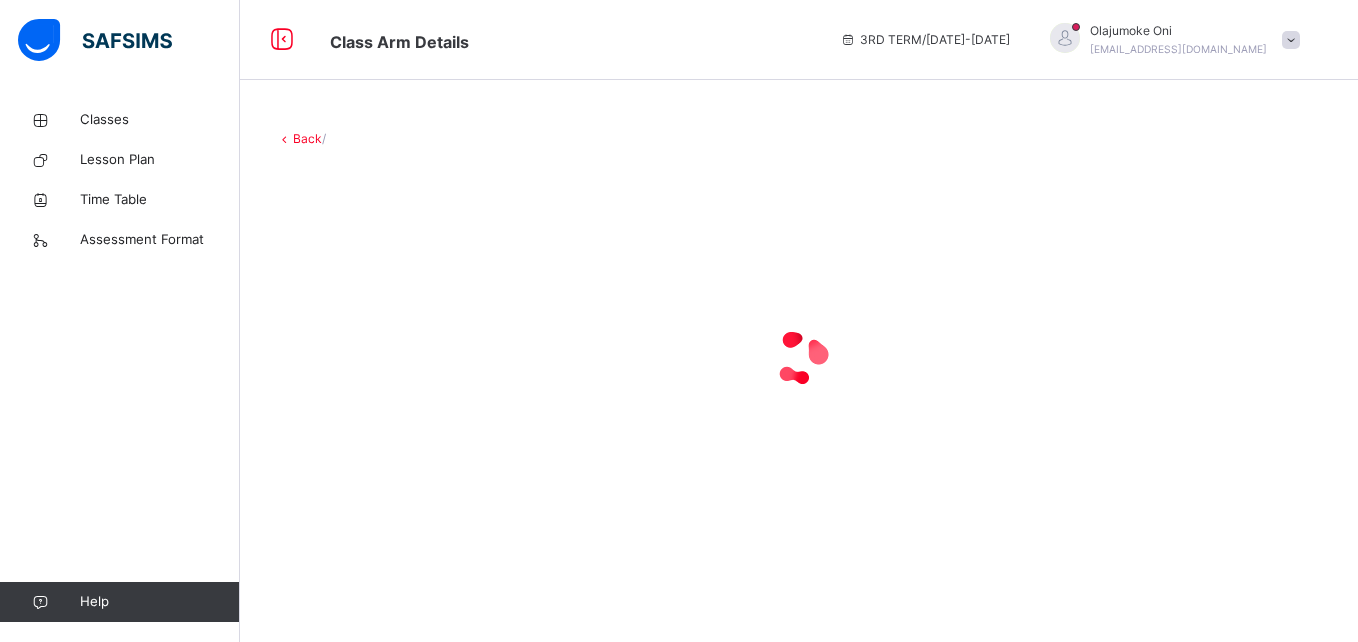 click at bounding box center (799, 358) 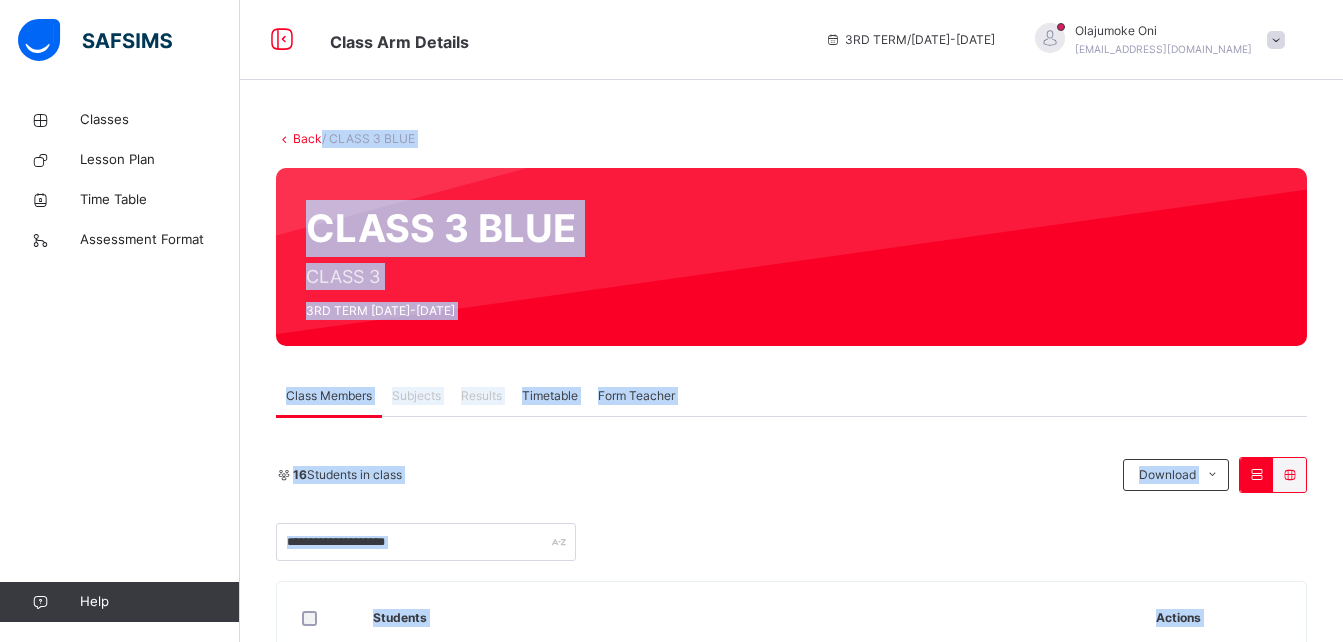 click on "16  Students in class" at bounding box center [694, 475] 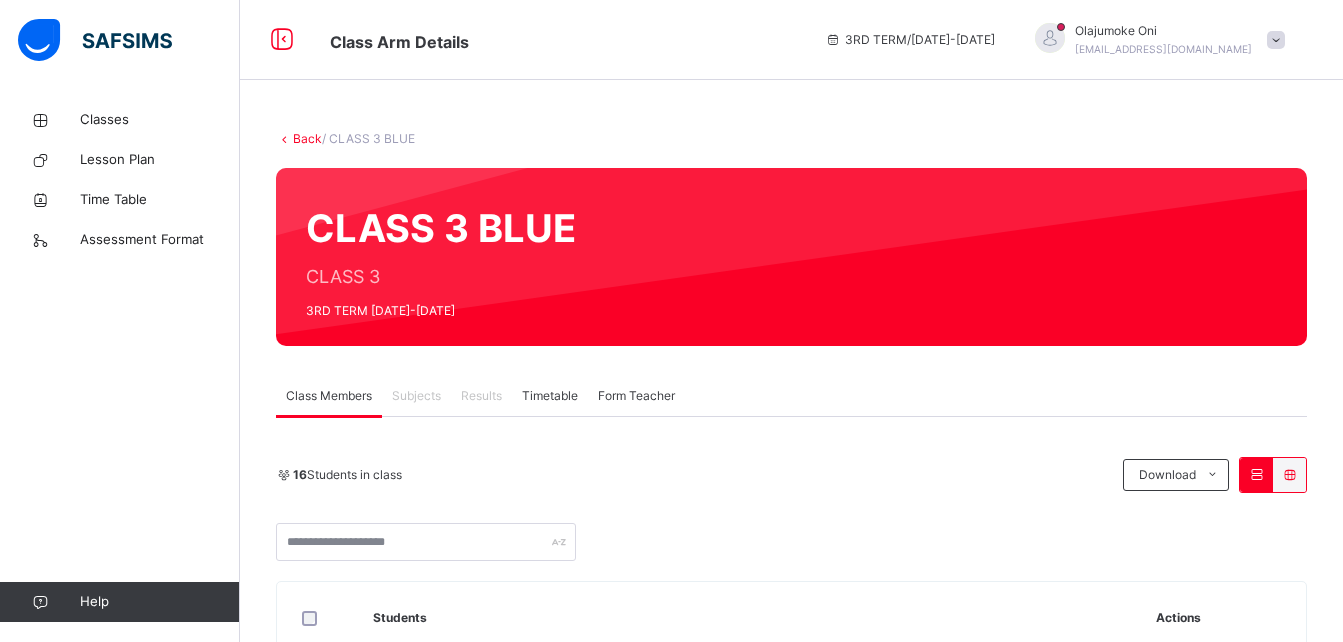 click on "Subjects" at bounding box center [416, 396] 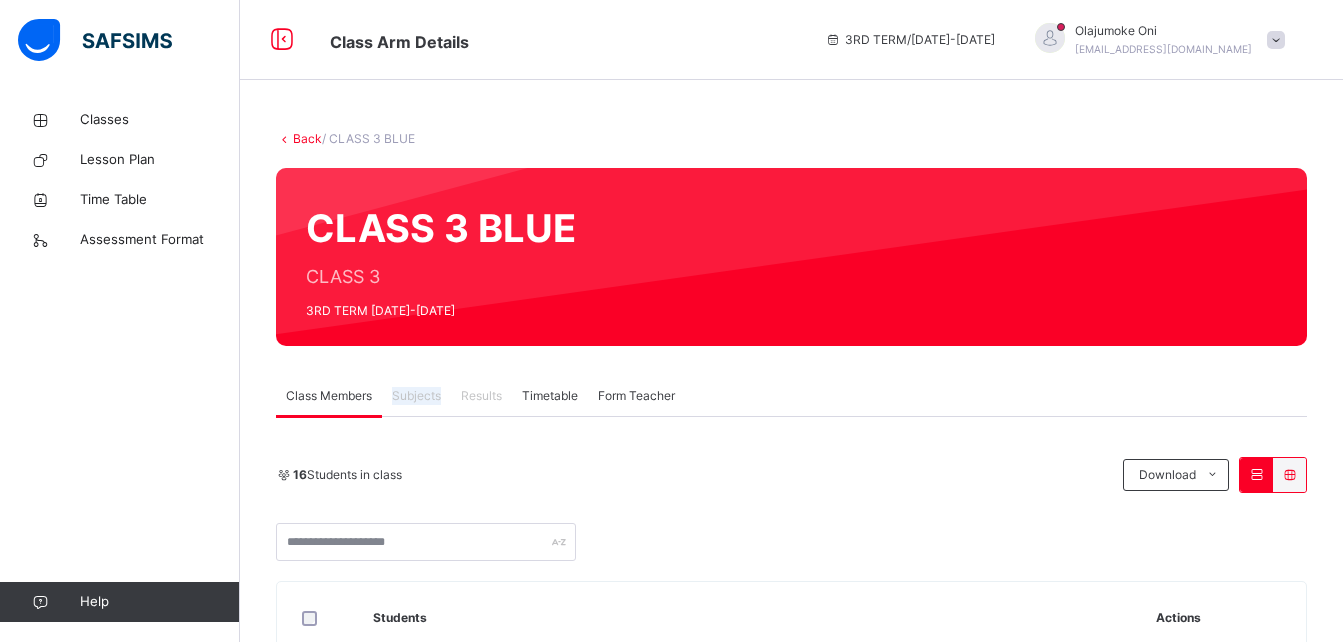 click on "Subjects" at bounding box center [416, 396] 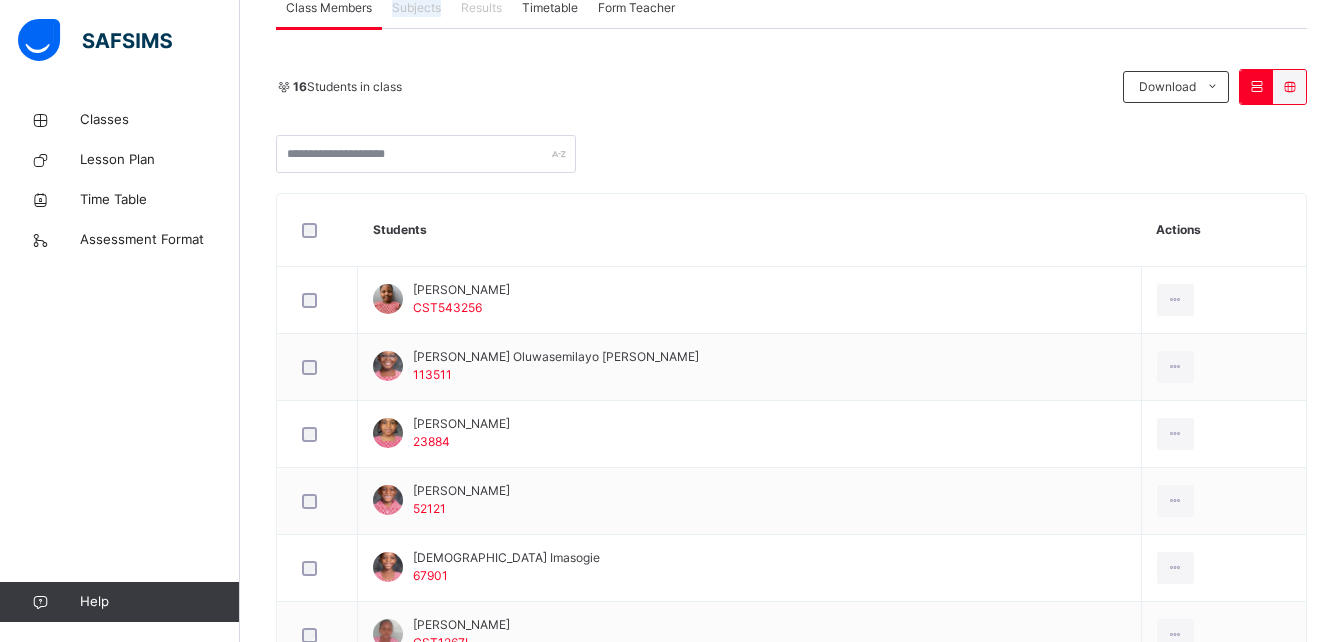 scroll, scrollTop: 0, scrollLeft: 0, axis: both 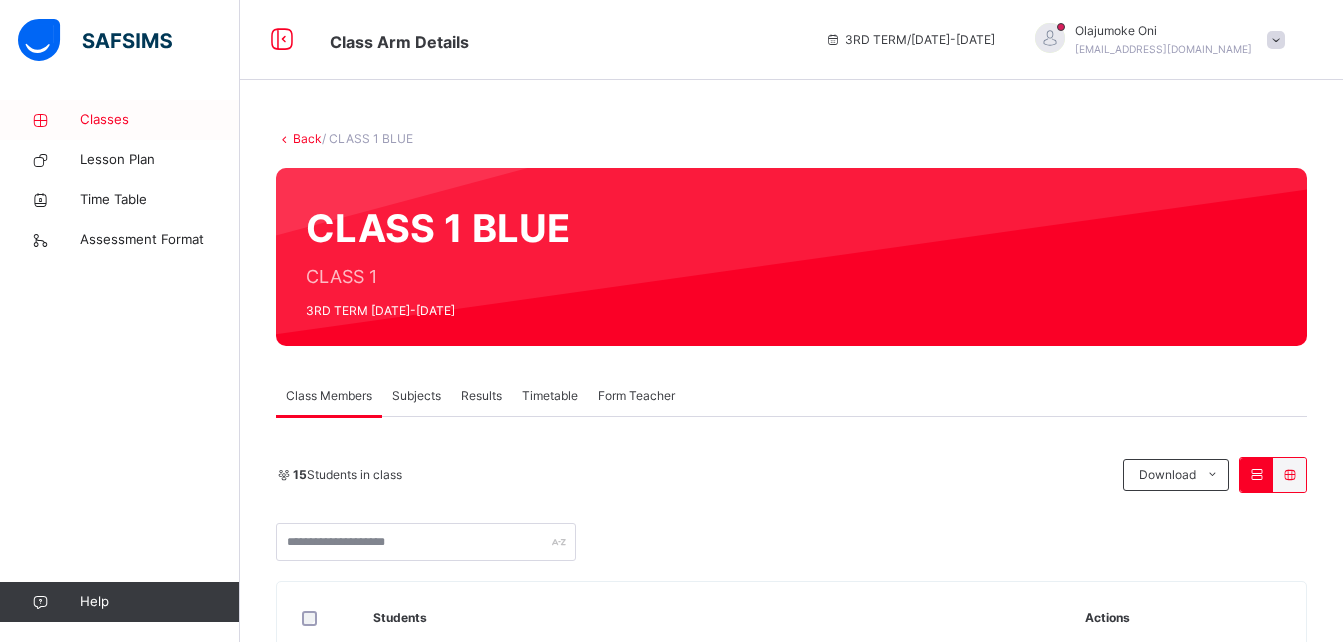 click on "Classes" at bounding box center [160, 120] 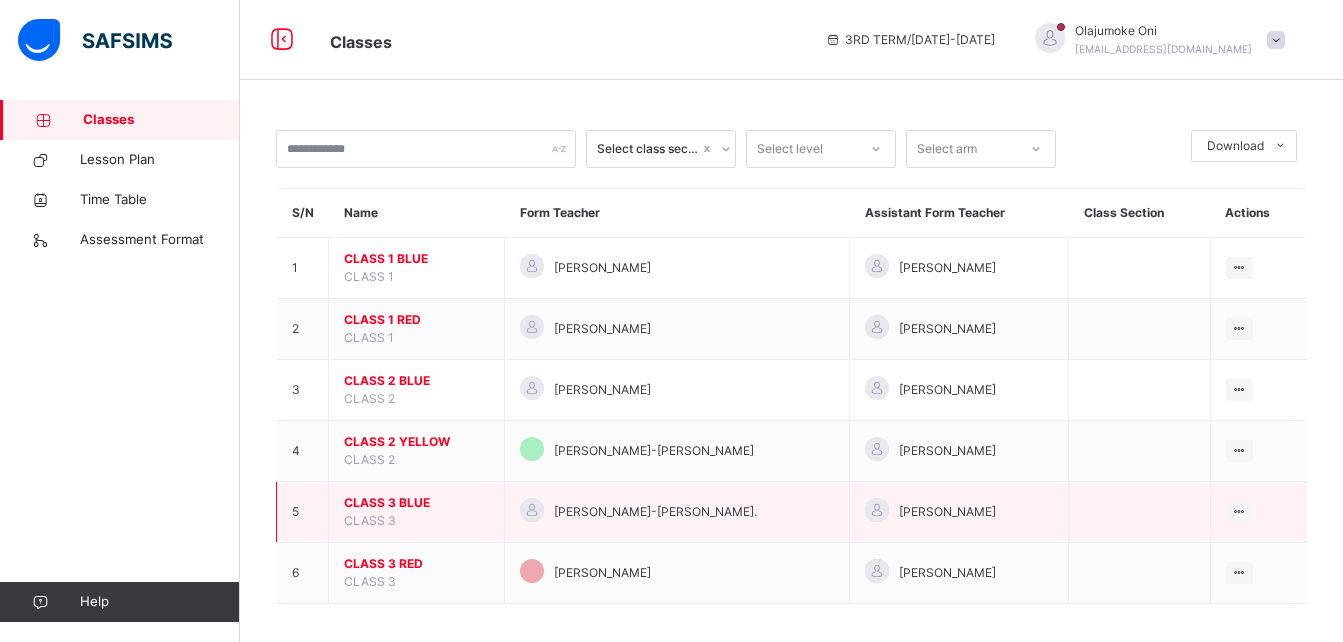 click on "CLASS 3   BLUE" at bounding box center (416, 503) 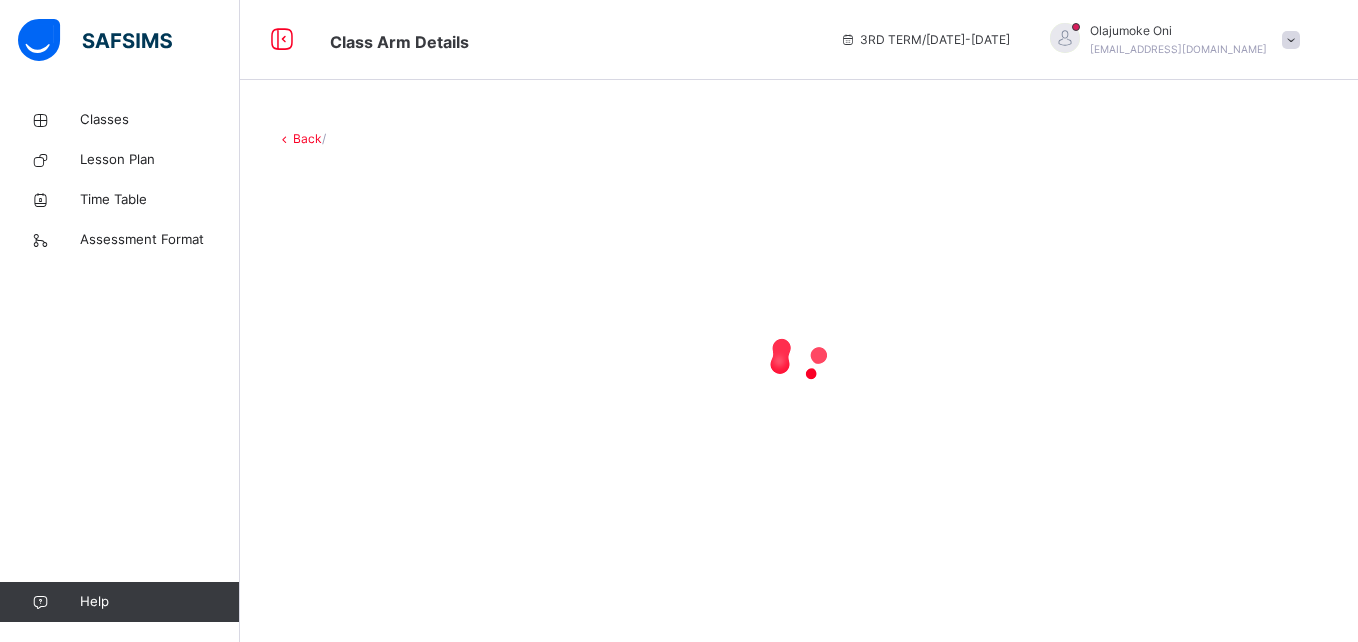 click at bounding box center (799, 358) 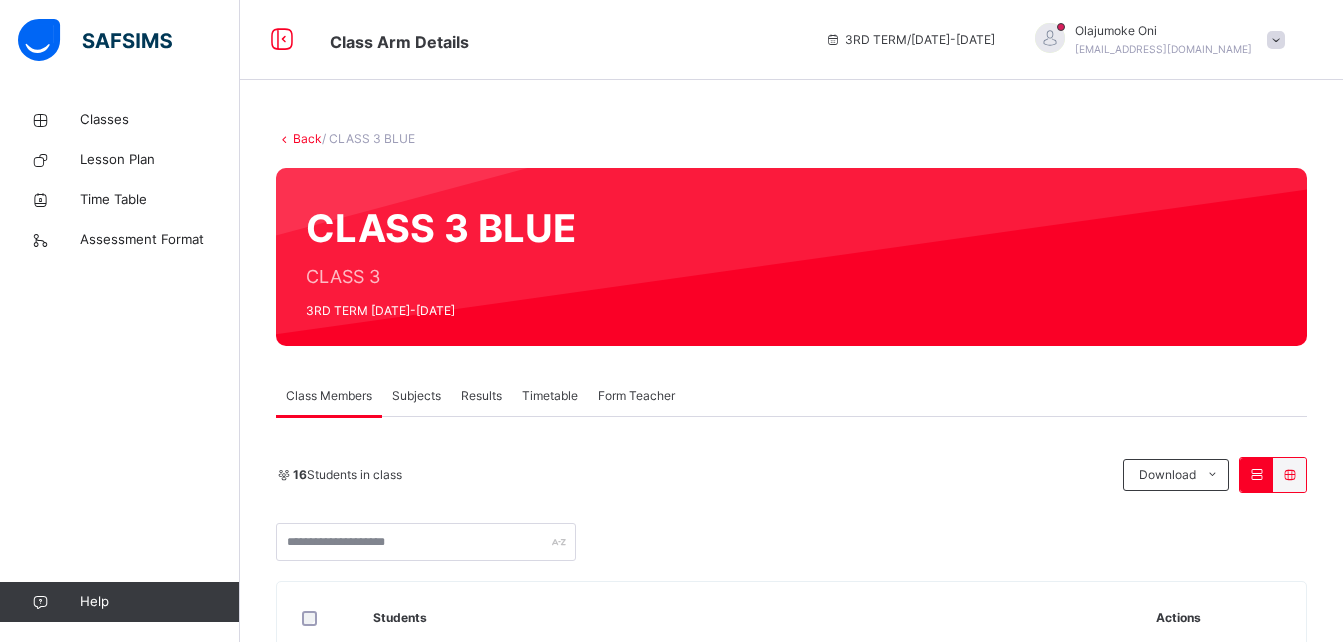 drag, startPoint x: 424, startPoint y: 494, endPoint x: 760, endPoint y: 480, distance: 336.29153 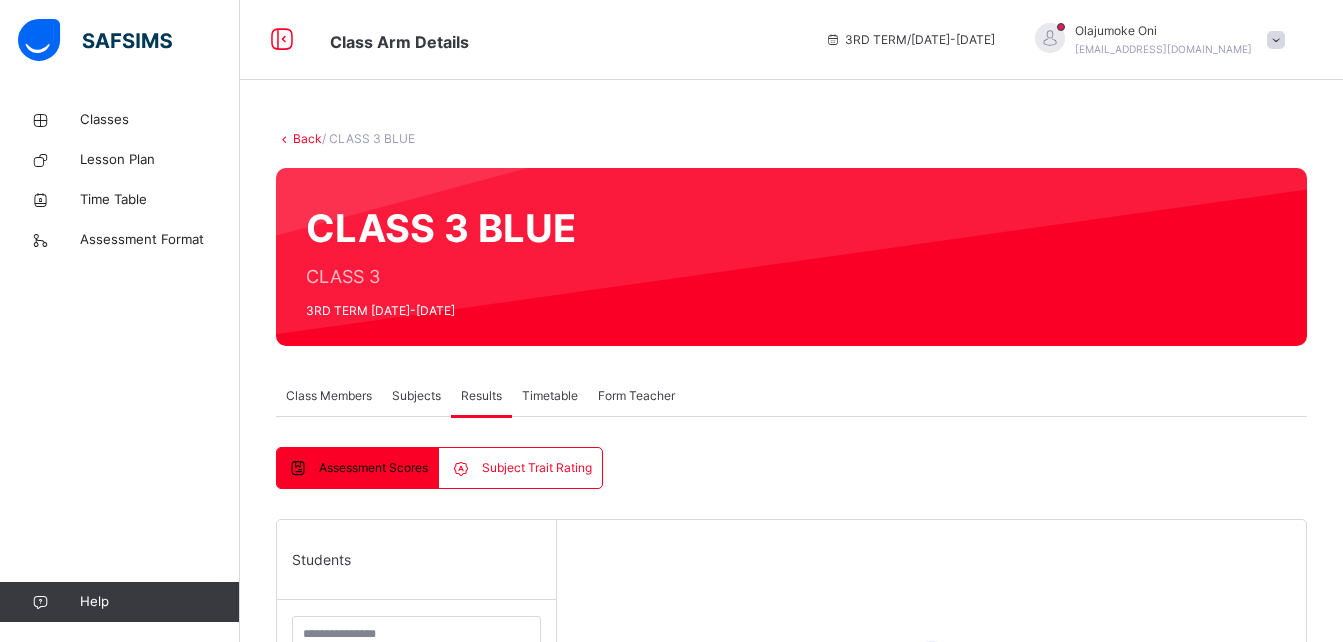 click on "Results" at bounding box center [481, 396] 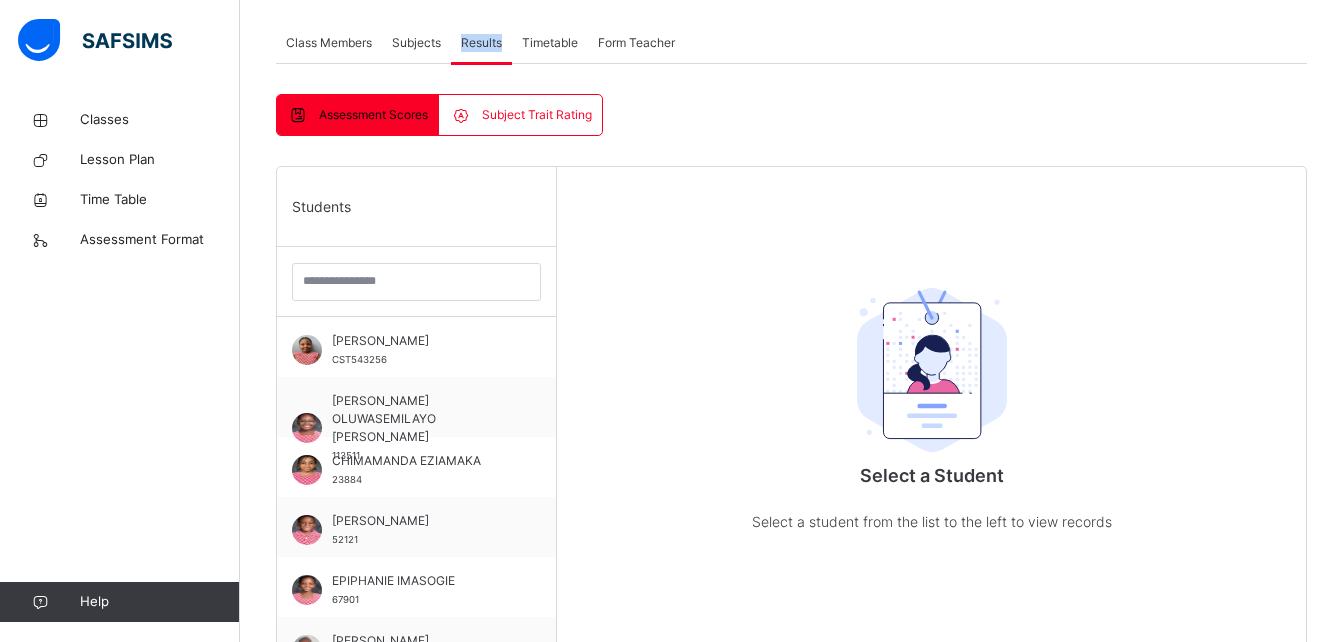 scroll, scrollTop: 413, scrollLeft: 0, axis: vertical 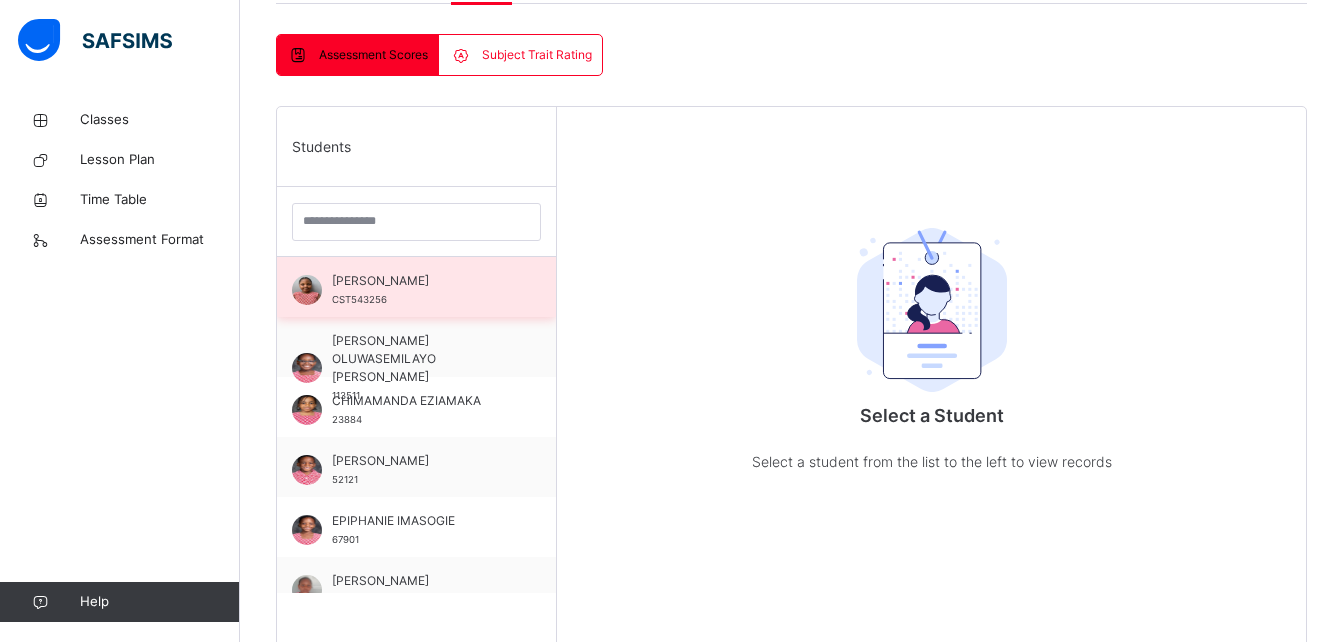 click on "CST543256" at bounding box center (359, 299) 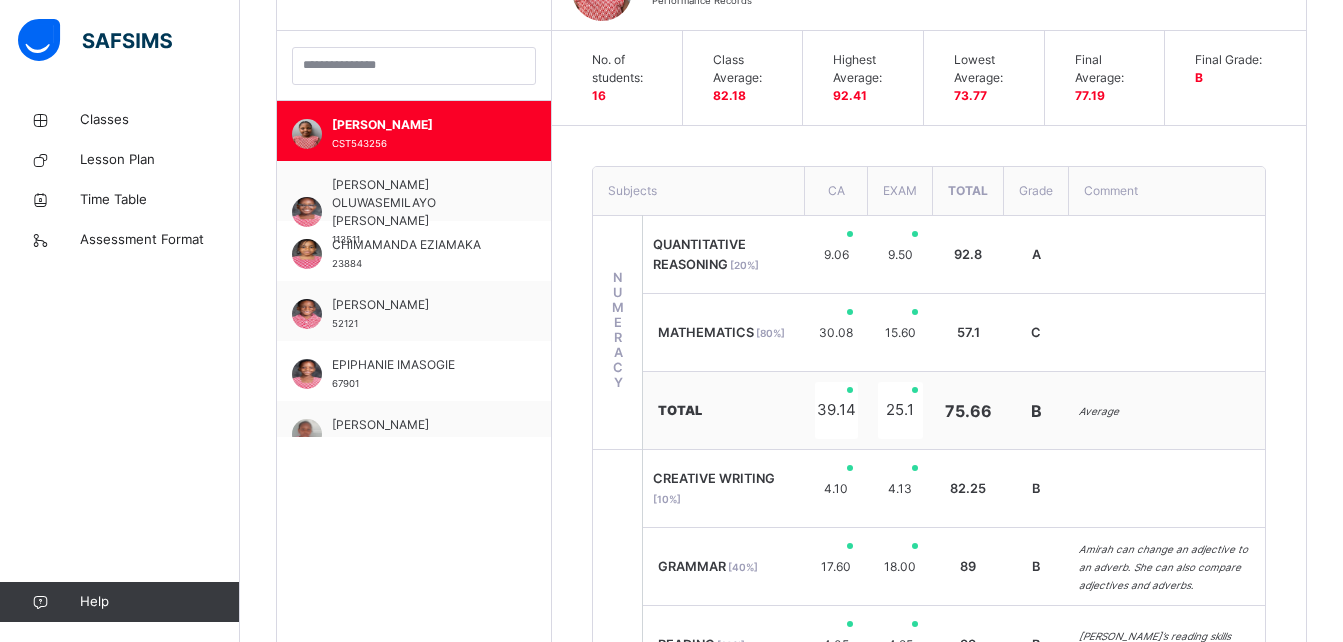 scroll, scrollTop: 647, scrollLeft: 0, axis: vertical 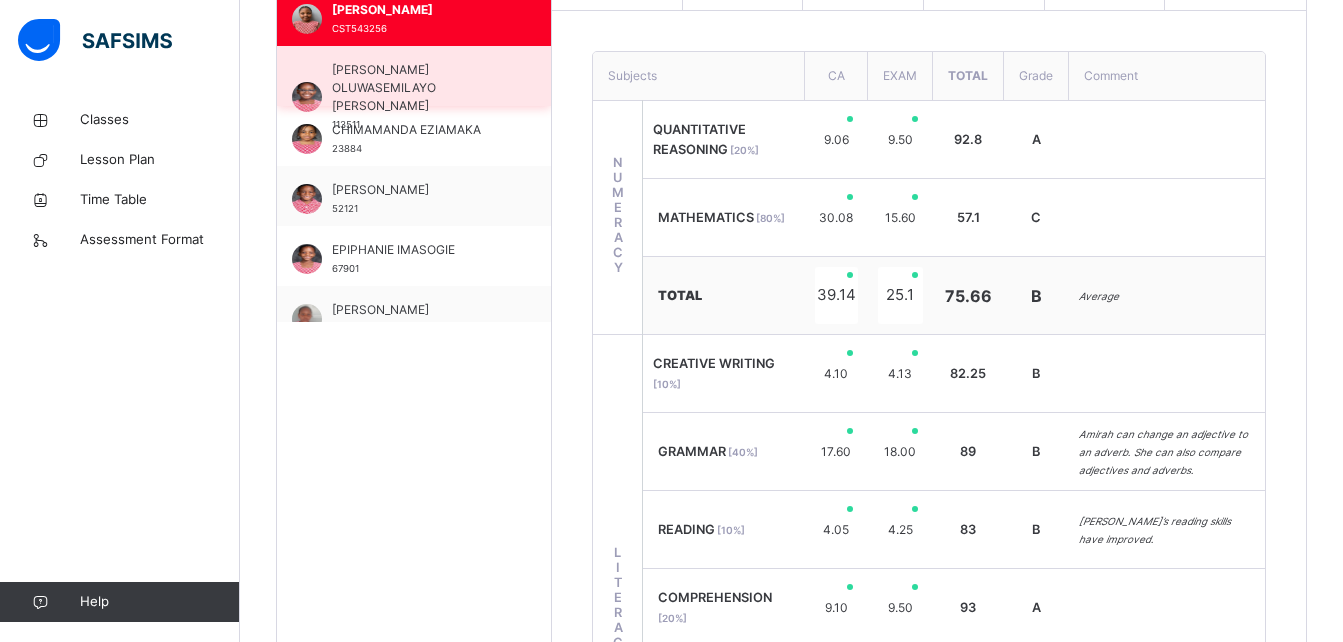 click on "[PERSON_NAME] OLUWASEMILAYO [PERSON_NAME]" at bounding box center [419, 88] 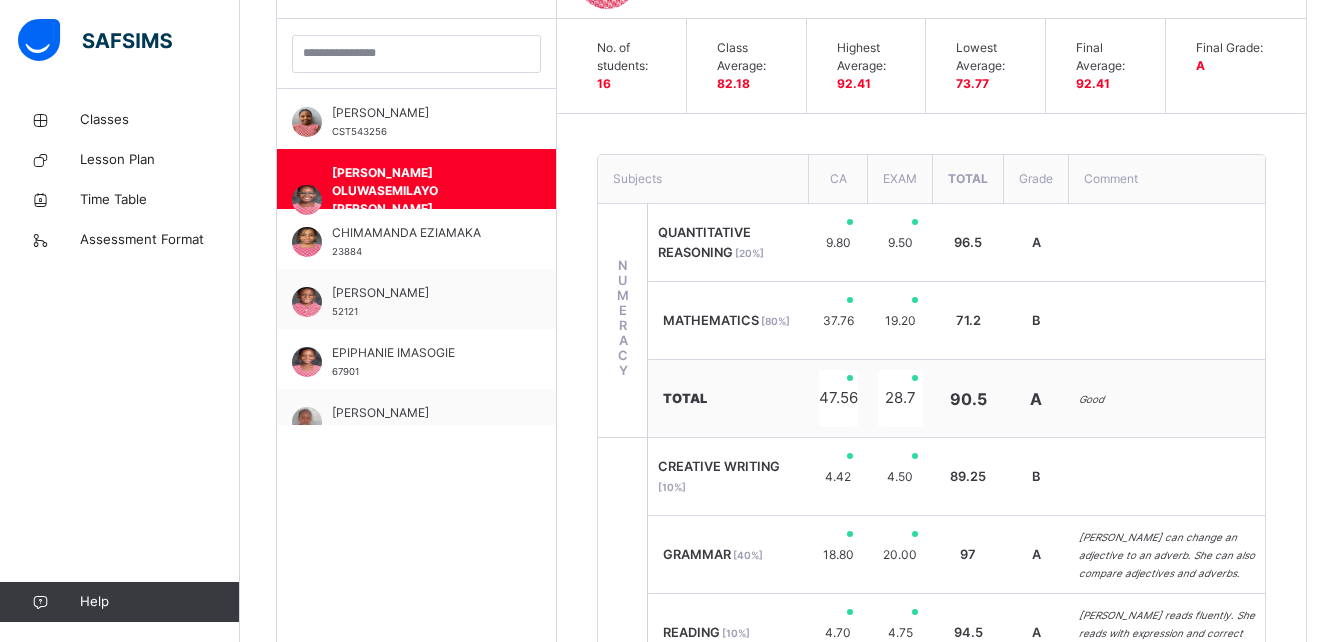 scroll, scrollTop: 684, scrollLeft: 0, axis: vertical 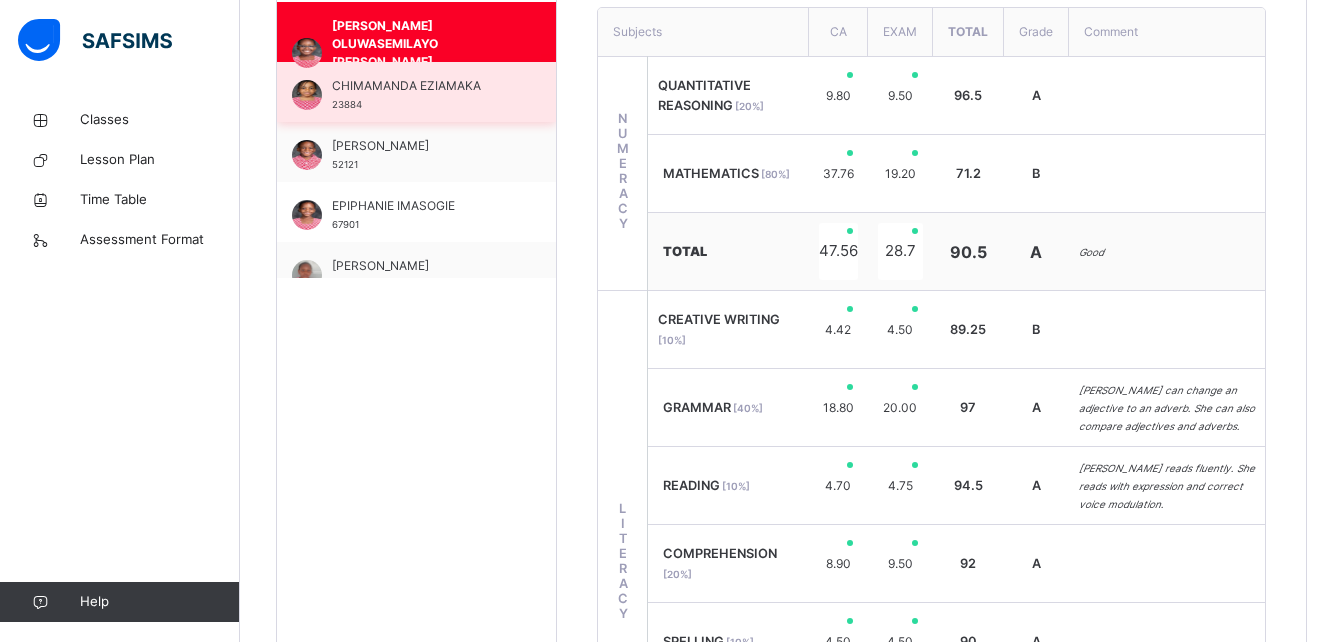 click on "CHIMAMANDA  EZIAMAKA 23884" at bounding box center (416, 92) 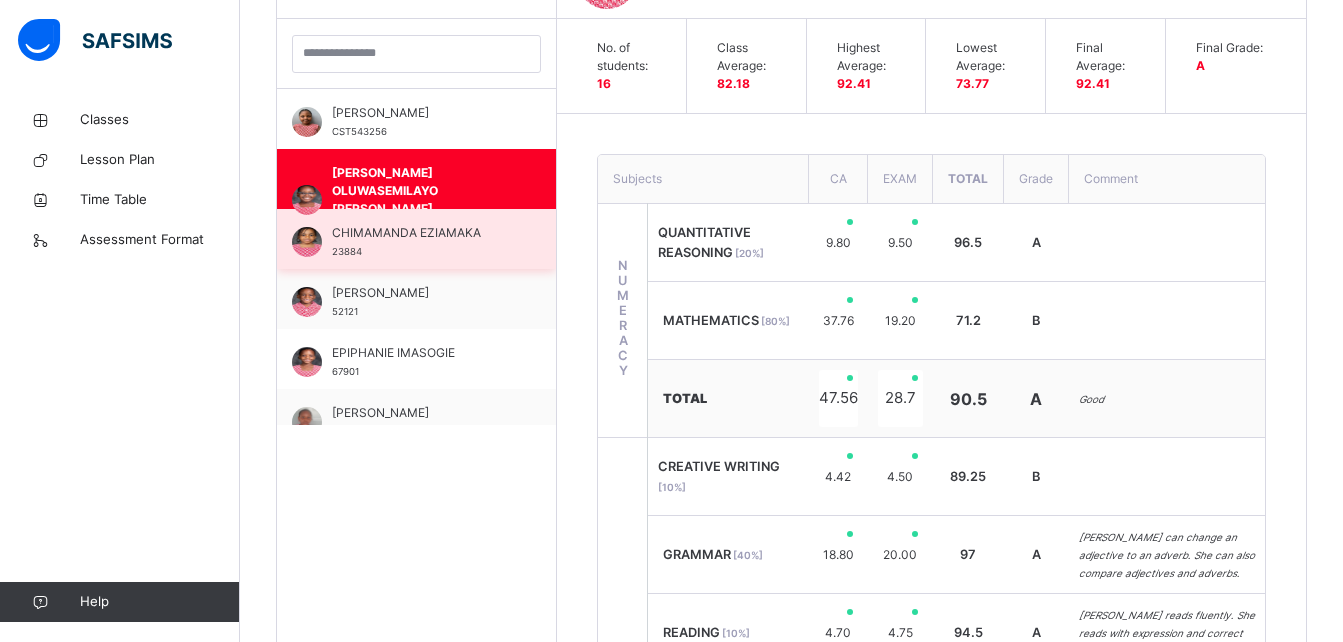 click on "[PERSON_NAME]" at bounding box center [421, 113] 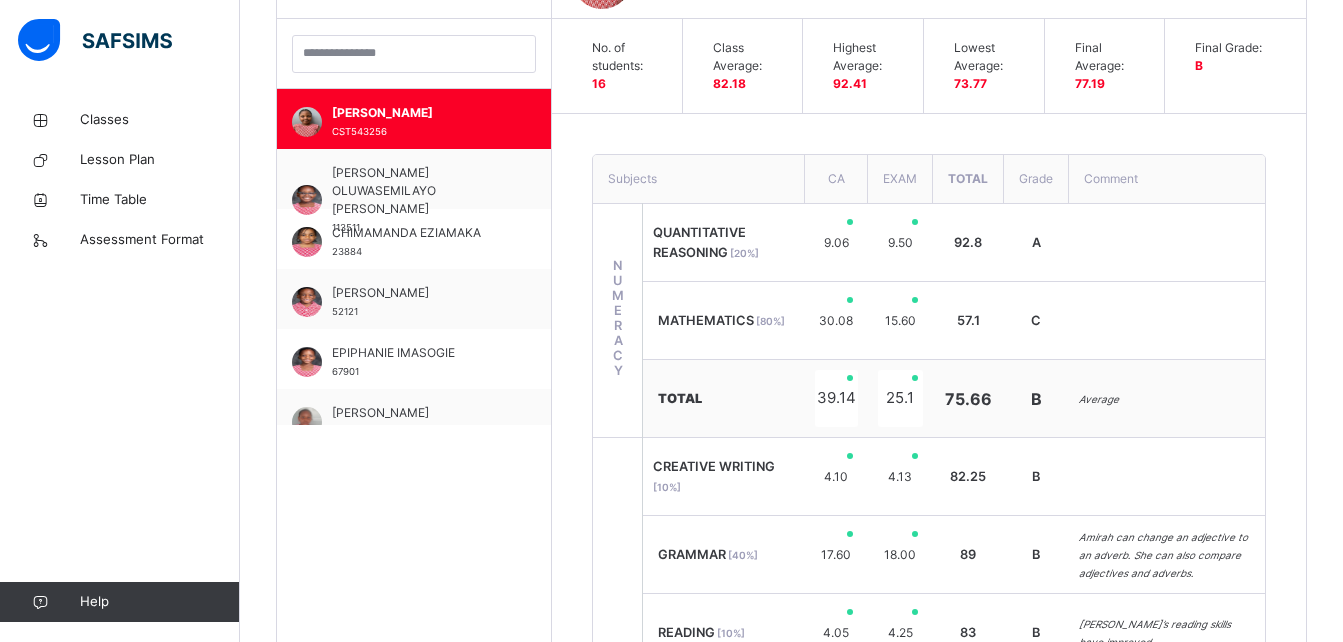 scroll, scrollTop: 728, scrollLeft: 0, axis: vertical 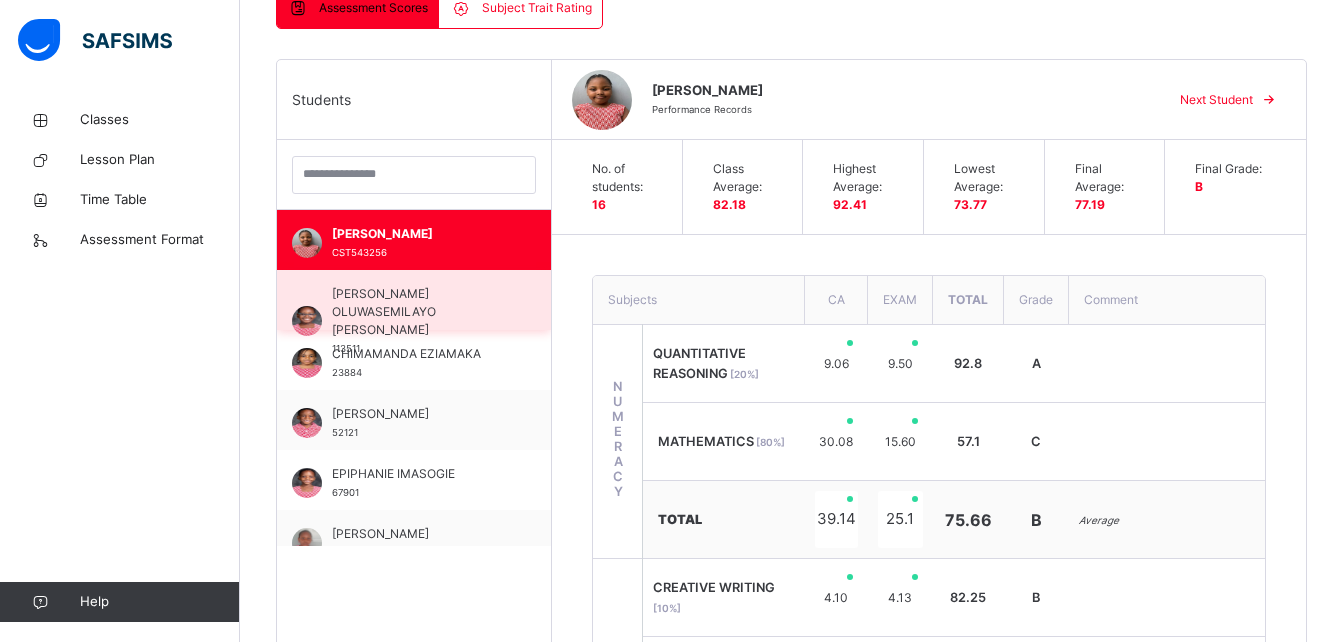 click on "[PERSON_NAME] OLUWASEMILAYO [PERSON_NAME]" at bounding box center [419, 312] 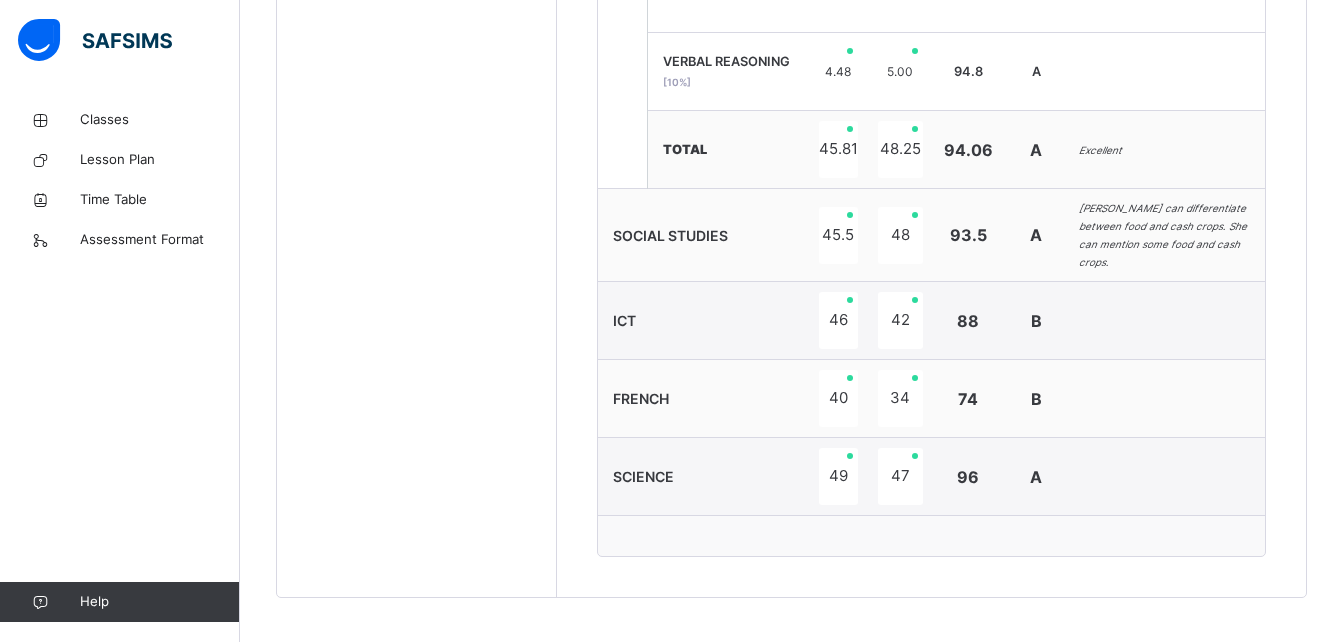 scroll, scrollTop: 1377, scrollLeft: 0, axis: vertical 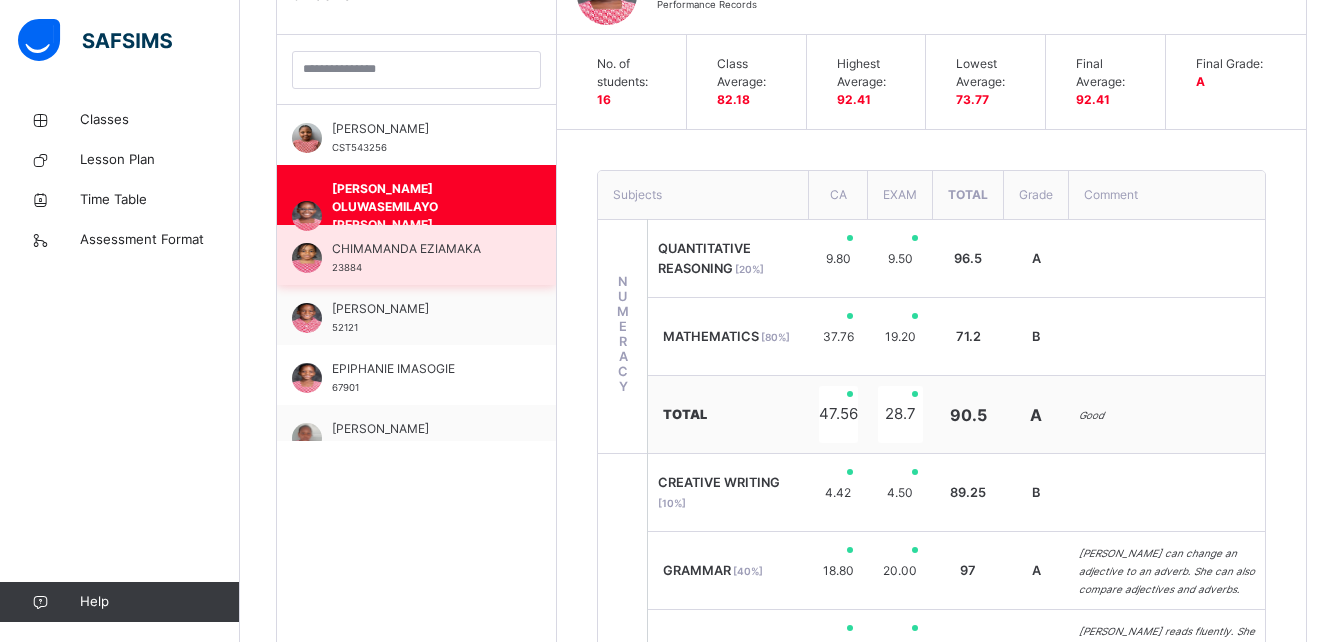 click on "CHIMAMANDA  EZIAMAKA 23884" at bounding box center (421, 258) 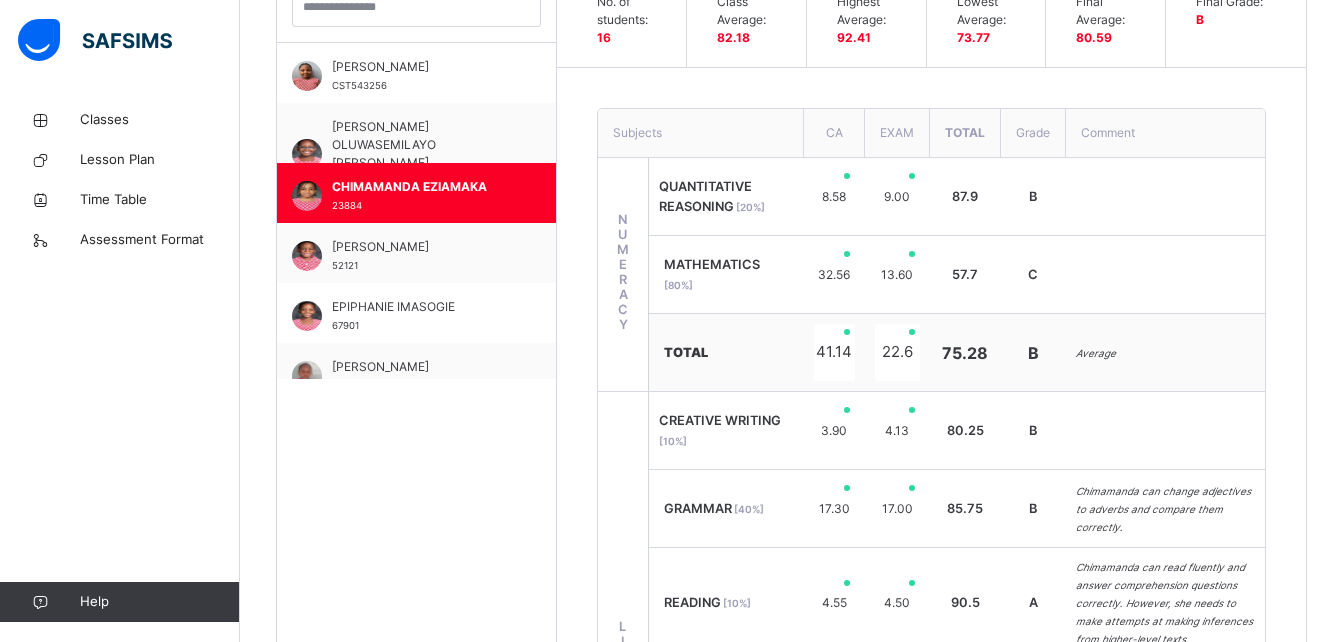 scroll, scrollTop: 596, scrollLeft: 0, axis: vertical 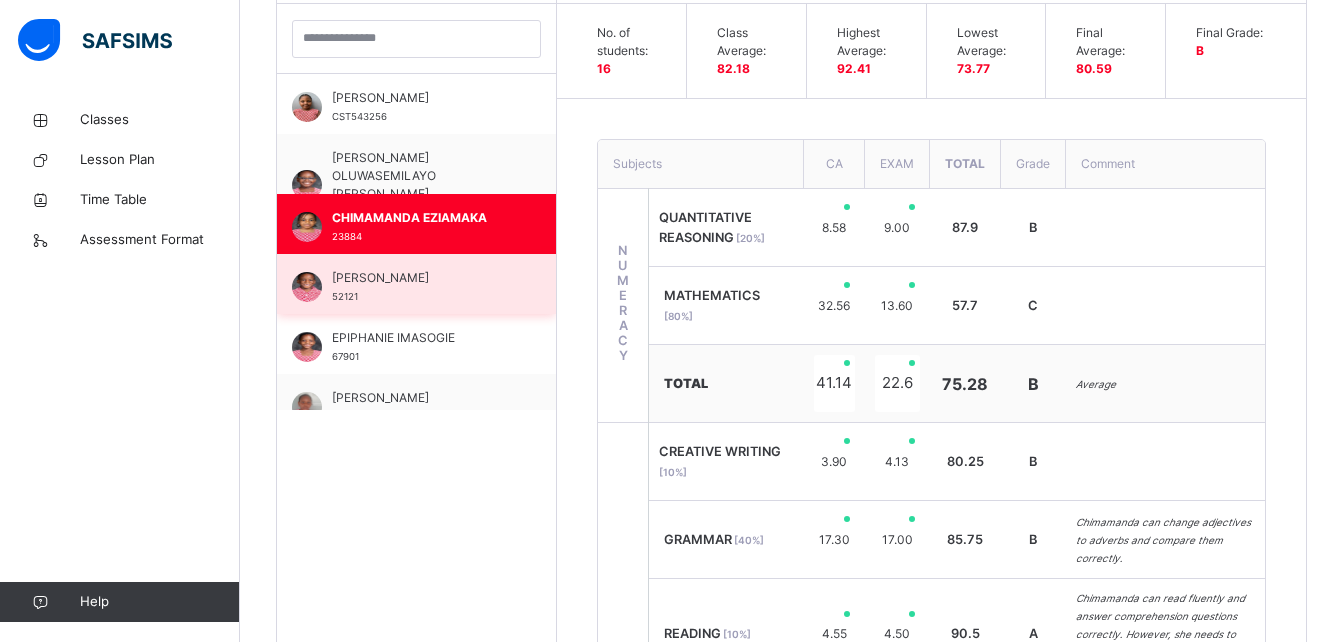 click on "[PERSON_NAME] 52121" at bounding box center (421, 287) 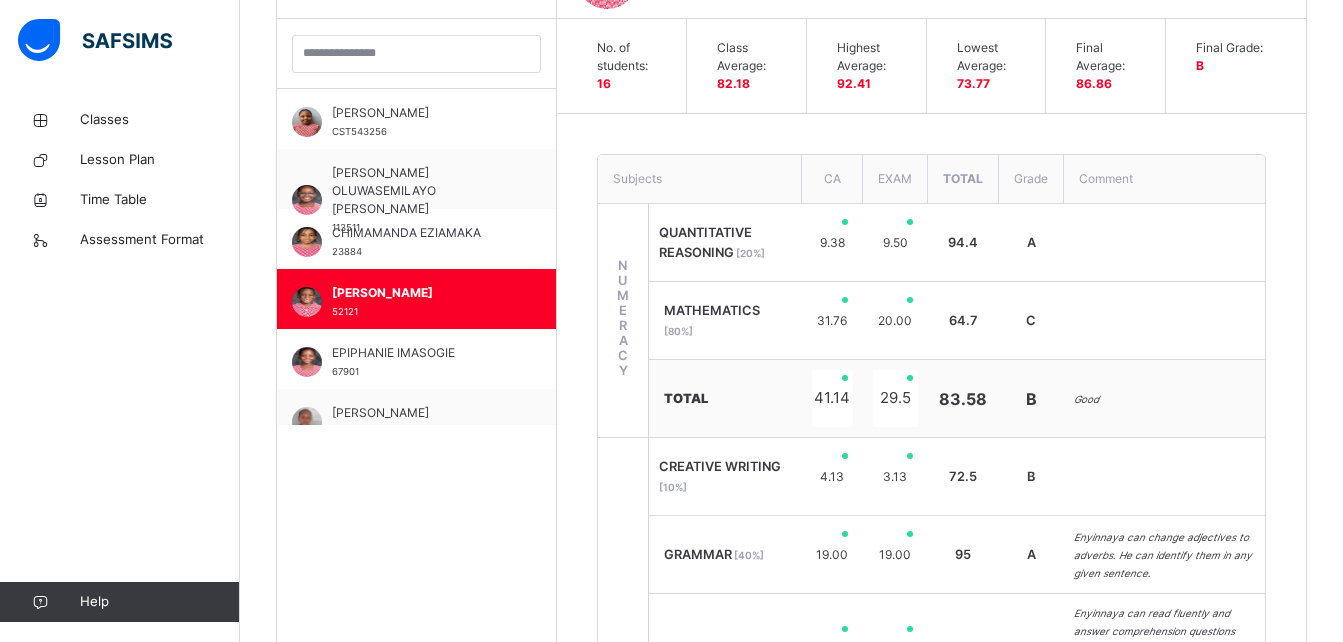 scroll, scrollTop: 596, scrollLeft: 0, axis: vertical 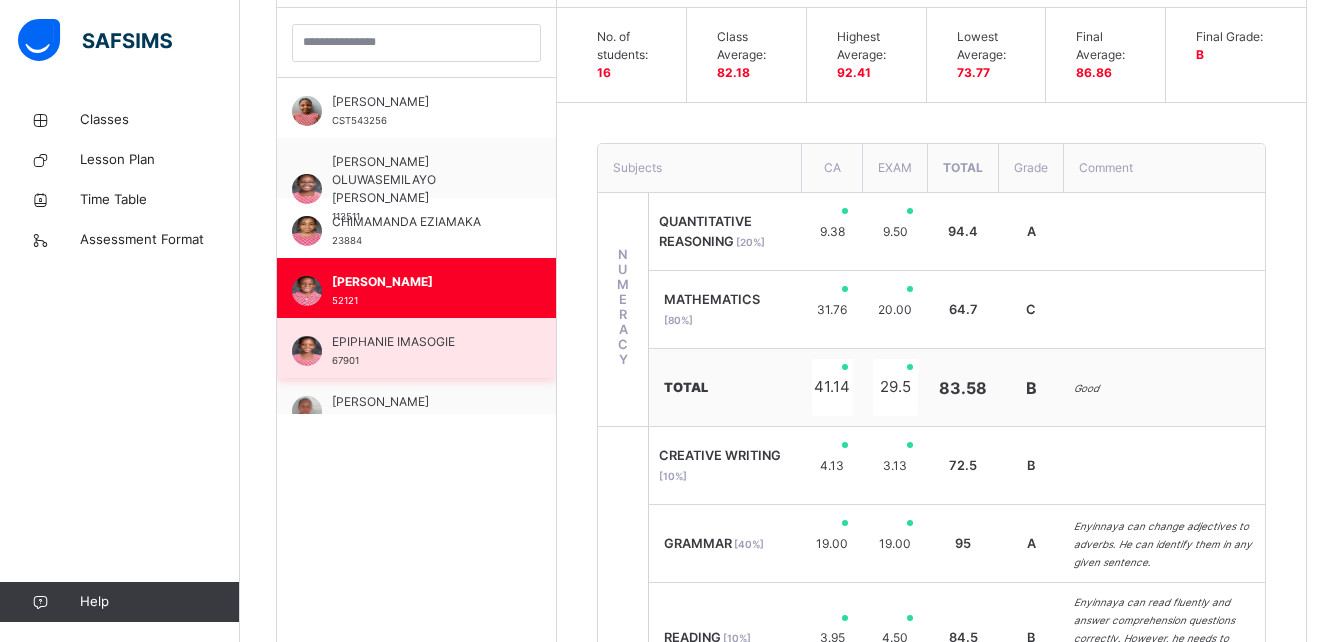 click on "EPIPHANIE  IMASOGIE" at bounding box center [421, 342] 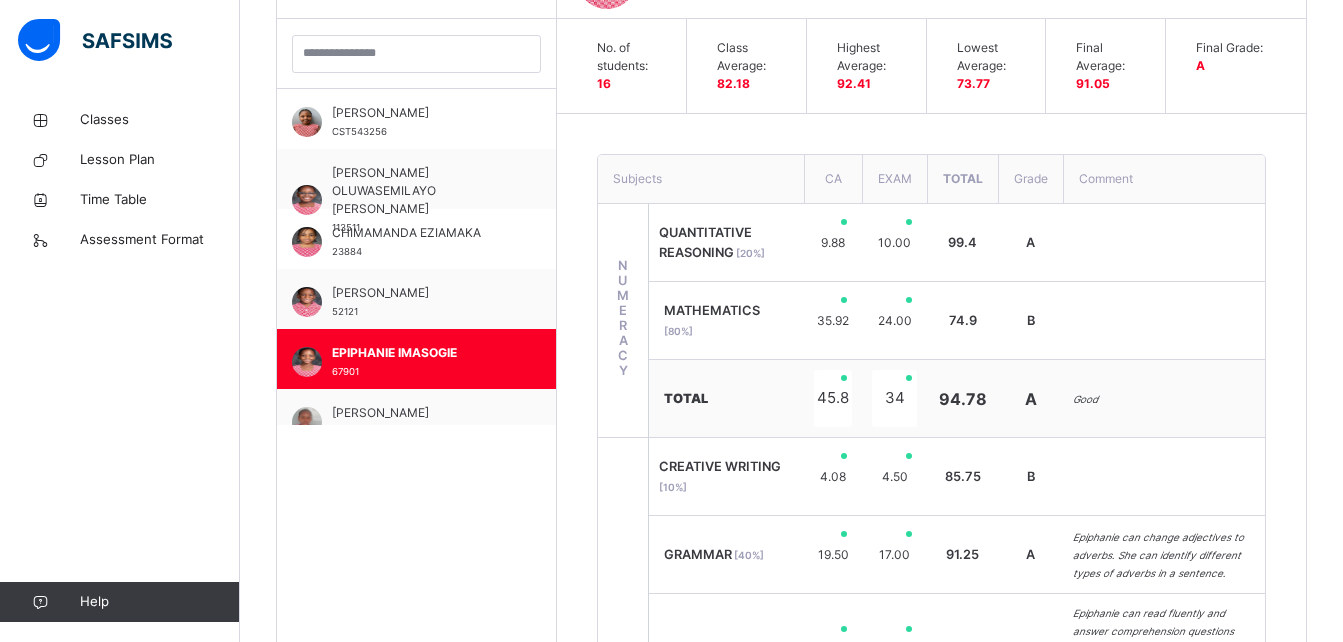 scroll, scrollTop: 592, scrollLeft: 0, axis: vertical 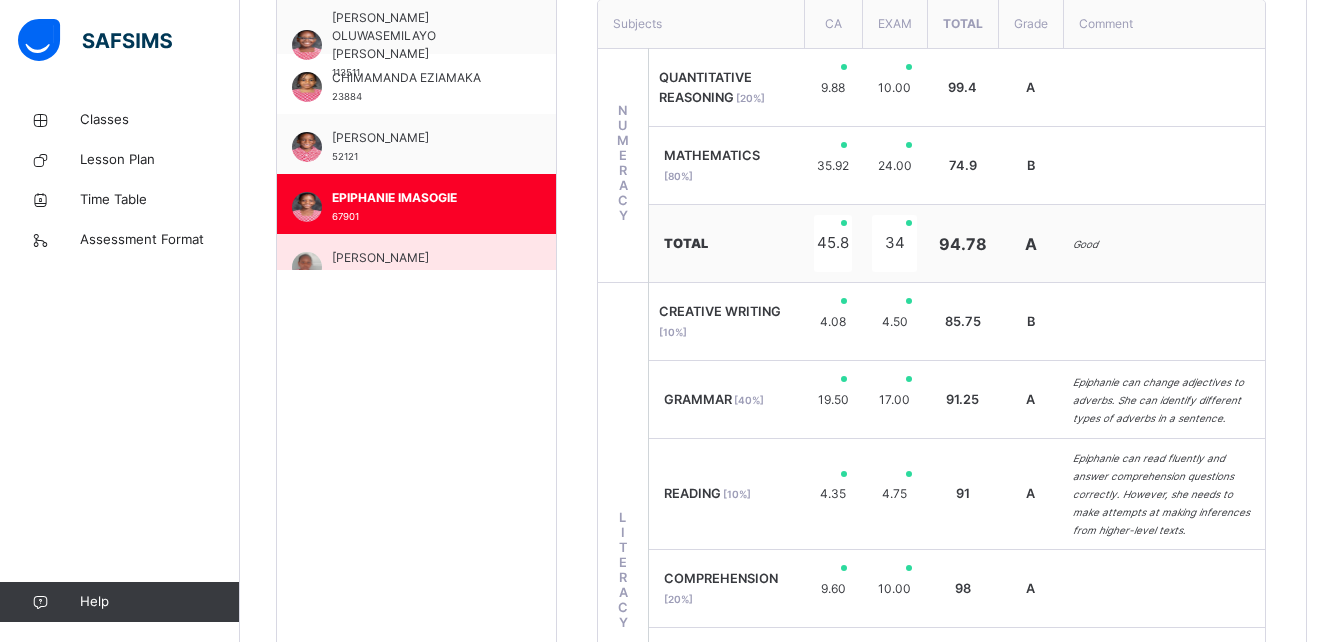 click on "[PERSON_NAME]" at bounding box center (421, 258) 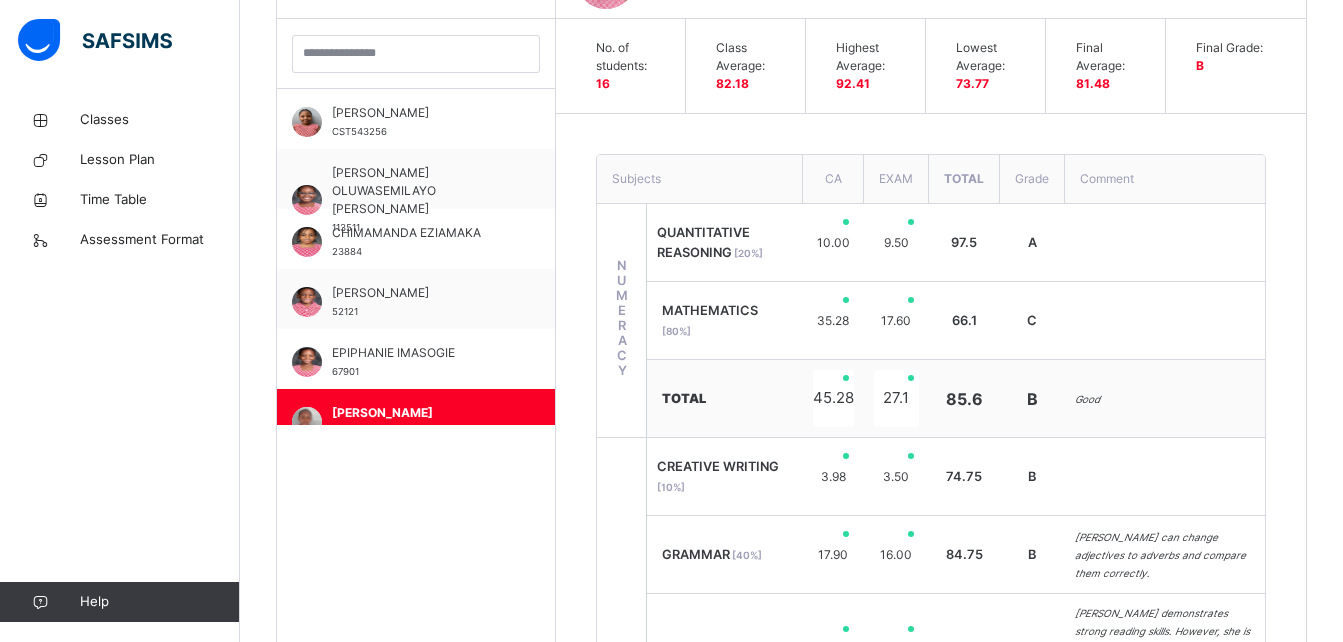 scroll, scrollTop: 736, scrollLeft: 0, axis: vertical 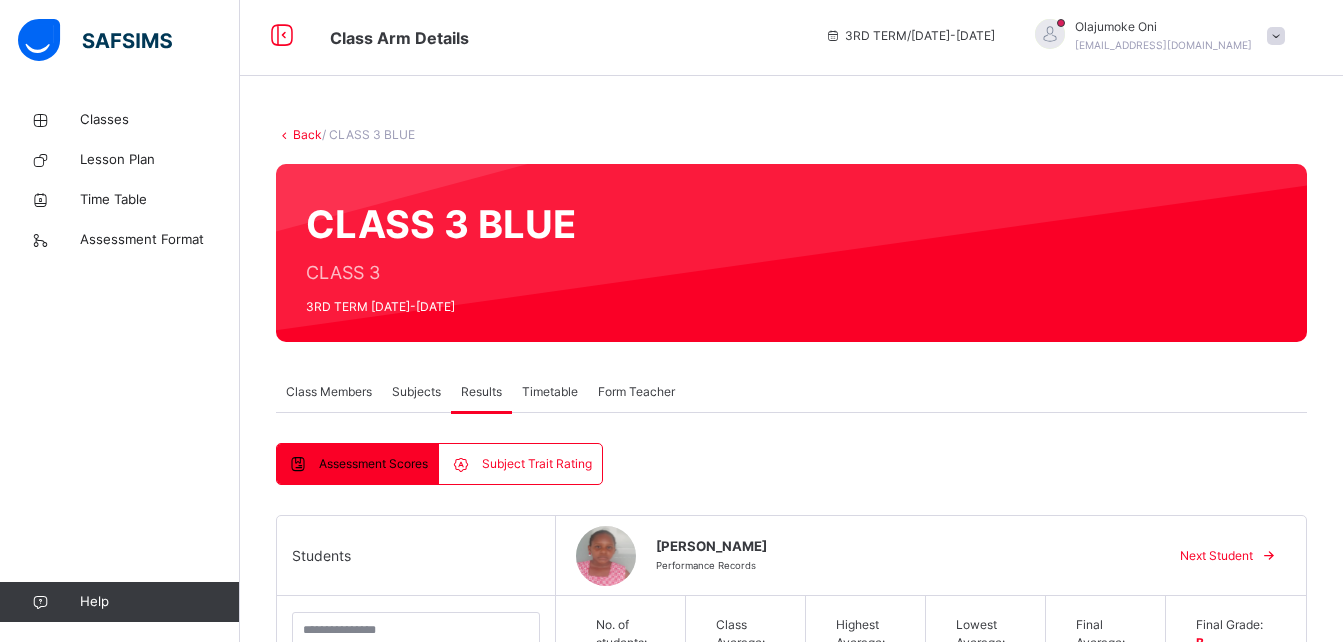 click on "Subjects" at bounding box center (416, 392) 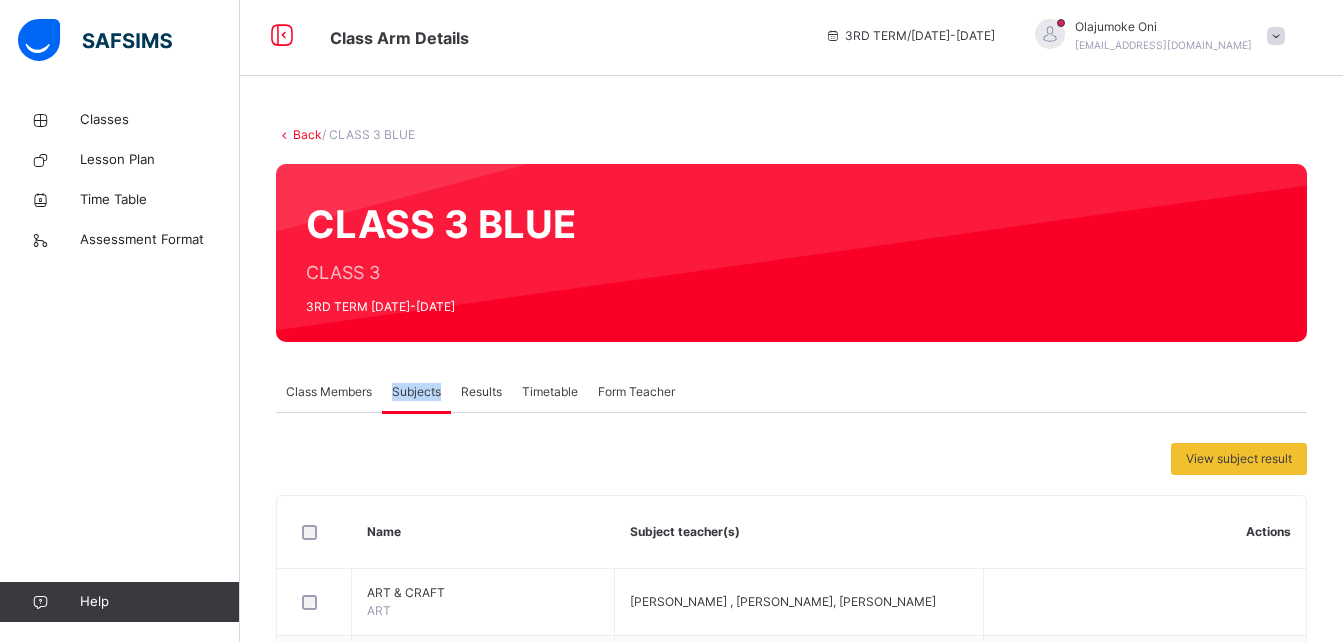 click on "Subjects" at bounding box center (416, 392) 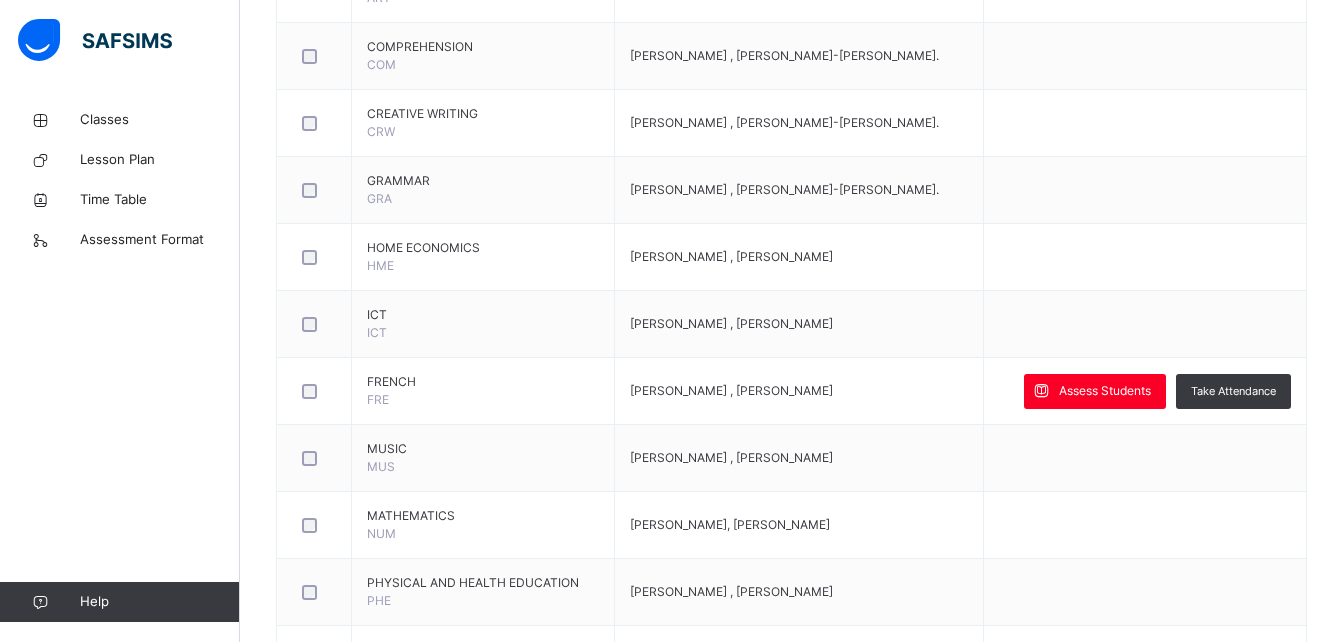 scroll, scrollTop: 620, scrollLeft: 0, axis: vertical 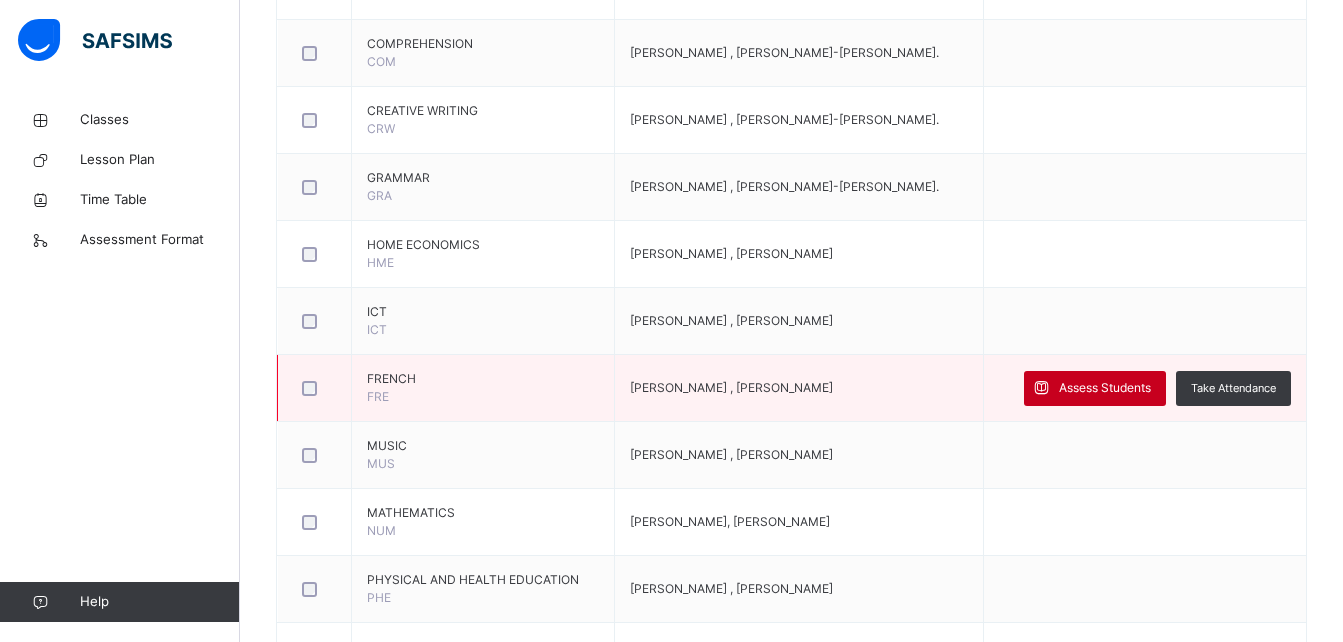 click on "Assess Students" at bounding box center [1105, 388] 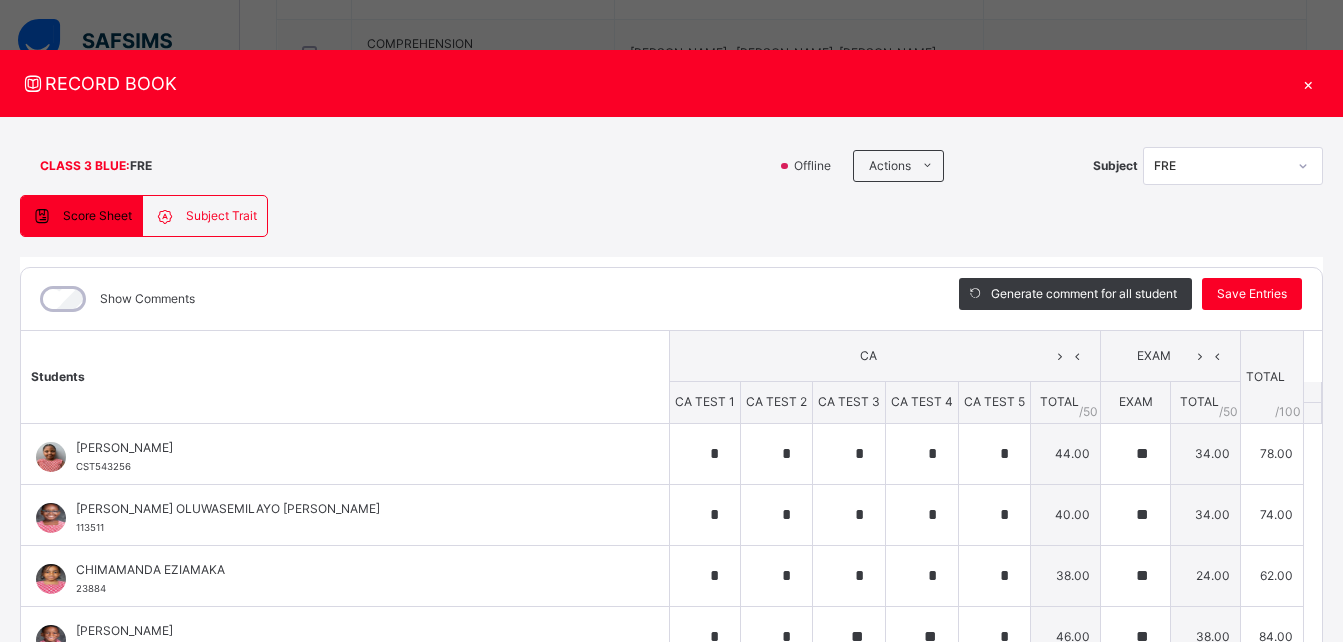 type on "*" 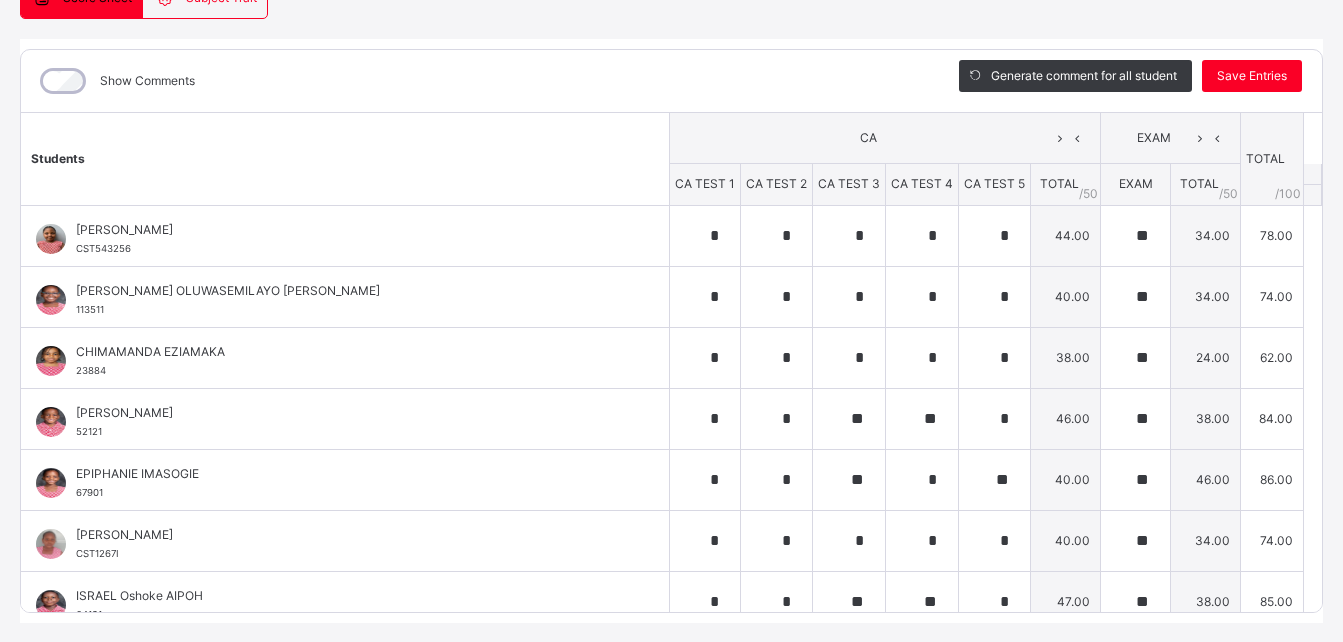 scroll, scrollTop: 269, scrollLeft: 0, axis: vertical 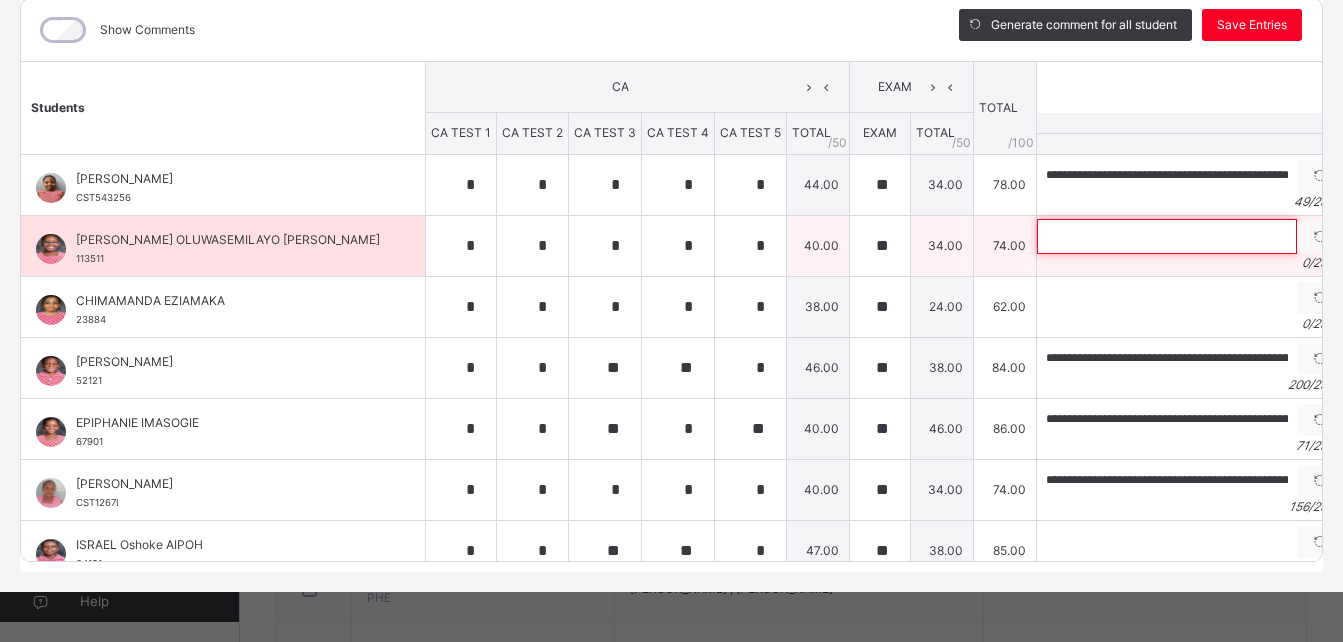 click at bounding box center [1167, 236] 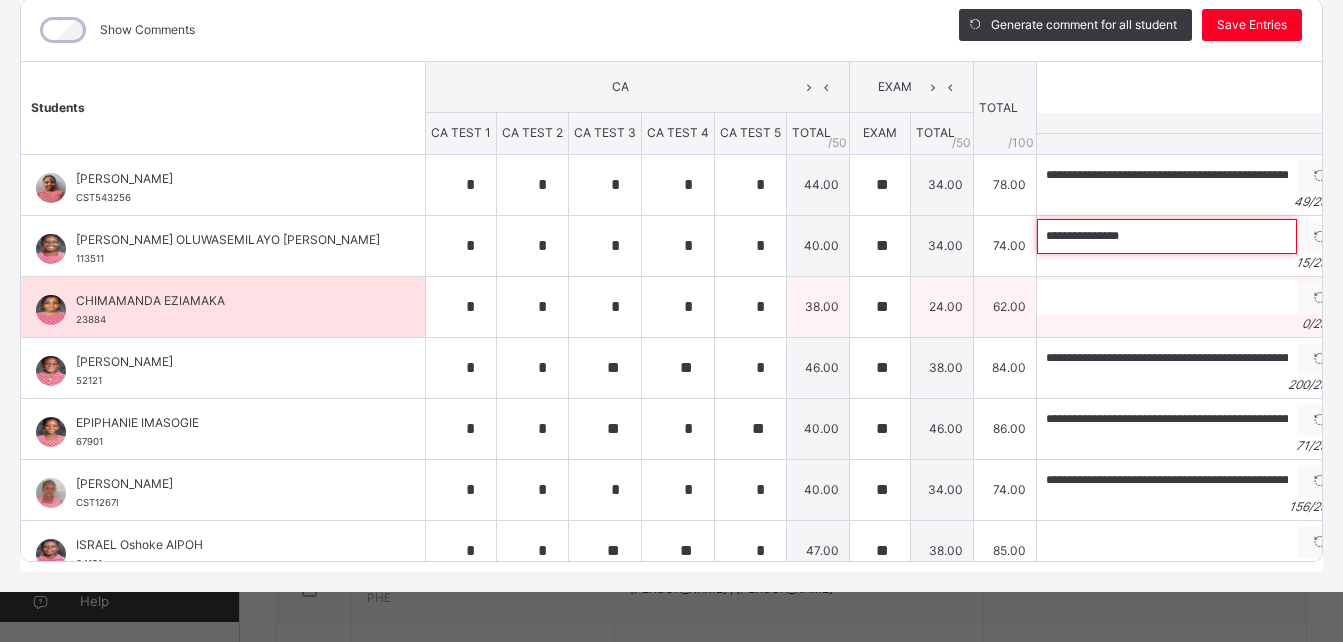 paste on "**********" 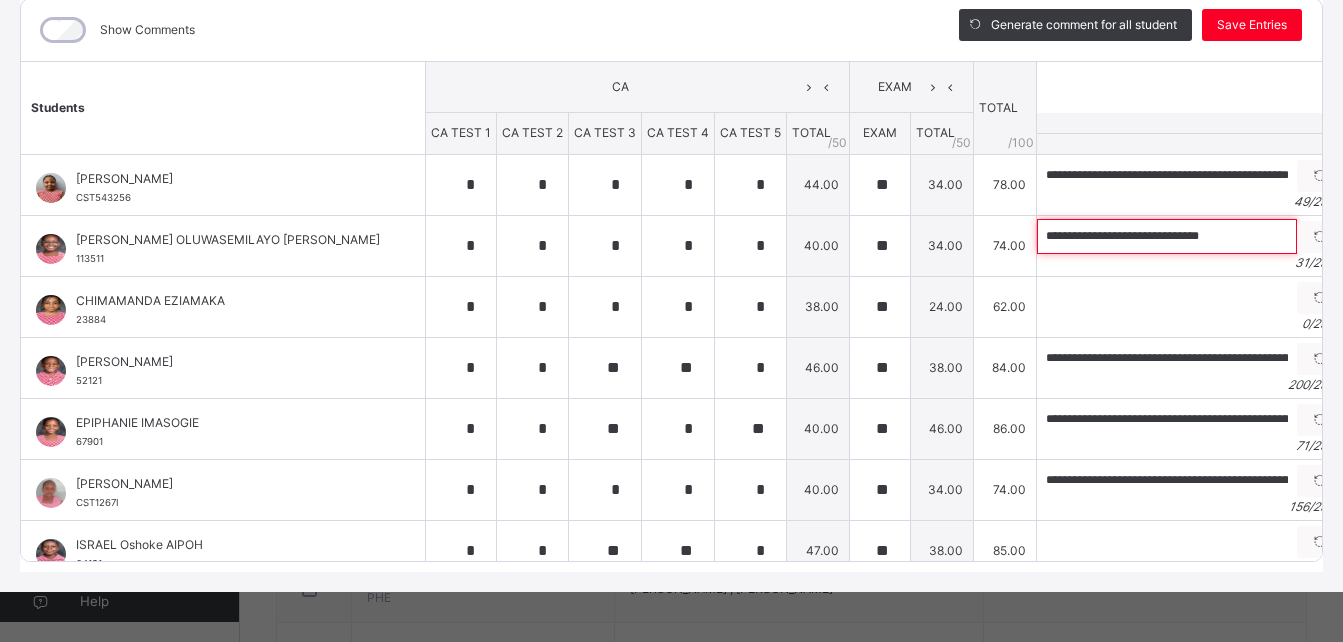 type on "**********" 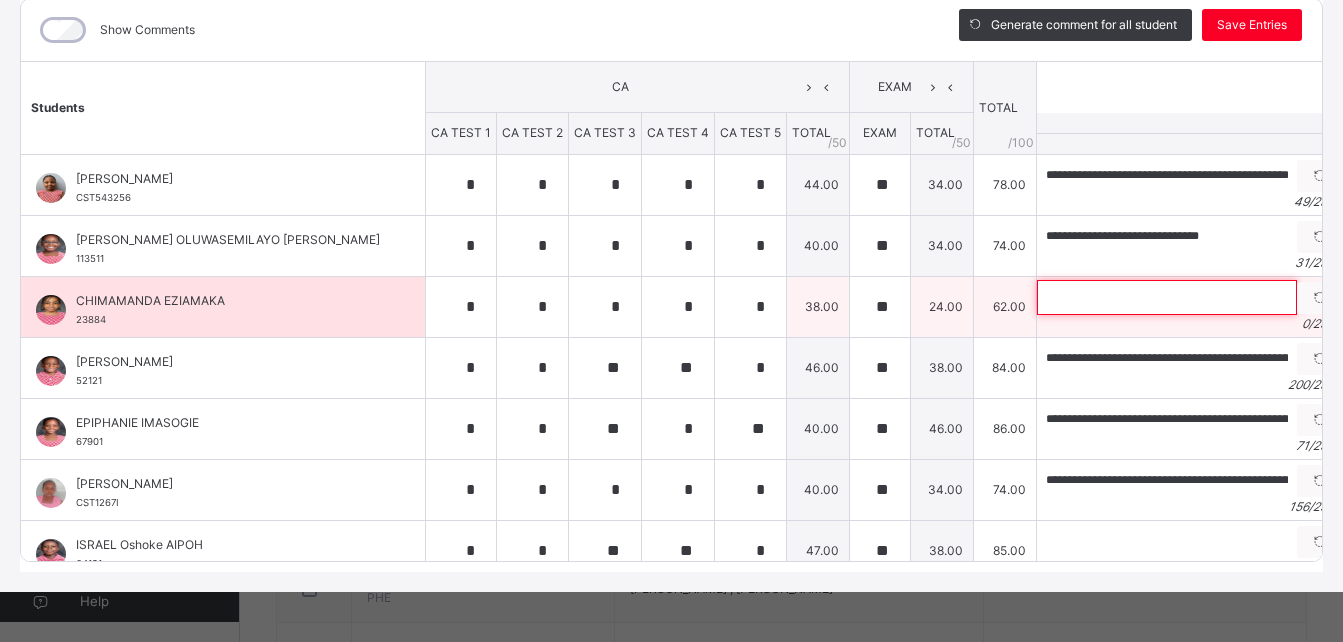 click at bounding box center (1167, 297) 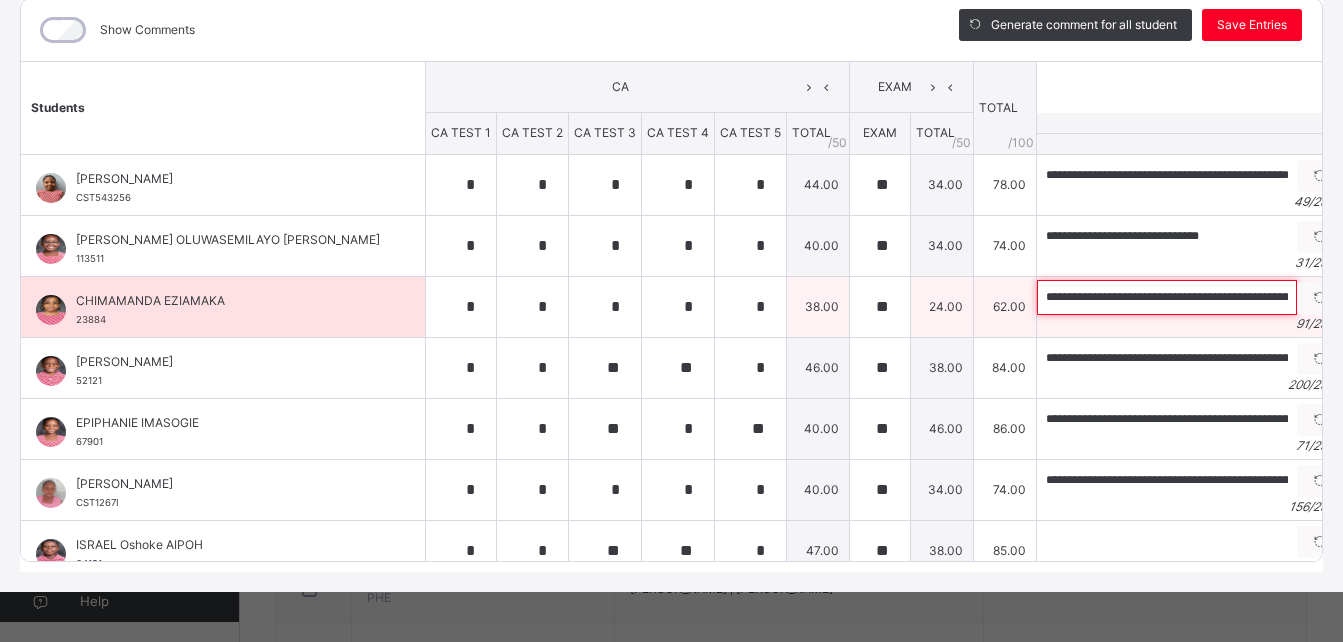 scroll, scrollTop: 0, scrollLeft: 245, axis: horizontal 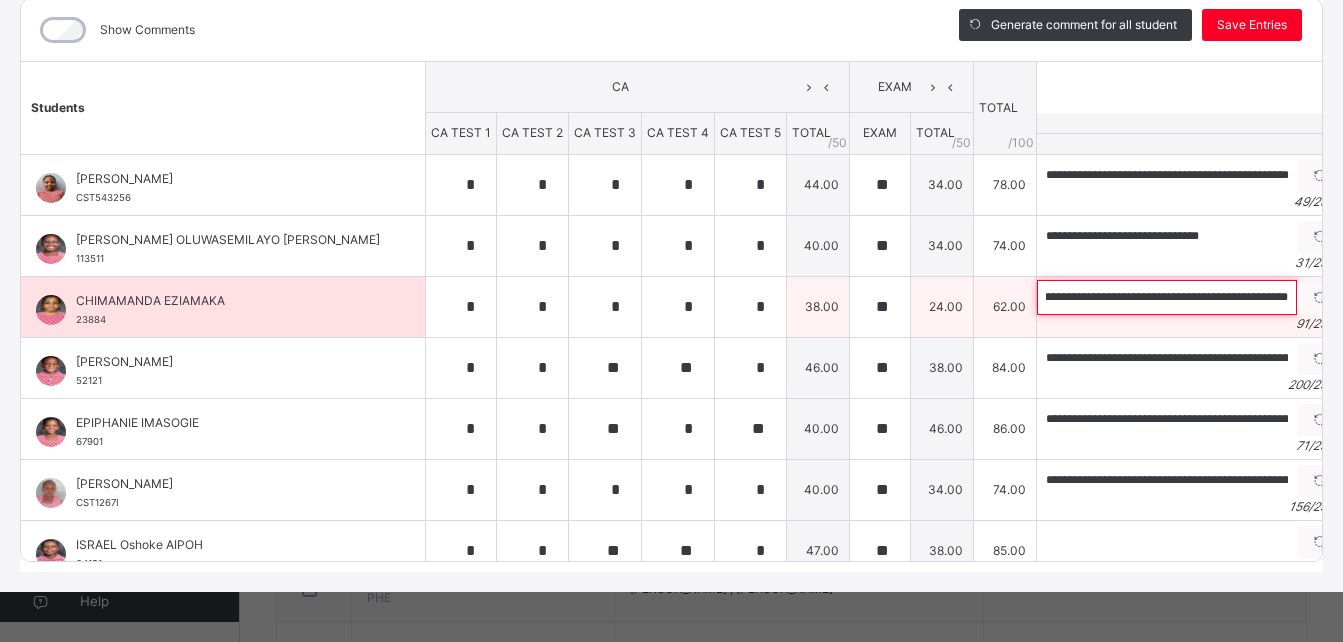 click on "**********" at bounding box center [1167, 297] 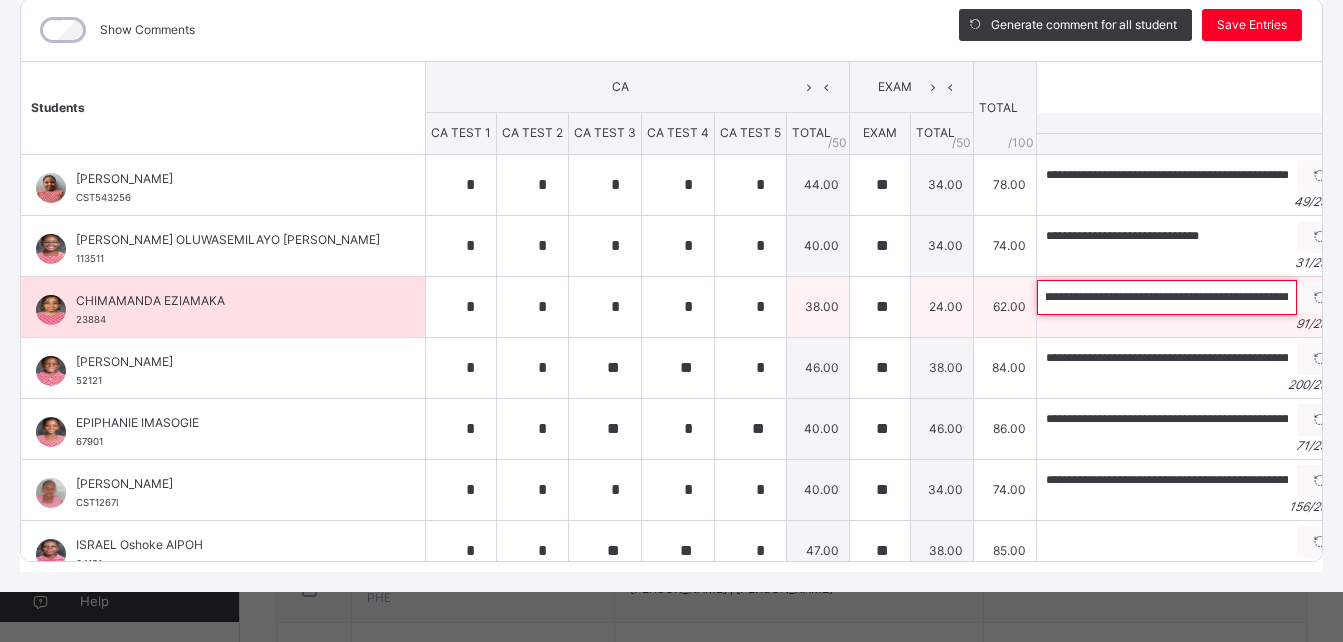 scroll, scrollTop: 0, scrollLeft: 0, axis: both 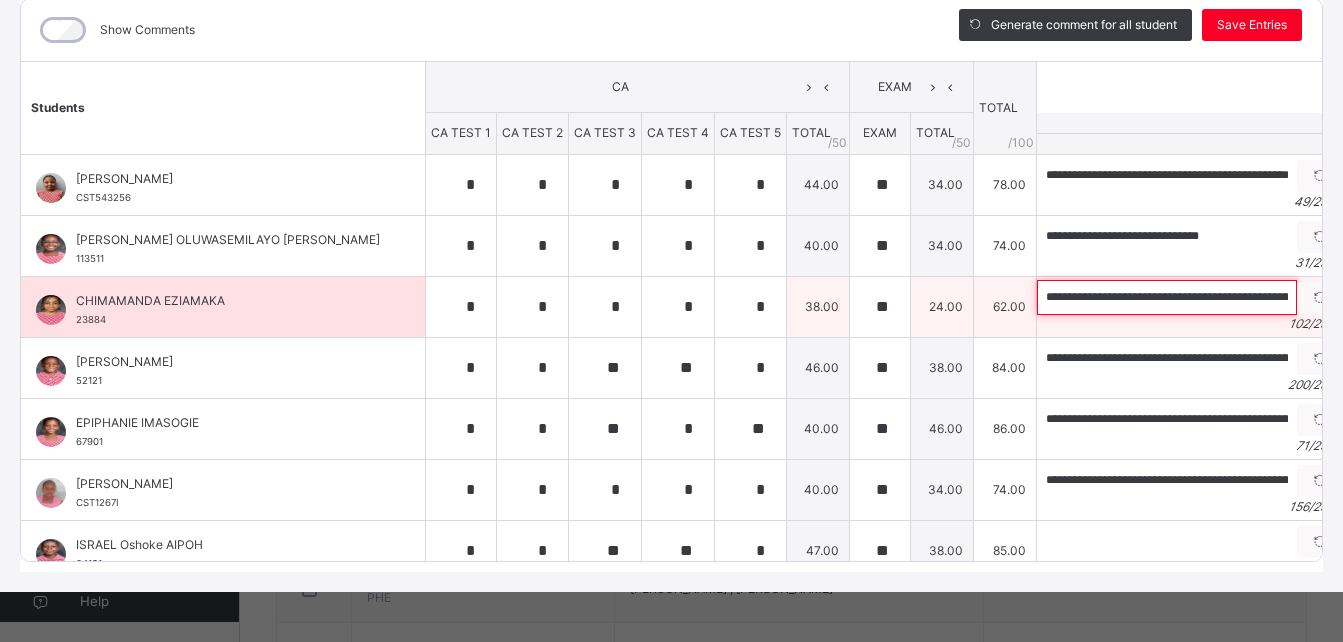 click on "**********" at bounding box center (1167, 297) 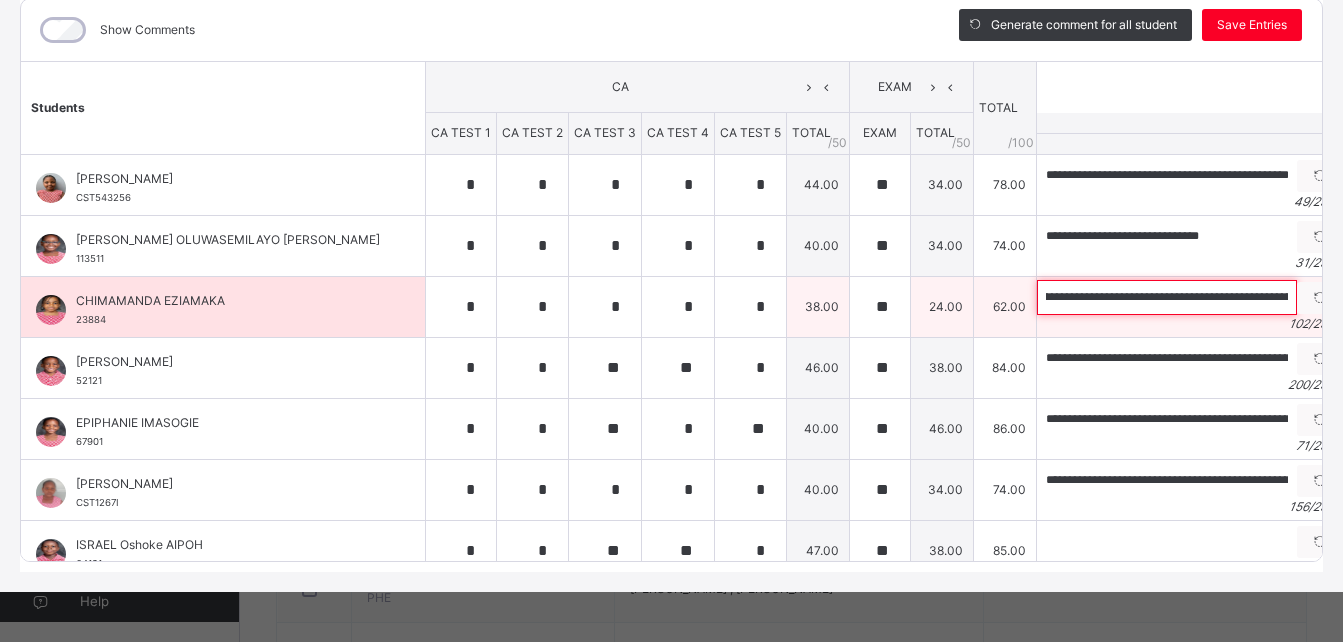 scroll, scrollTop: 0, scrollLeft: 166, axis: horizontal 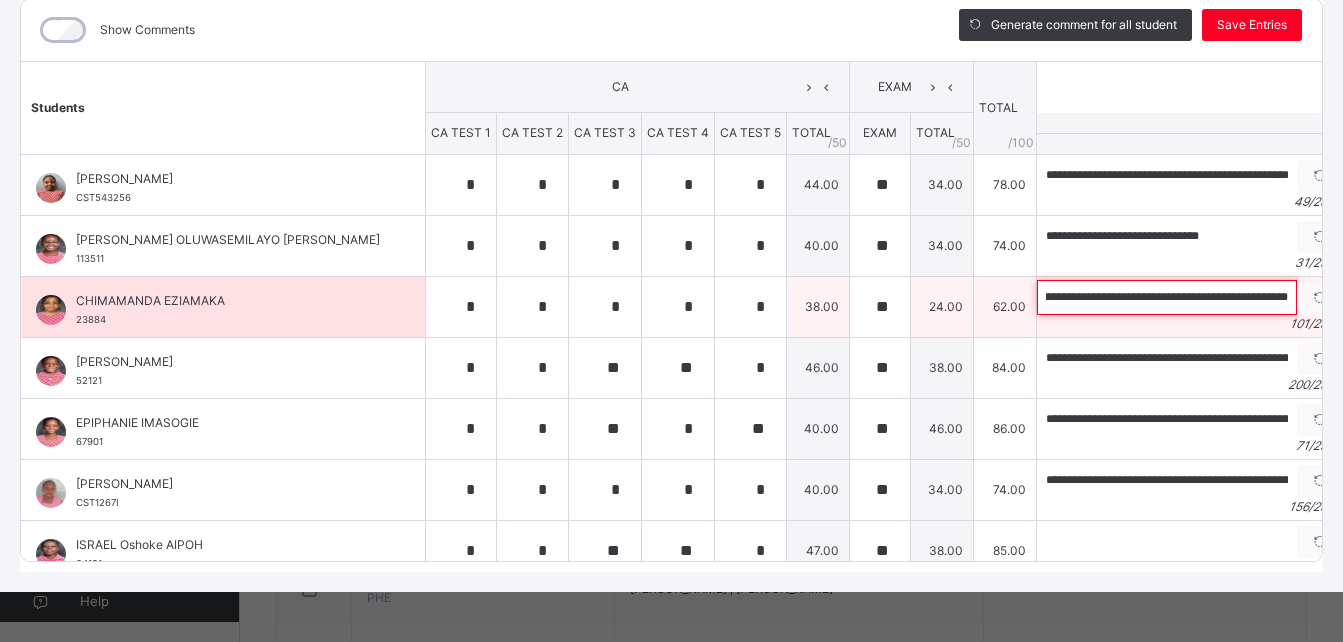 paste on "**********" 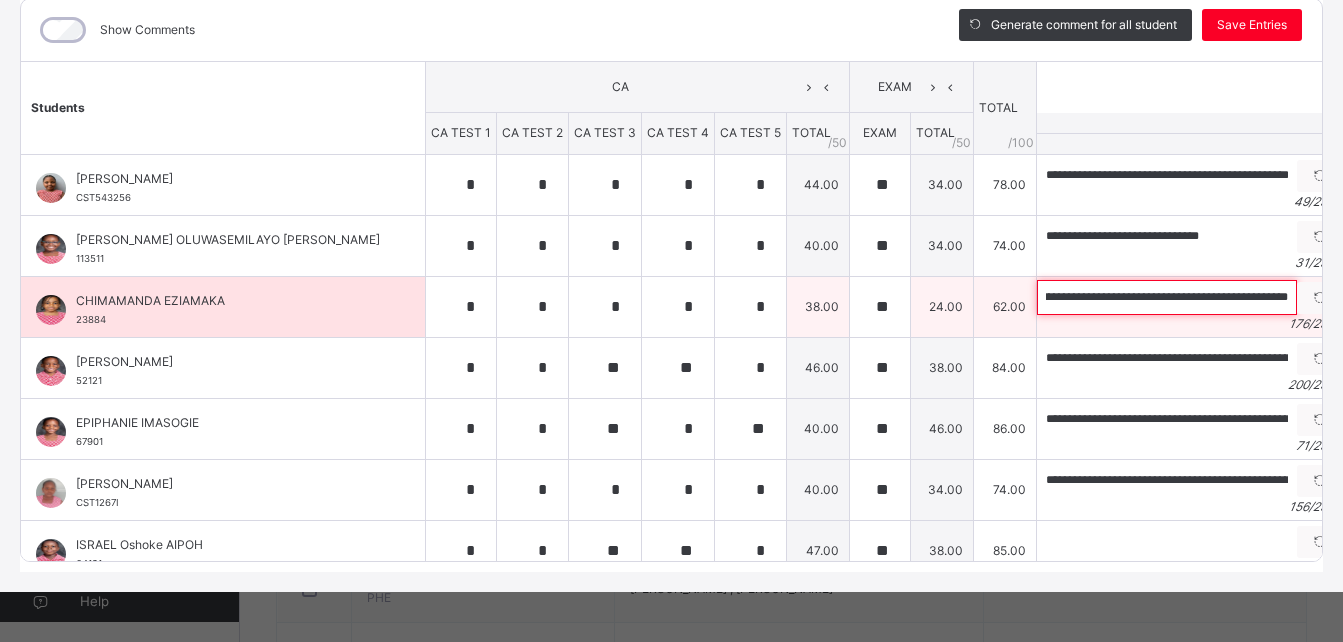 scroll, scrollTop: 0, scrollLeft: 758, axis: horizontal 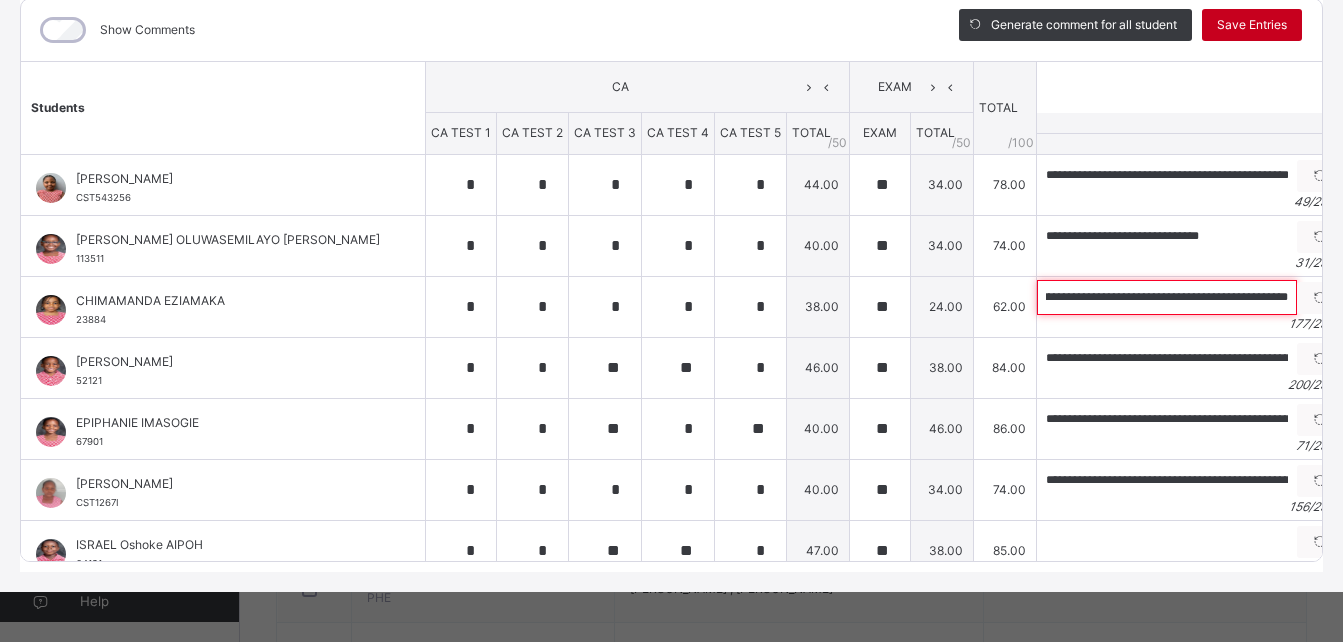 type on "**********" 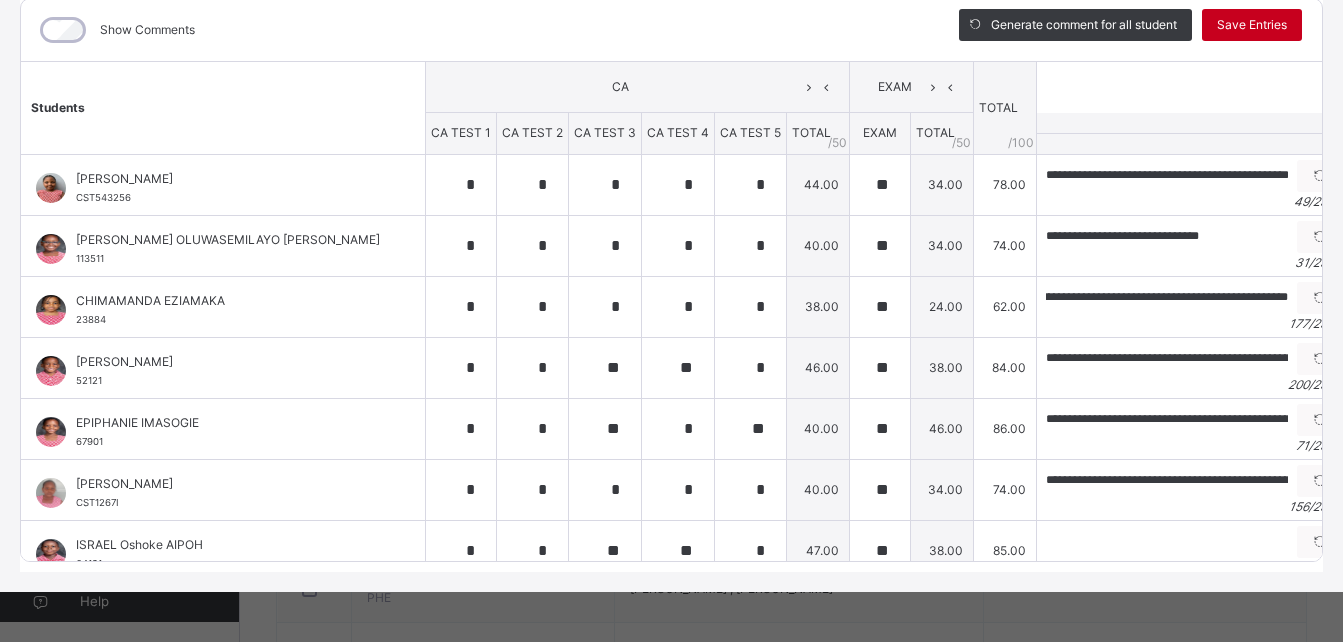 scroll, scrollTop: 0, scrollLeft: 0, axis: both 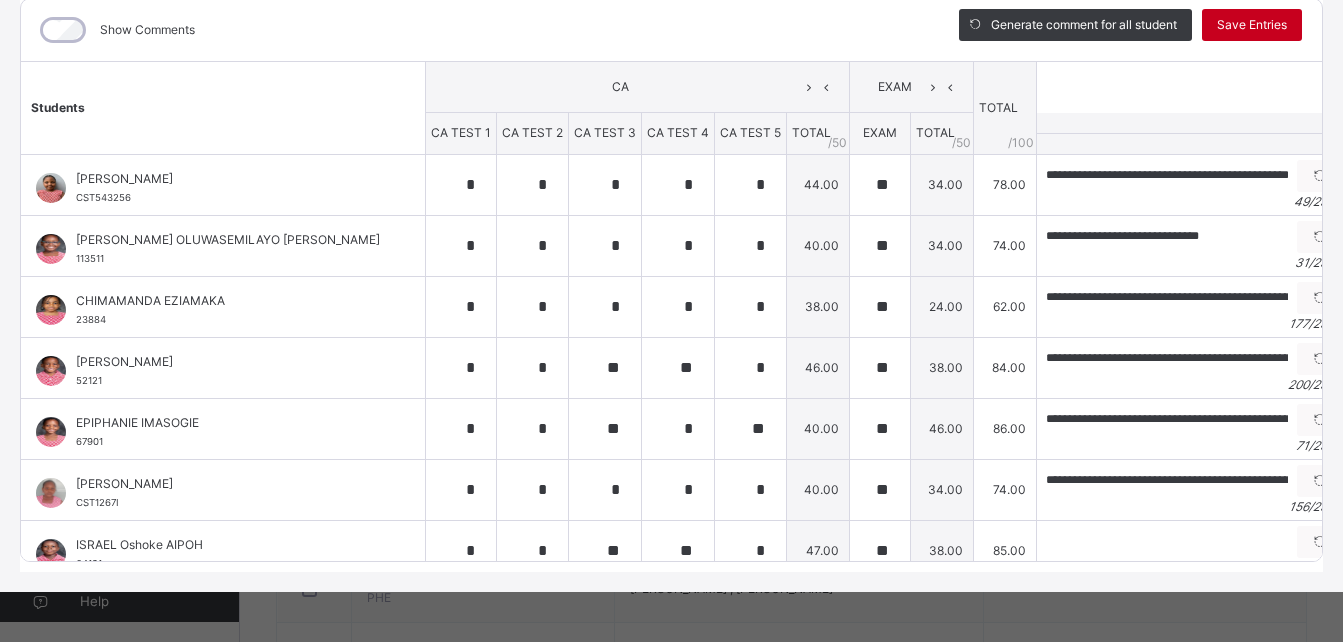 click on "Save Entries" at bounding box center (1252, 25) 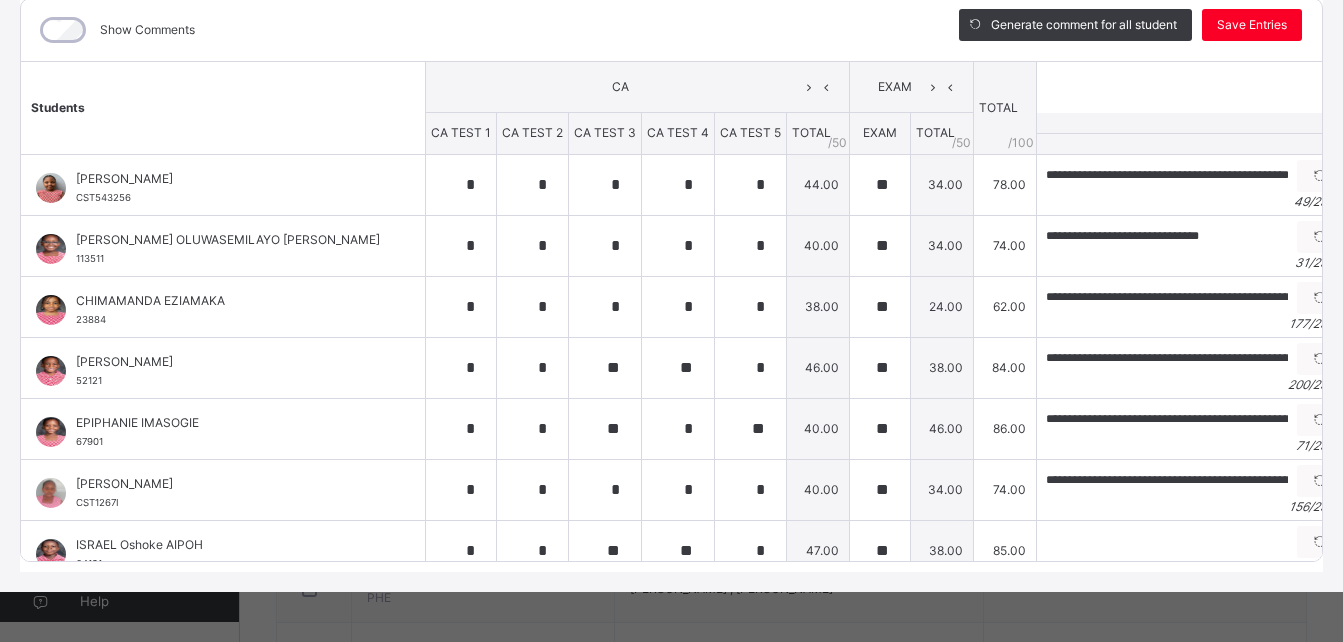 type on "*" 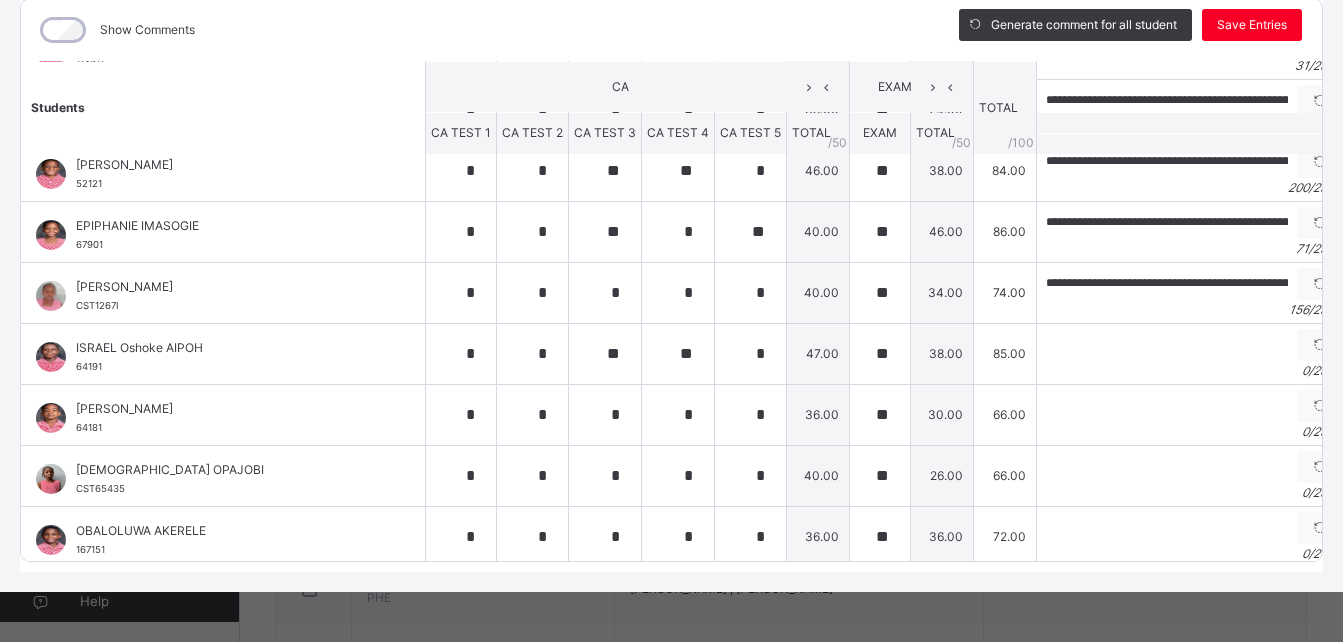 scroll, scrollTop: 234, scrollLeft: 0, axis: vertical 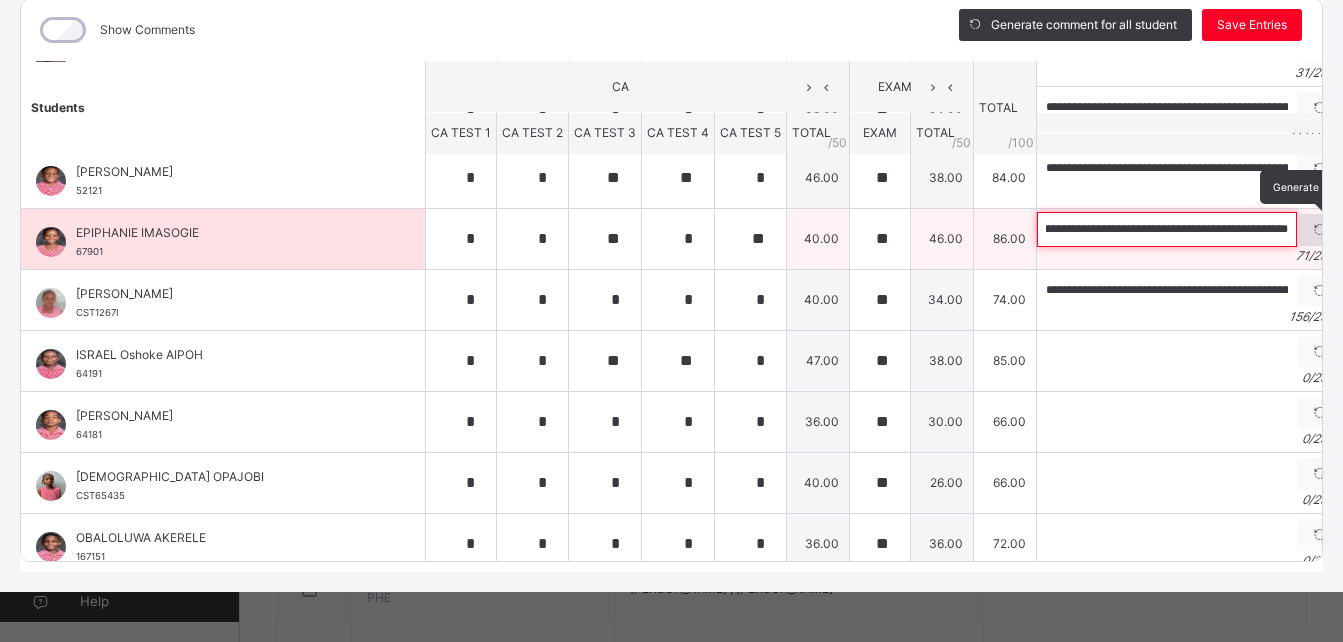drag, startPoint x: 1008, startPoint y: 225, endPoint x: 1259, endPoint y: 226, distance: 251.002 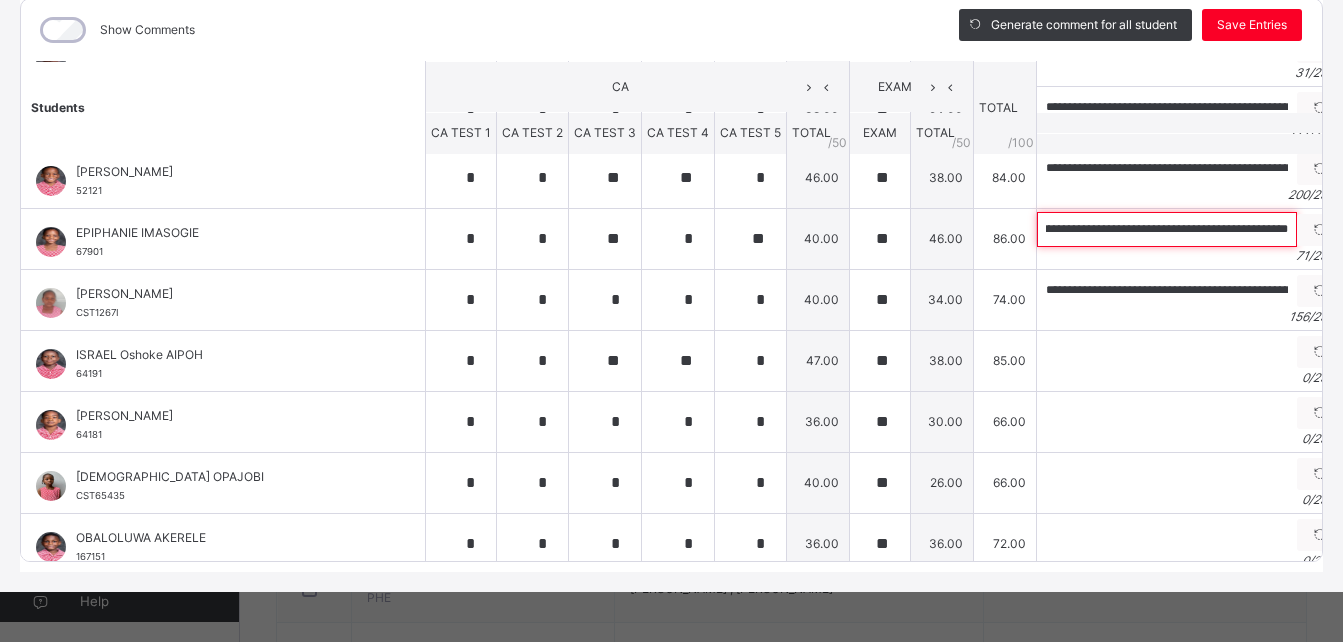 scroll, scrollTop: 0, scrollLeft: 0, axis: both 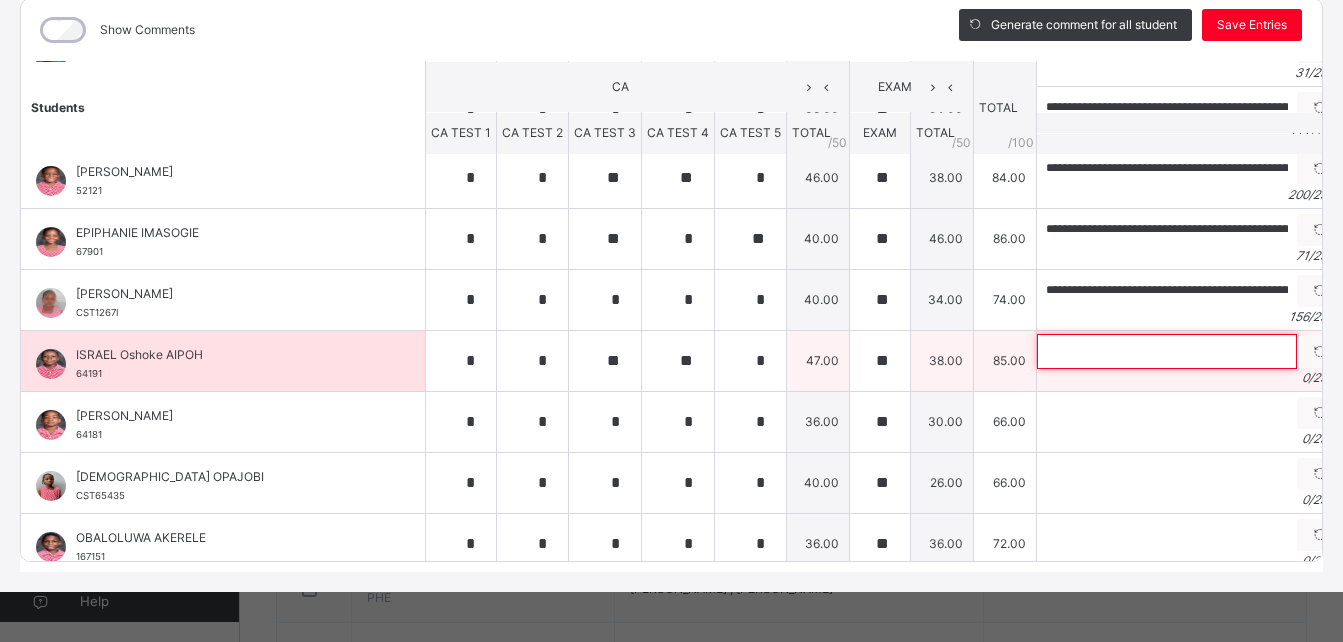 click at bounding box center [1167, 351] 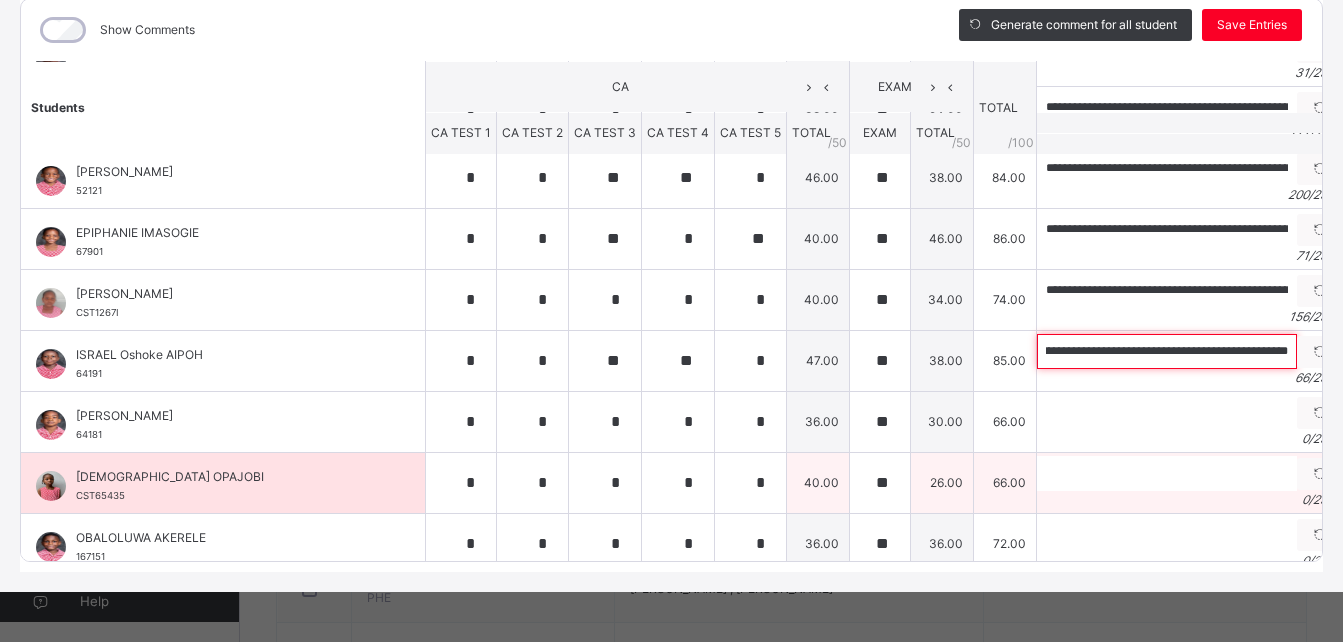 scroll, scrollTop: 0, scrollLeft: 113, axis: horizontal 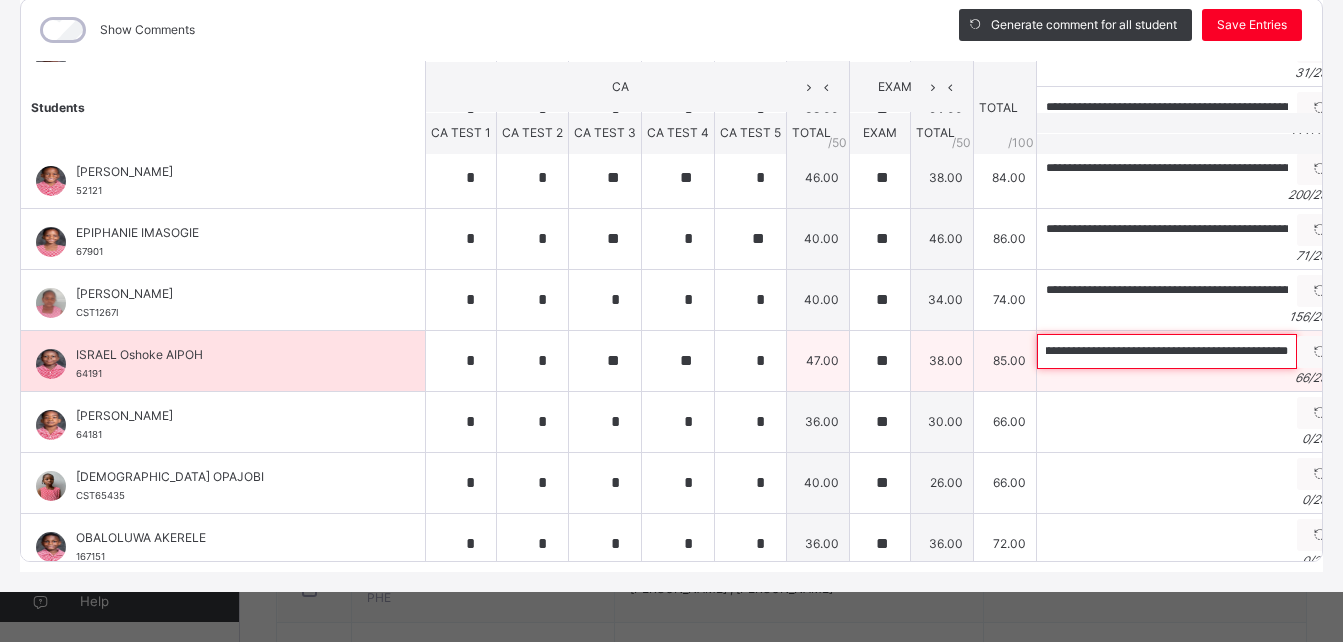 paste on "**********" 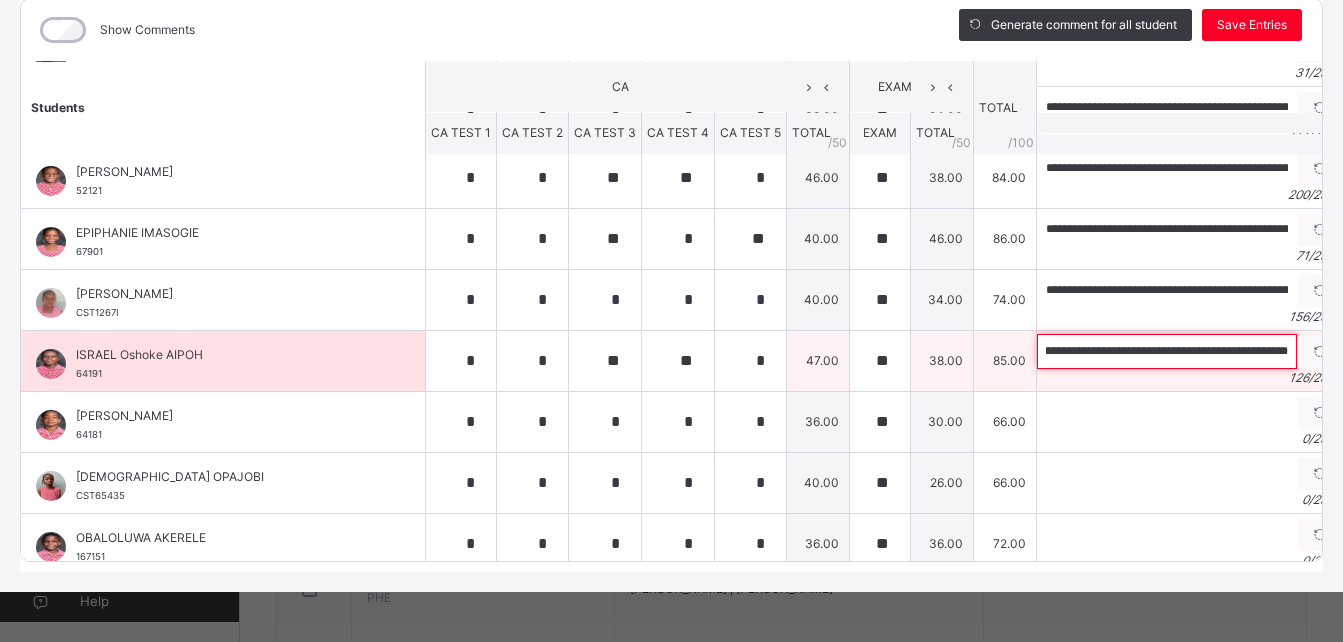 scroll, scrollTop: 0, scrollLeft: 456, axis: horizontal 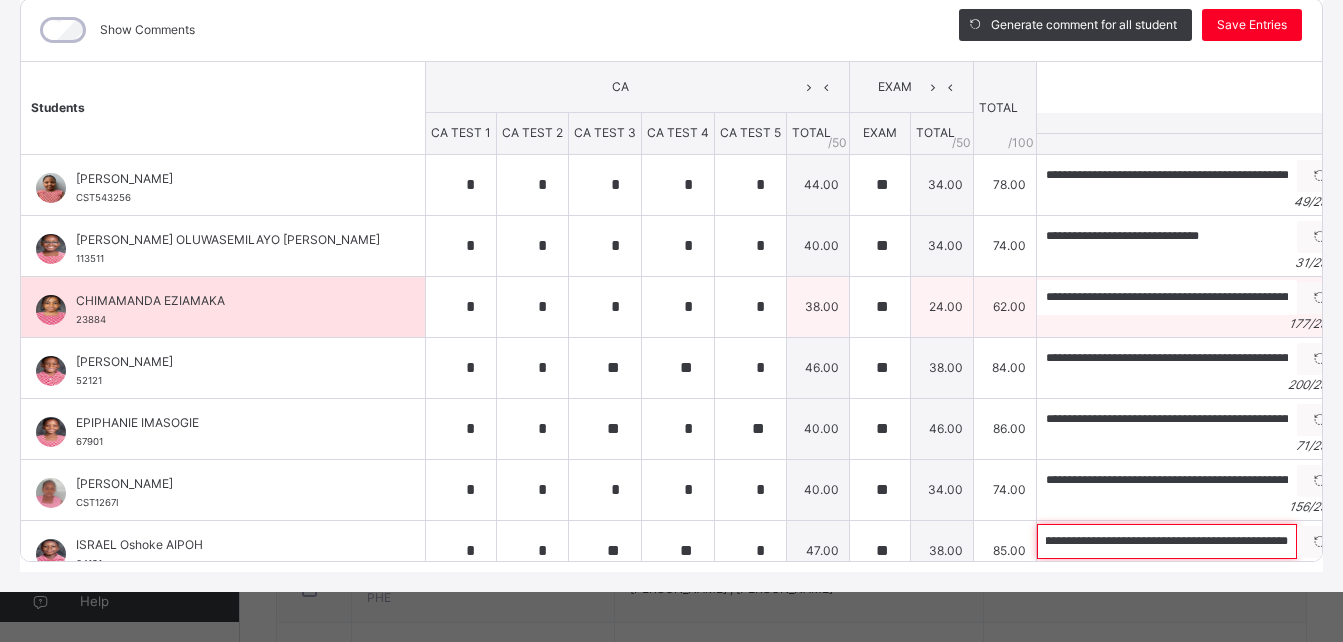 type on "**********" 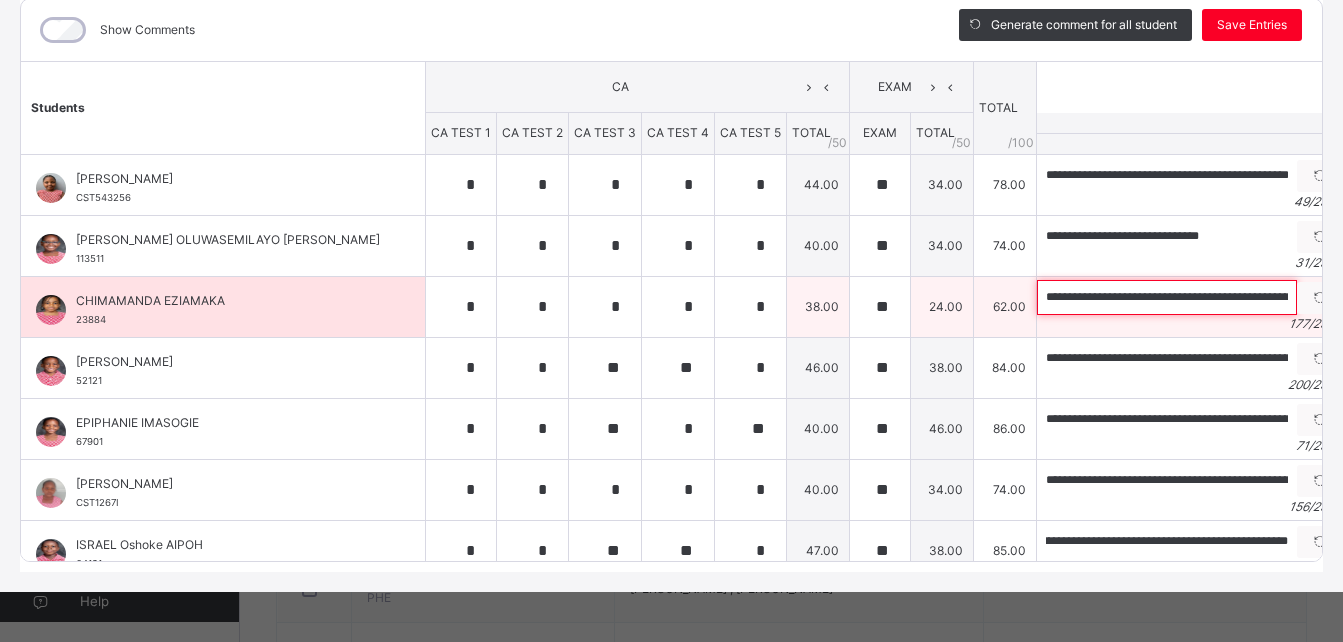 scroll, scrollTop: 0, scrollLeft: 0, axis: both 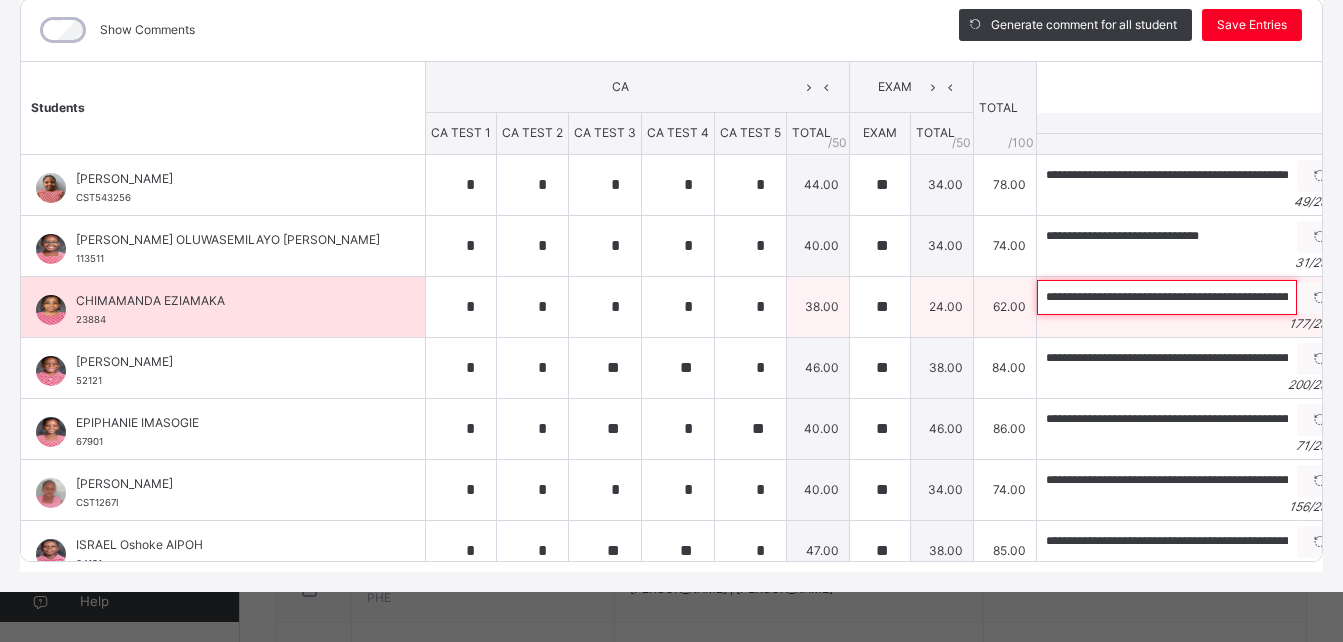 click on "**********" at bounding box center (1167, 297) 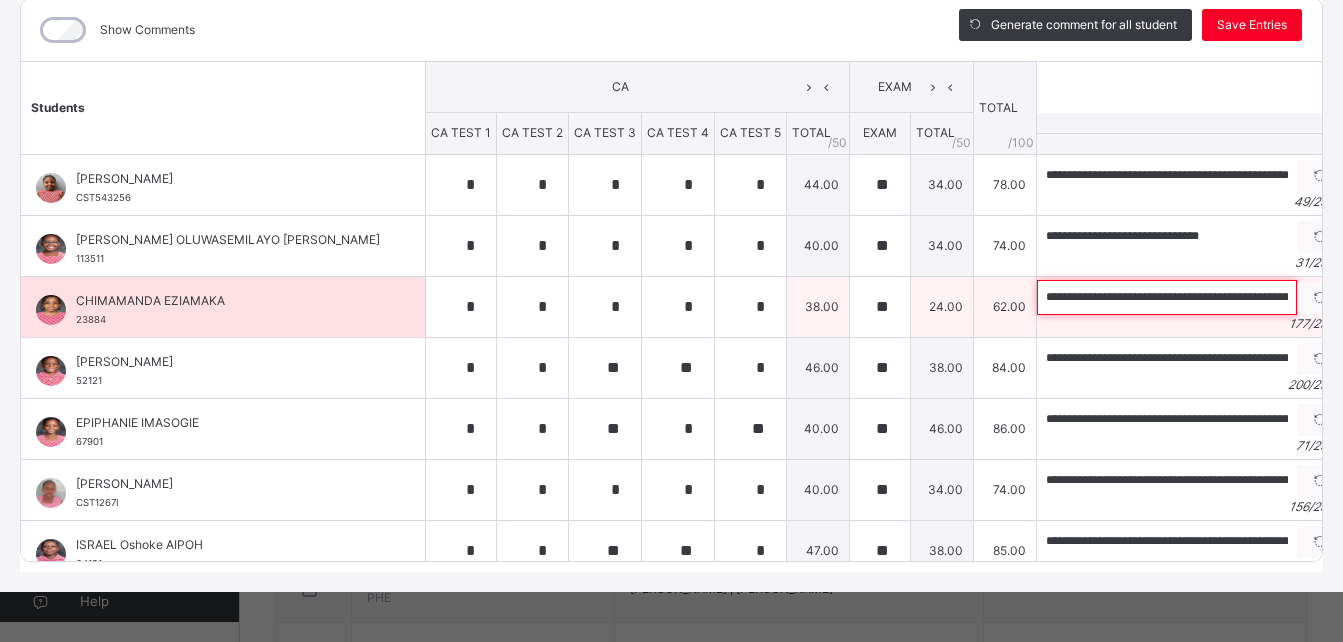 click on "**********" at bounding box center [1167, 297] 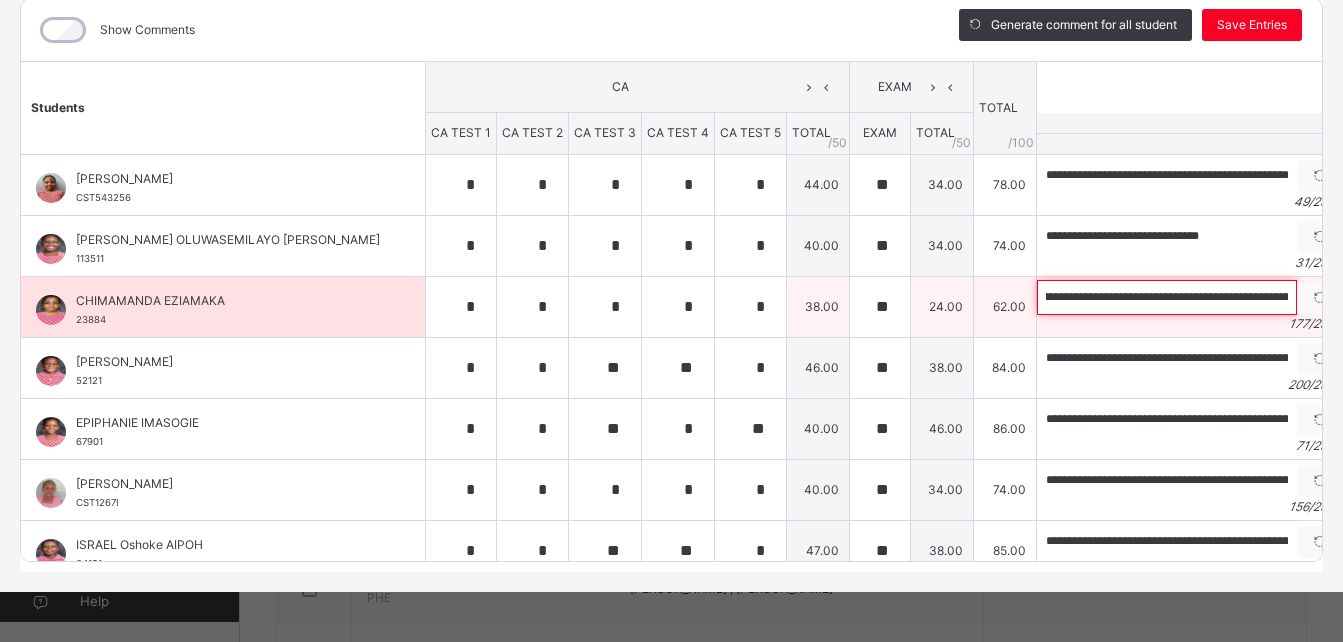 scroll, scrollTop: 0, scrollLeft: 758, axis: horizontal 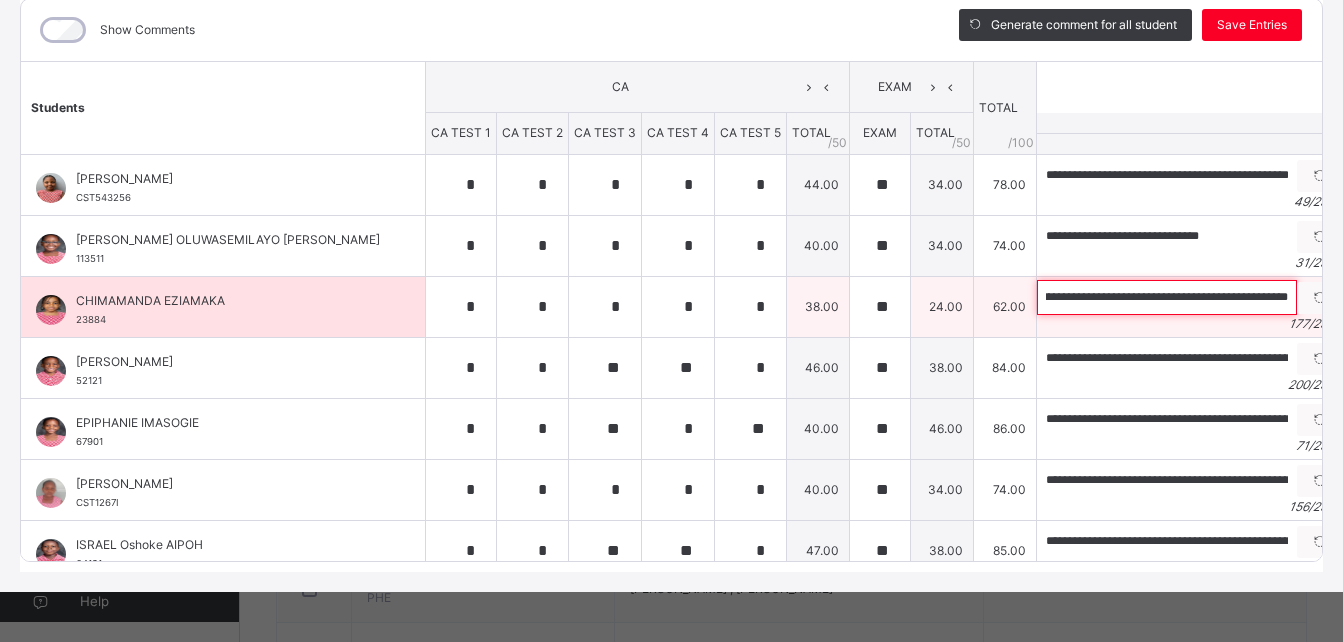 drag, startPoint x: 1082, startPoint y: 287, endPoint x: 1240, endPoint y: 273, distance: 158.61903 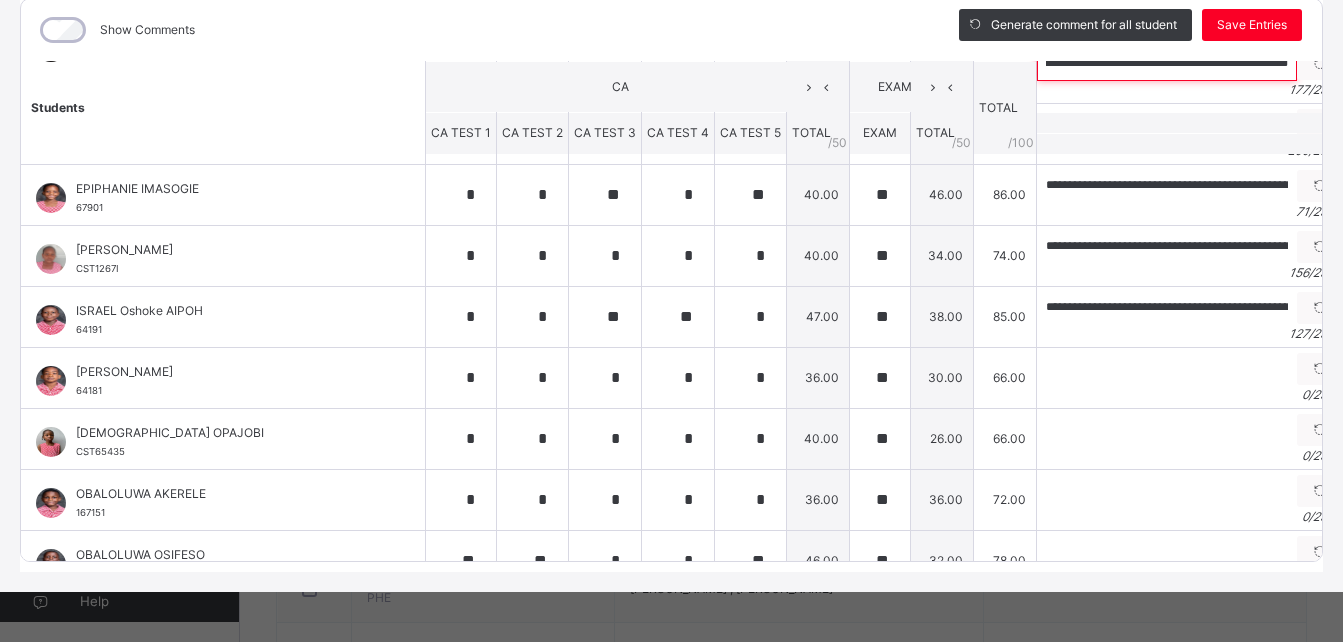 scroll, scrollTop: 244, scrollLeft: 0, axis: vertical 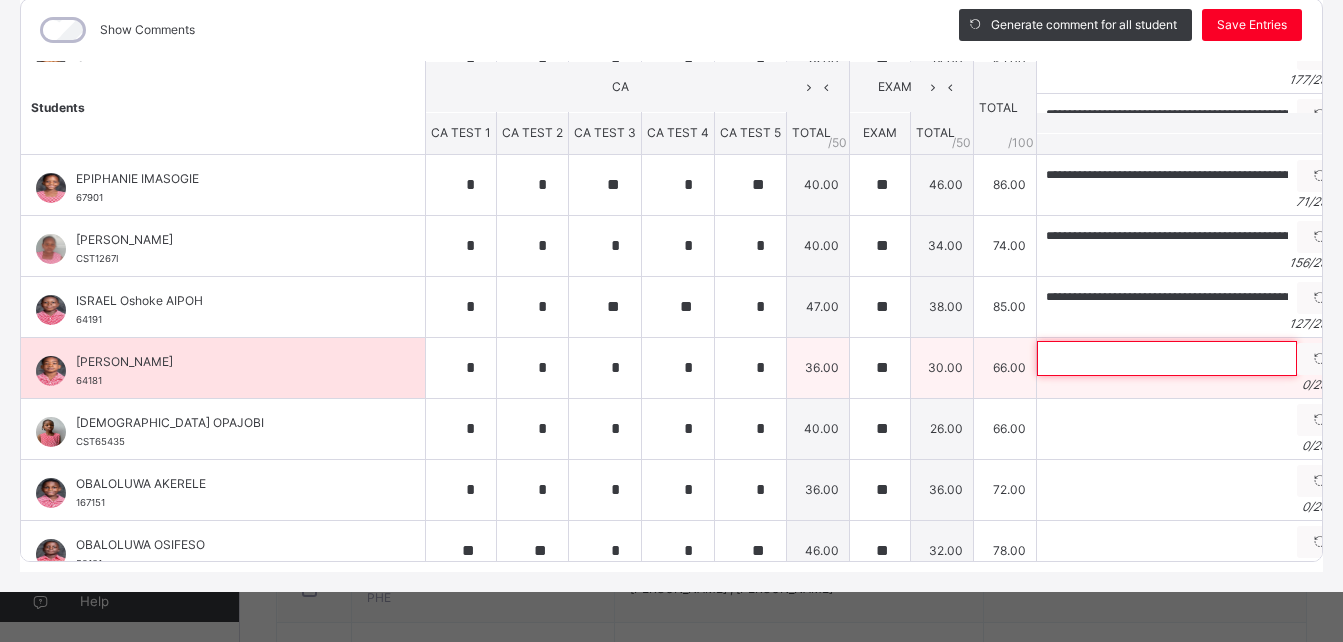 click at bounding box center [1167, 358] 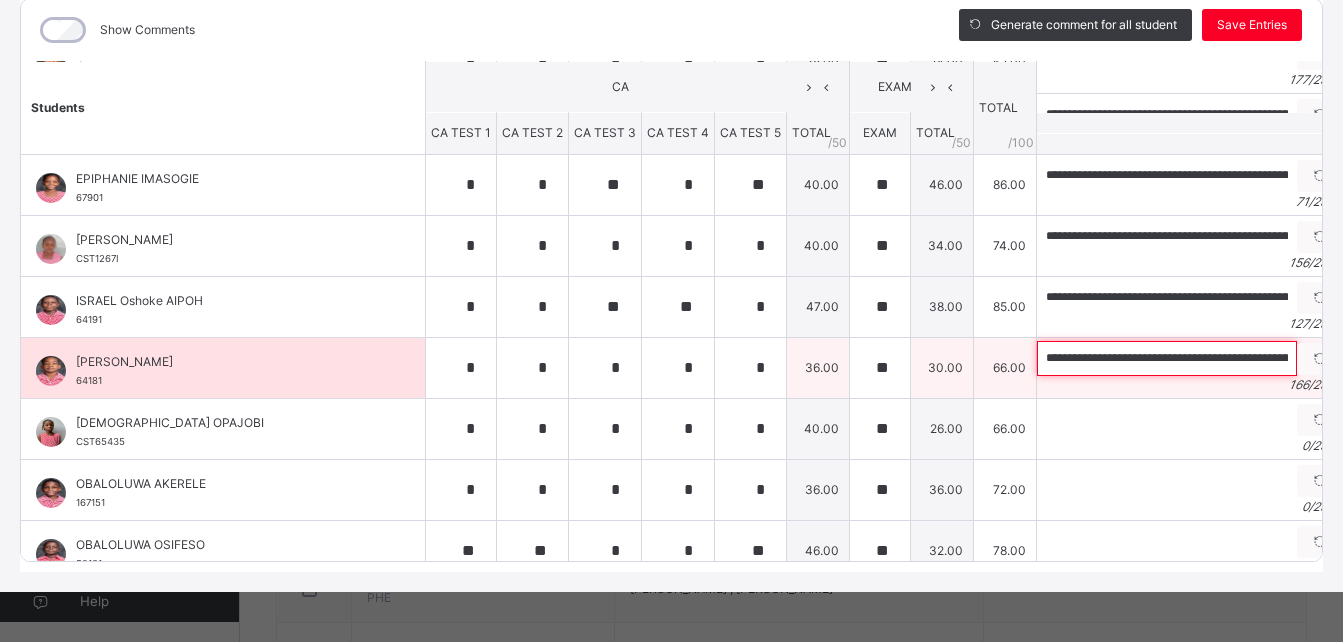scroll, scrollTop: 0, scrollLeft: 680, axis: horizontal 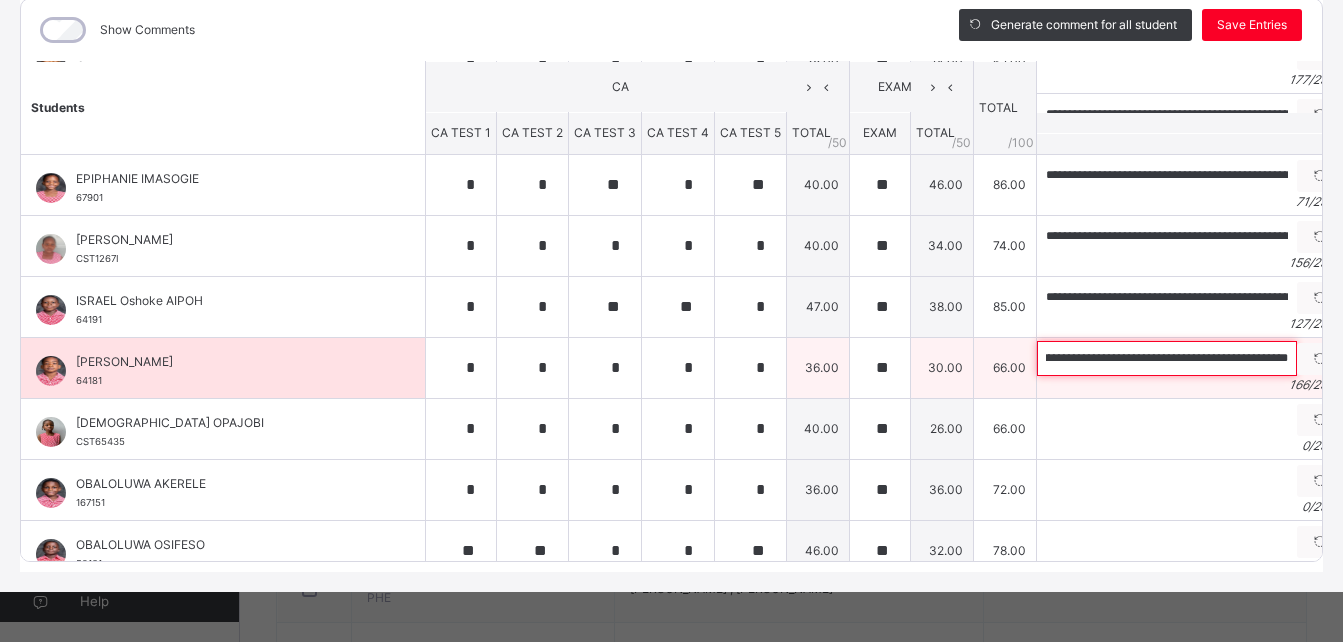 click on "**********" at bounding box center [1167, 358] 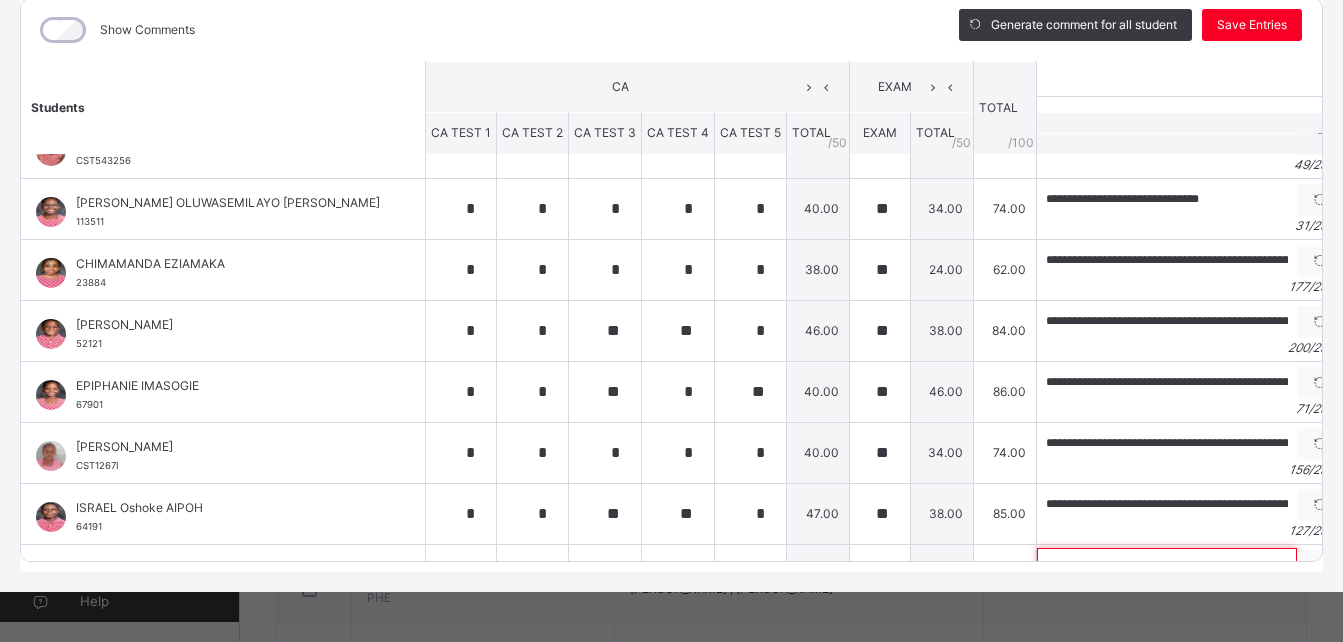 scroll, scrollTop: 0, scrollLeft: 0, axis: both 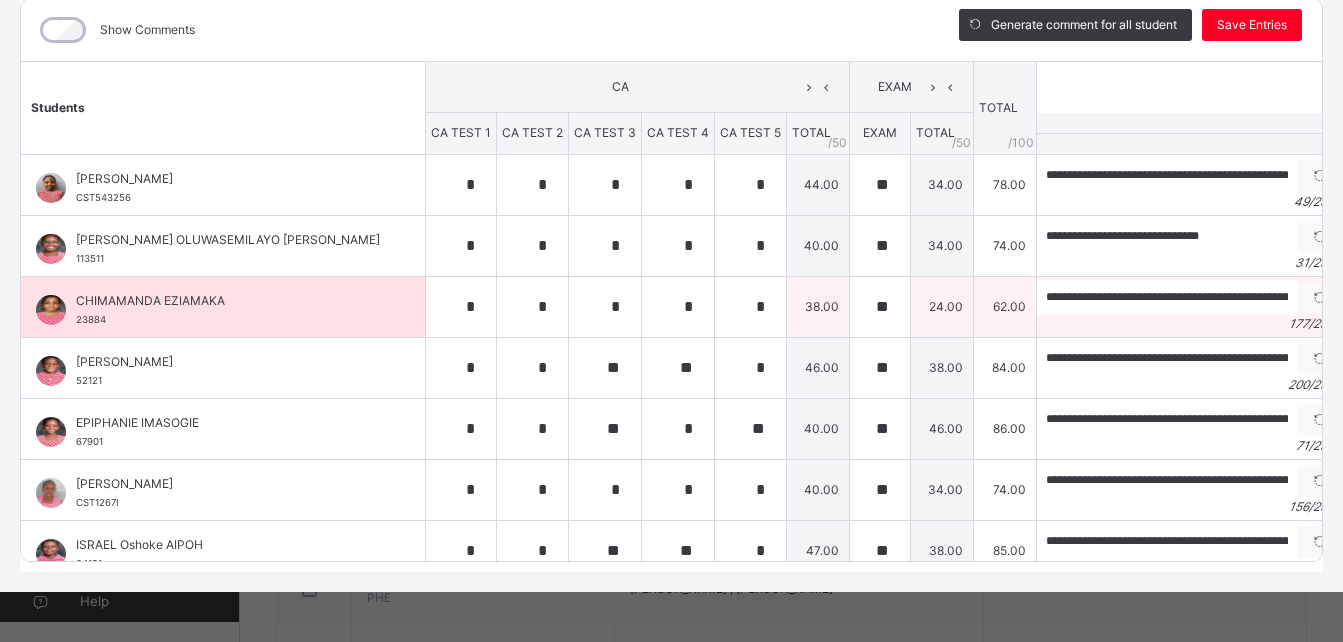 type on "**********" 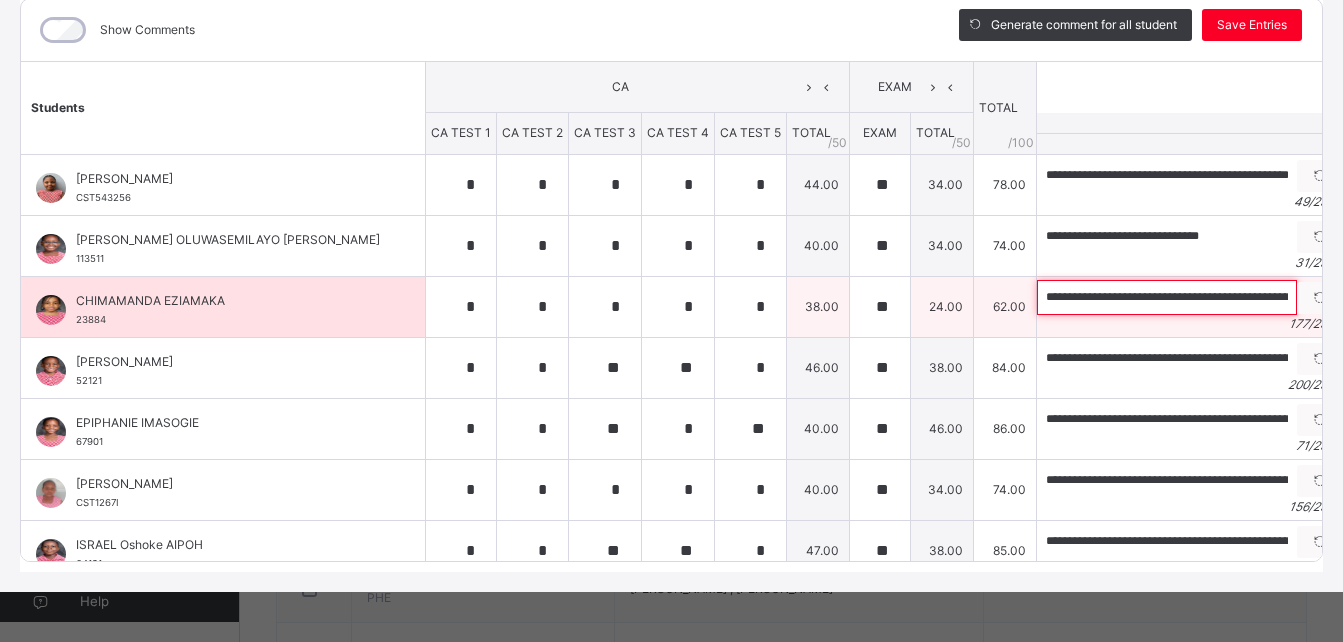 scroll, scrollTop: 0, scrollLeft: 0, axis: both 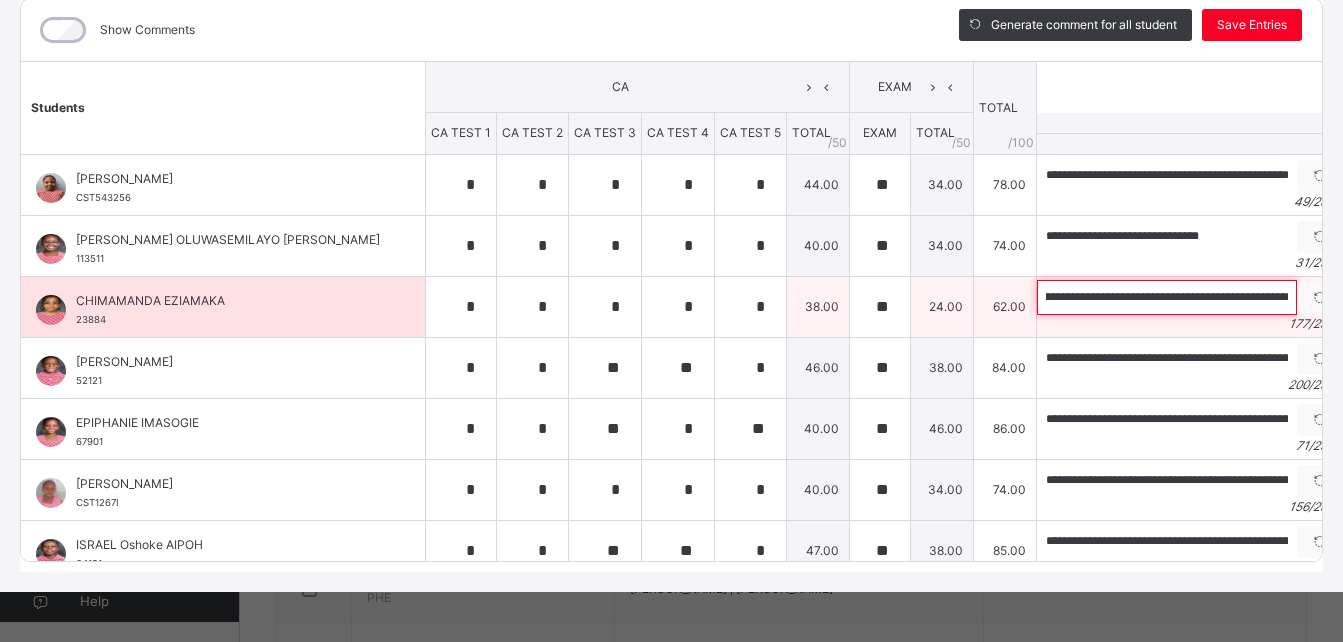 click on "**********" at bounding box center (1167, 297) 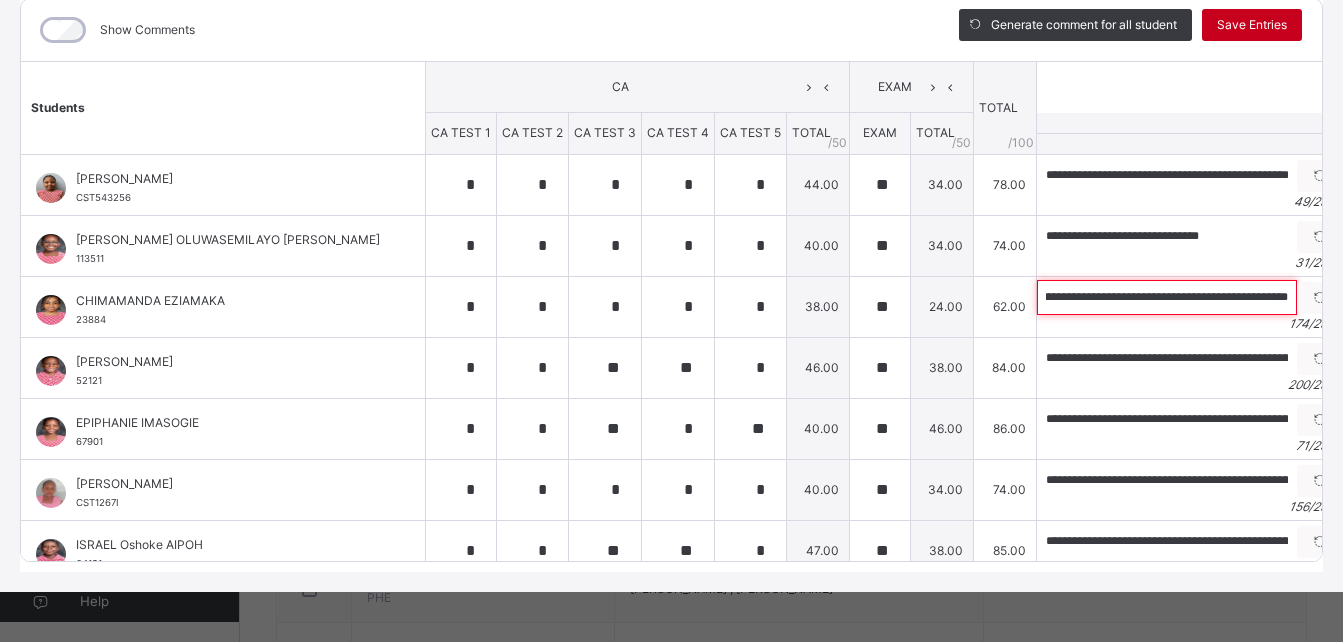 type on "**********" 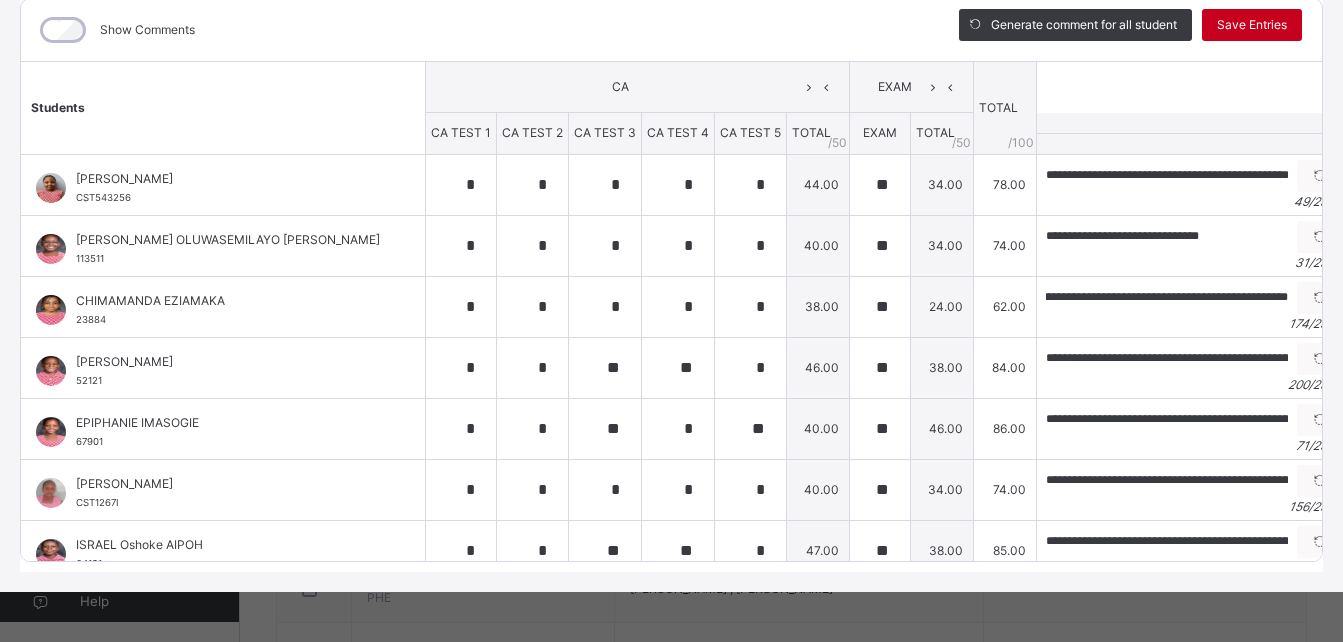 scroll, scrollTop: 0, scrollLeft: 0, axis: both 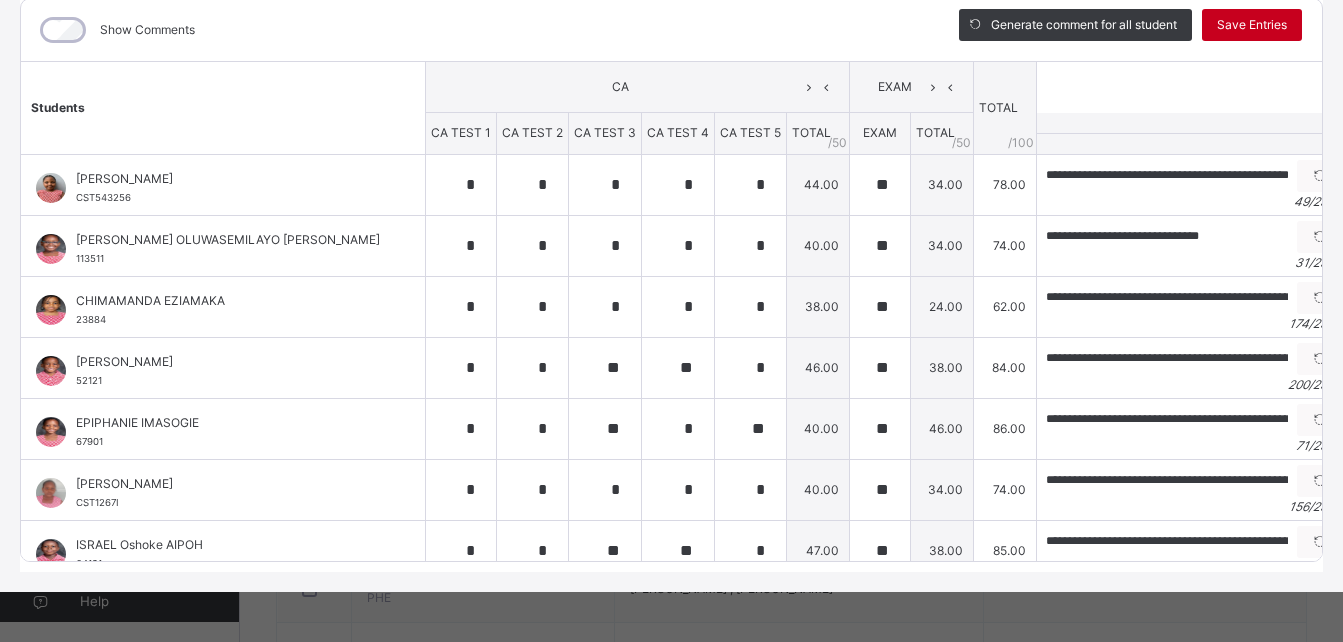 click on "Save Entries" at bounding box center [1252, 25] 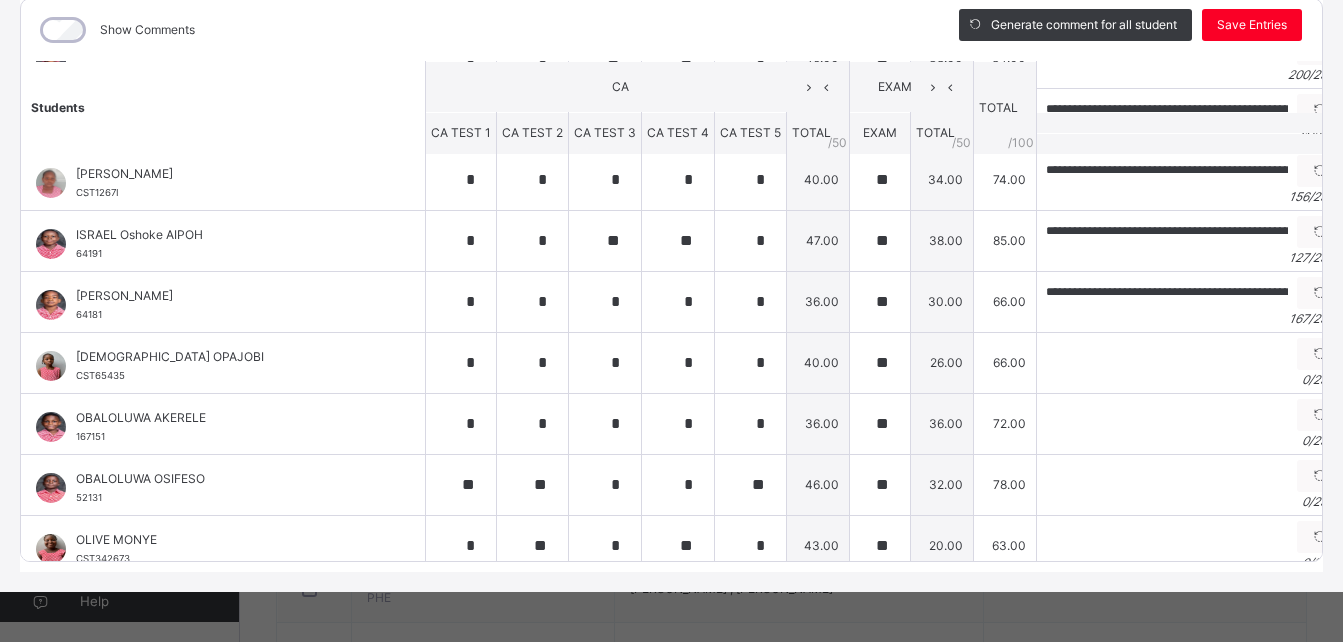 scroll, scrollTop: 322, scrollLeft: 0, axis: vertical 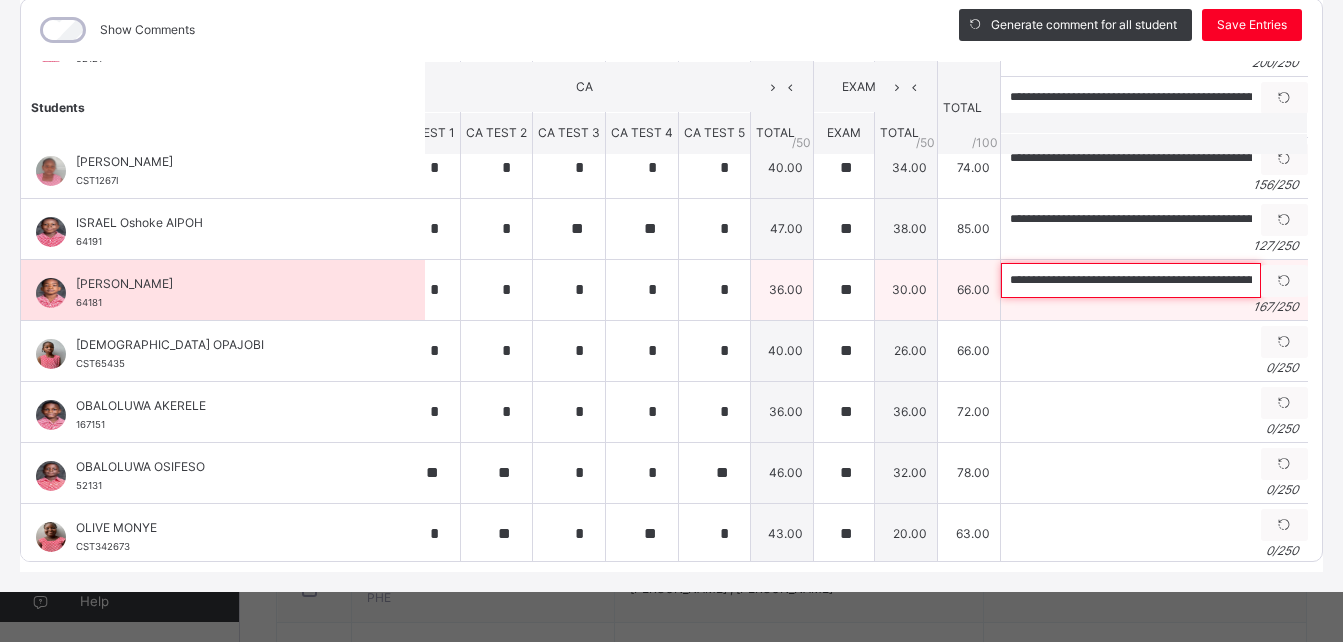 drag, startPoint x: 1014, startPoint y: 265, endPoint x: 955, endPoint y: 261, distance: 59.135437 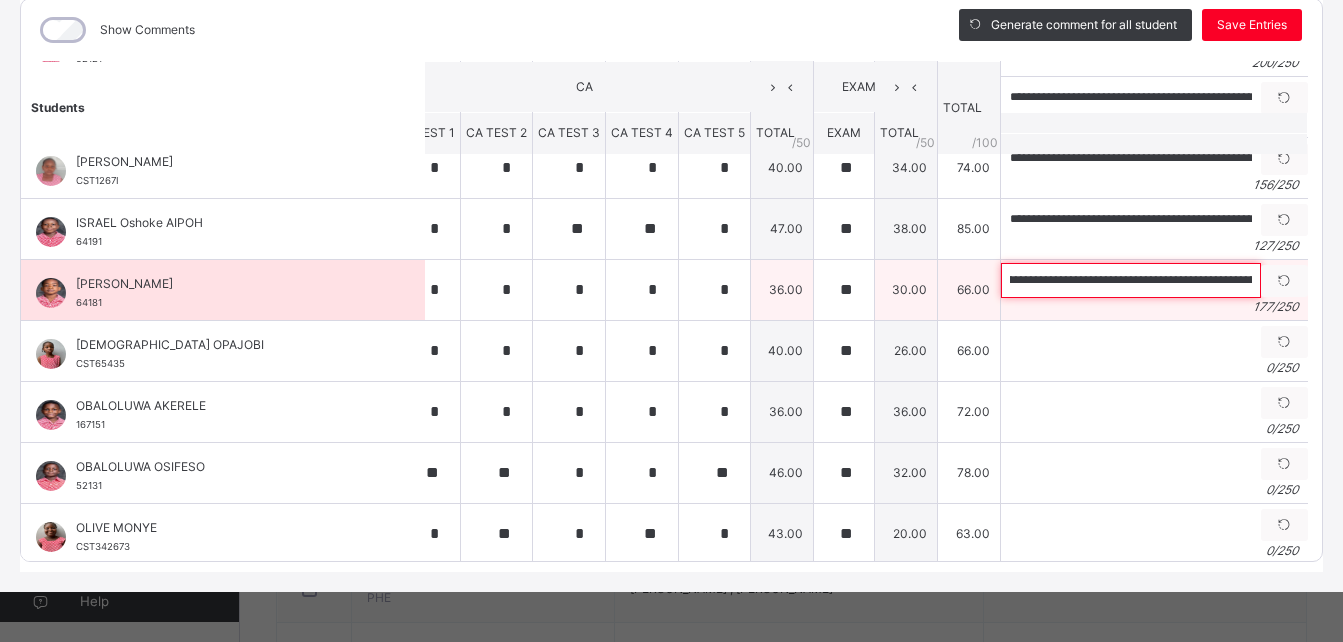 scroll, scrollTop: 0, scrollLeft: 206, axis: horizontal 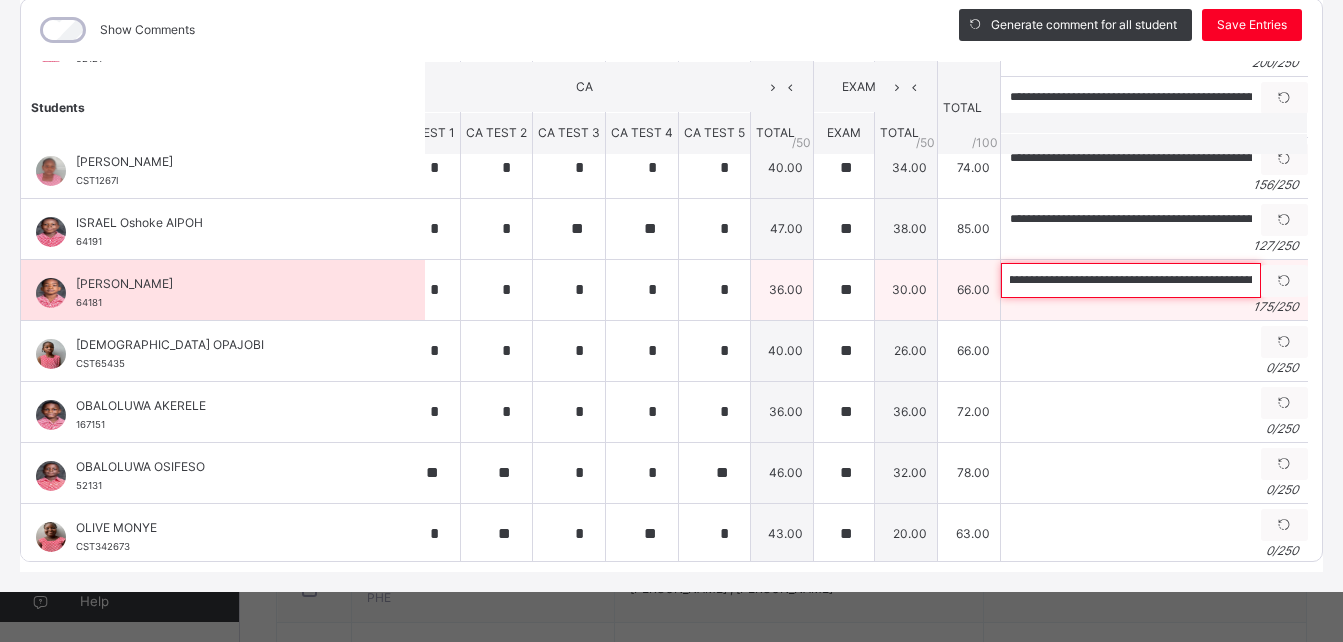 click on "**********" at bounding box center [1131, 280] 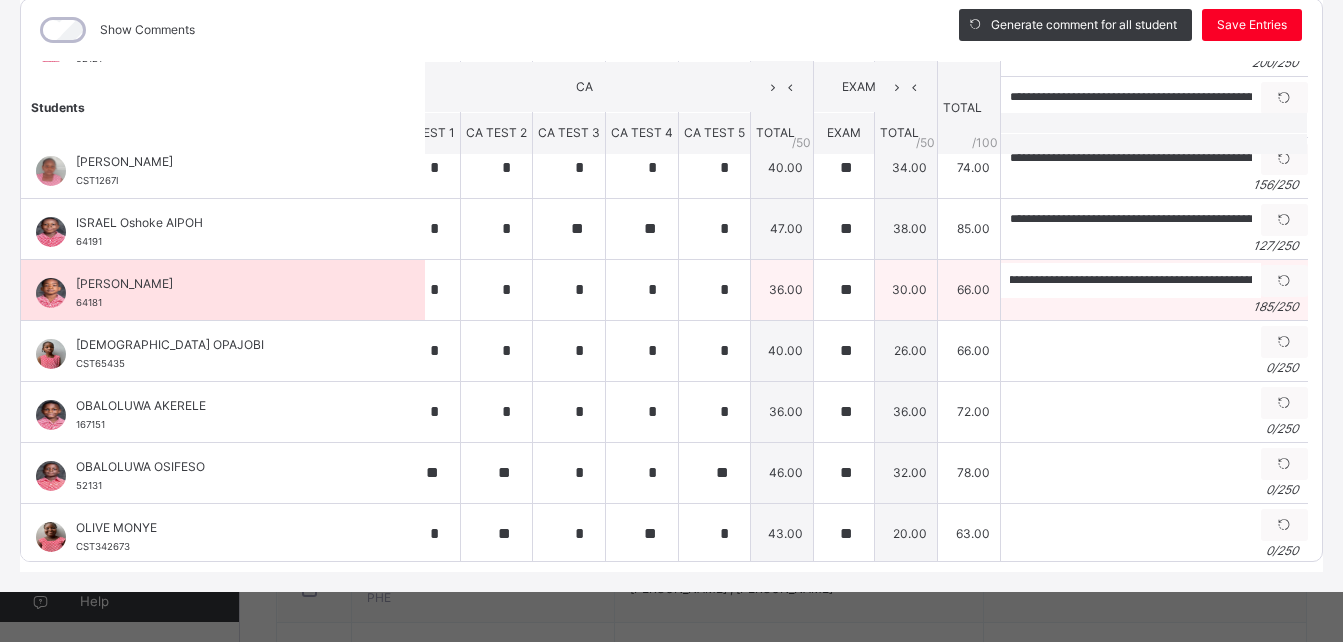 scroll, scrollTop: 0, scrollLeft: 0, axis: both 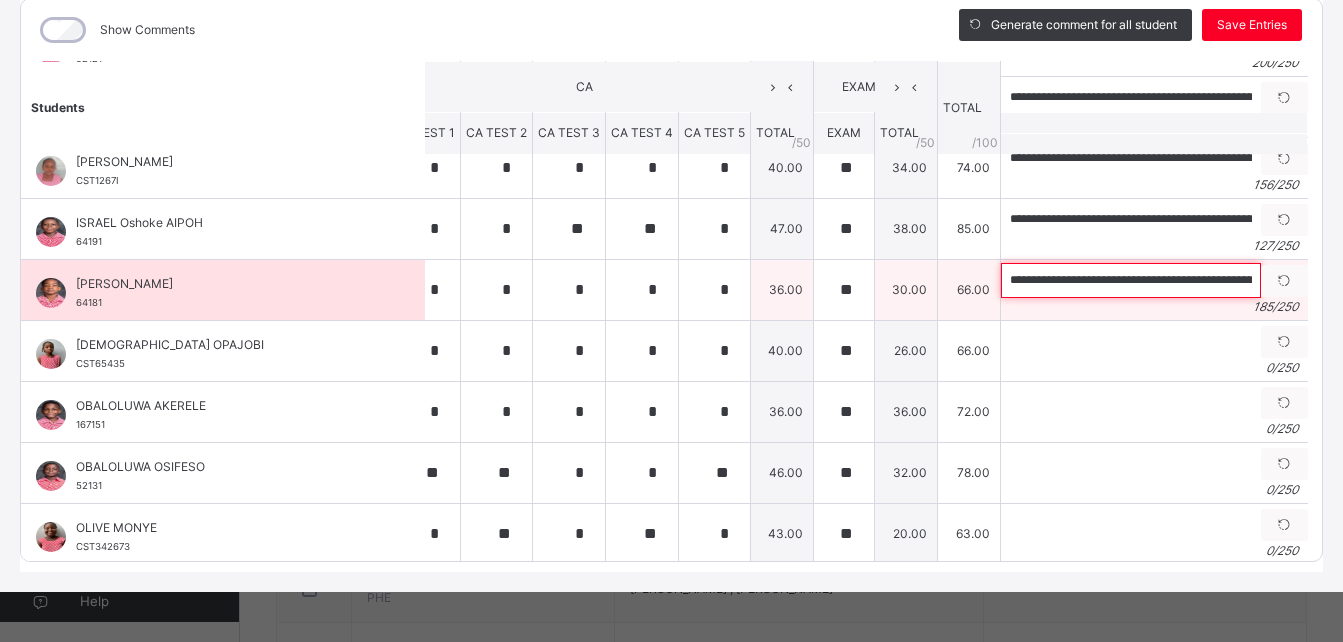 click on "**********" at bounding box center (1131, 280) 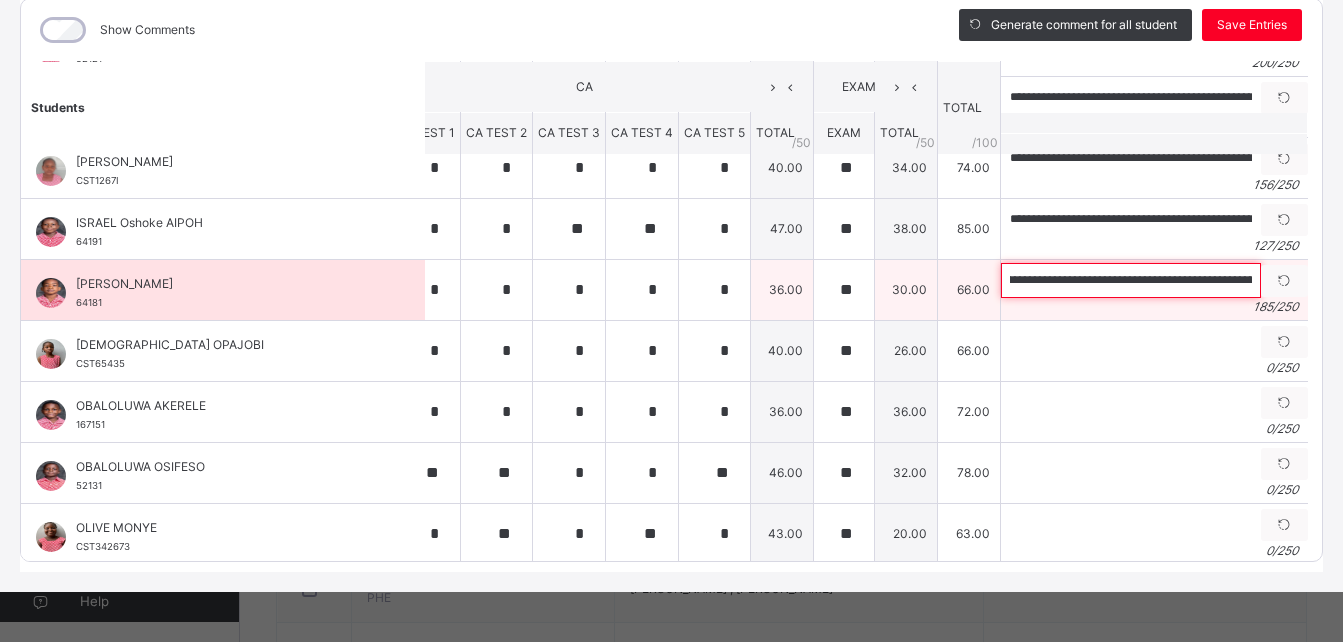 scroll, scrollTop: 0, scrollLeft: 422, axis: horizontal 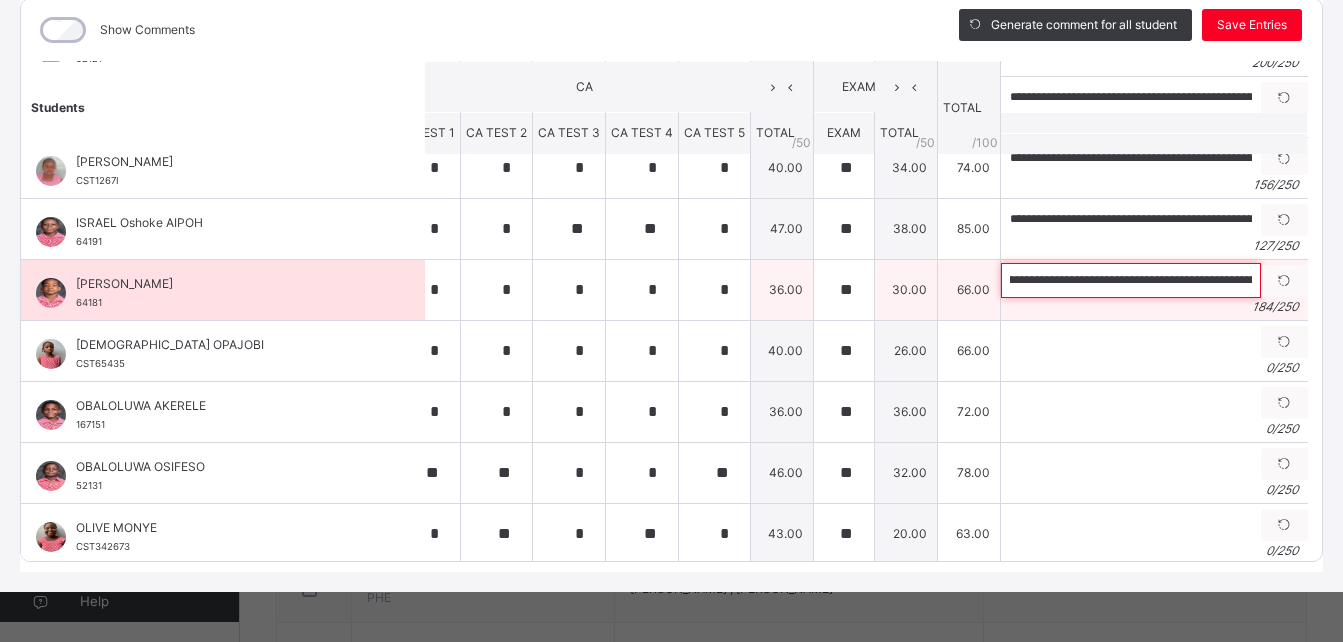 click on "**********" at bounding box center [1131, 280] 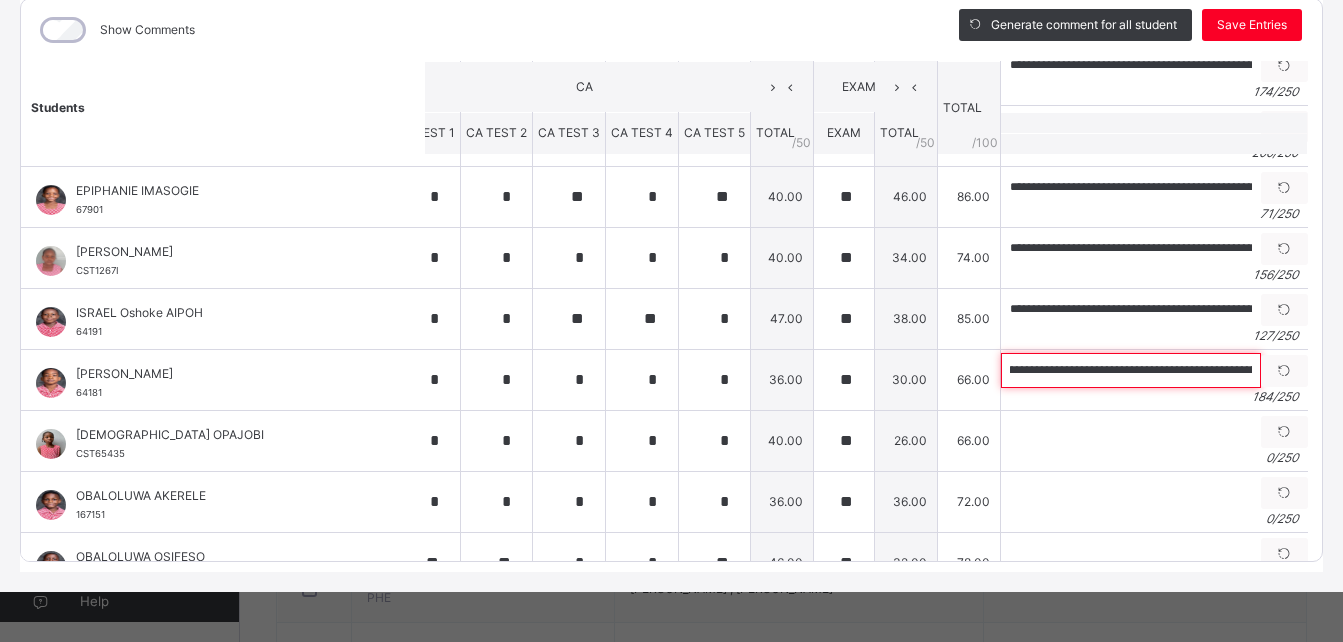 scroll, scrollTop: 217, scrollLeft: 36, axis: both 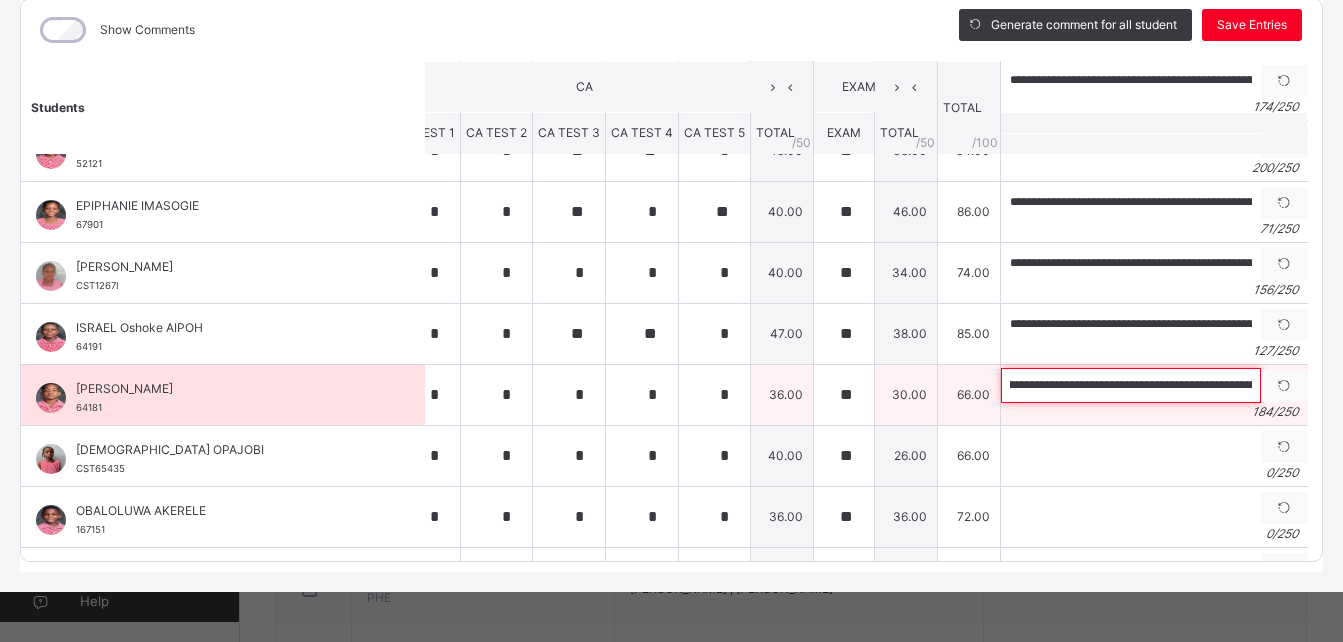 type on "**********" 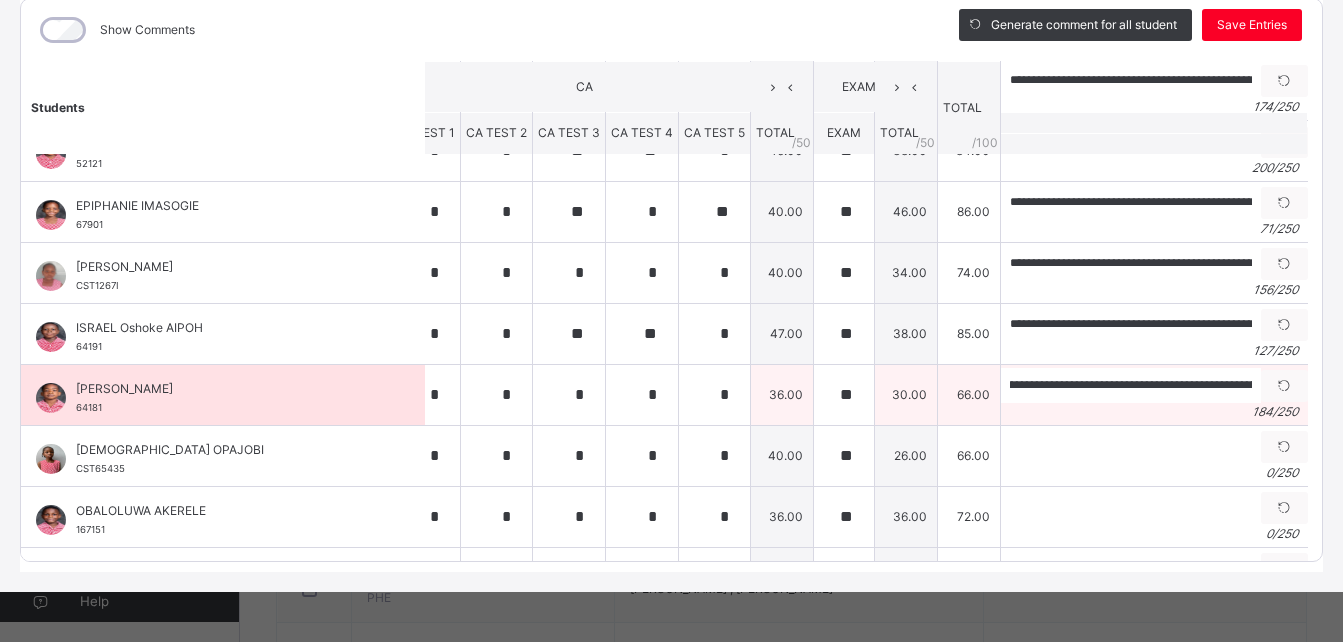 scroll, scrollTop: 0, scrollLeft: 0, axis: both 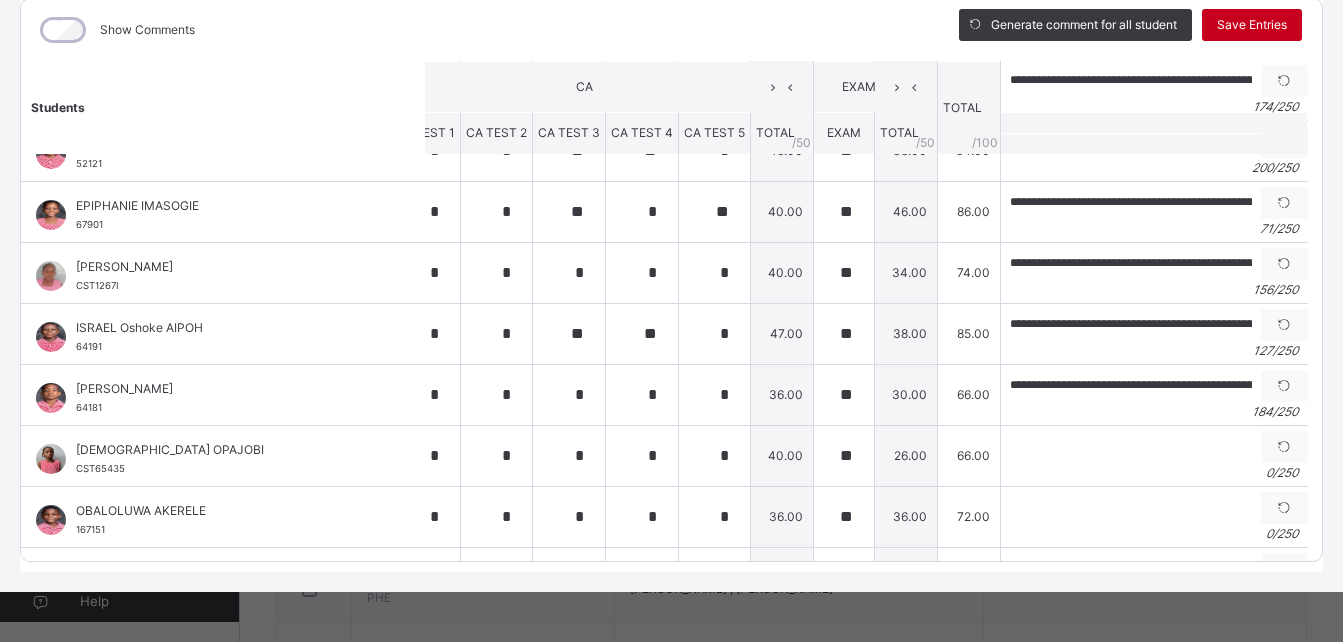 click on "Save Entries" at bounding box center [1252, 25] 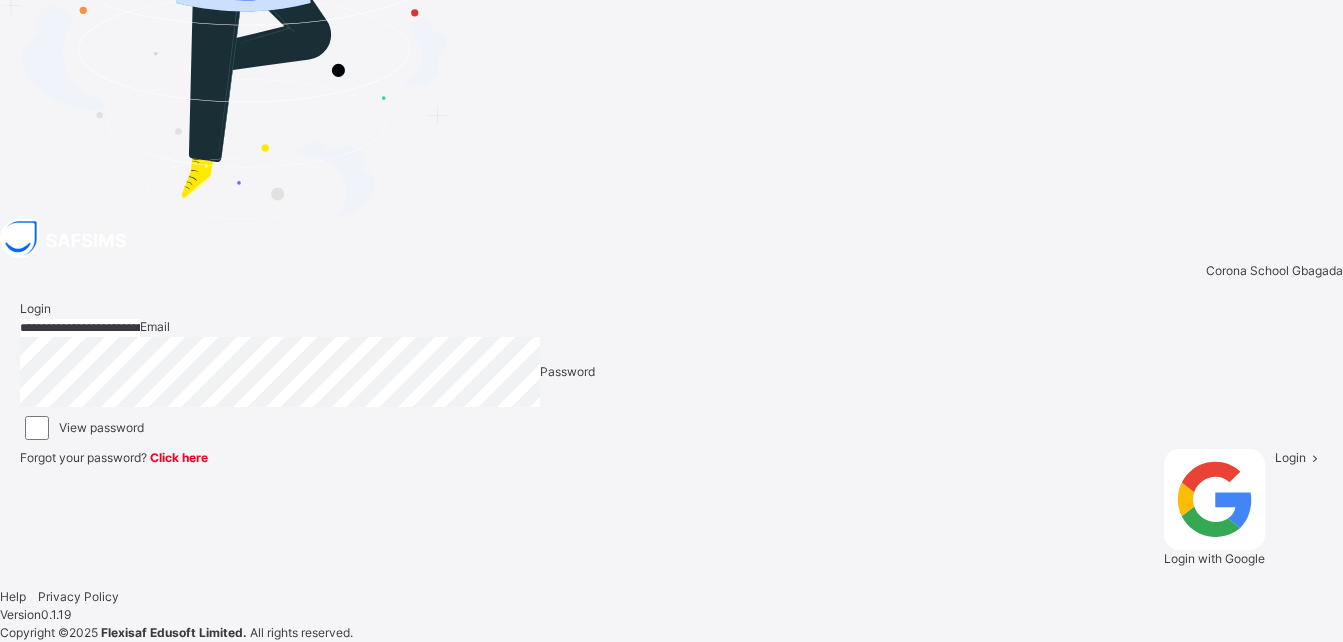 scroll, scrollTop: 0, scrollLeft: 0, axis: both 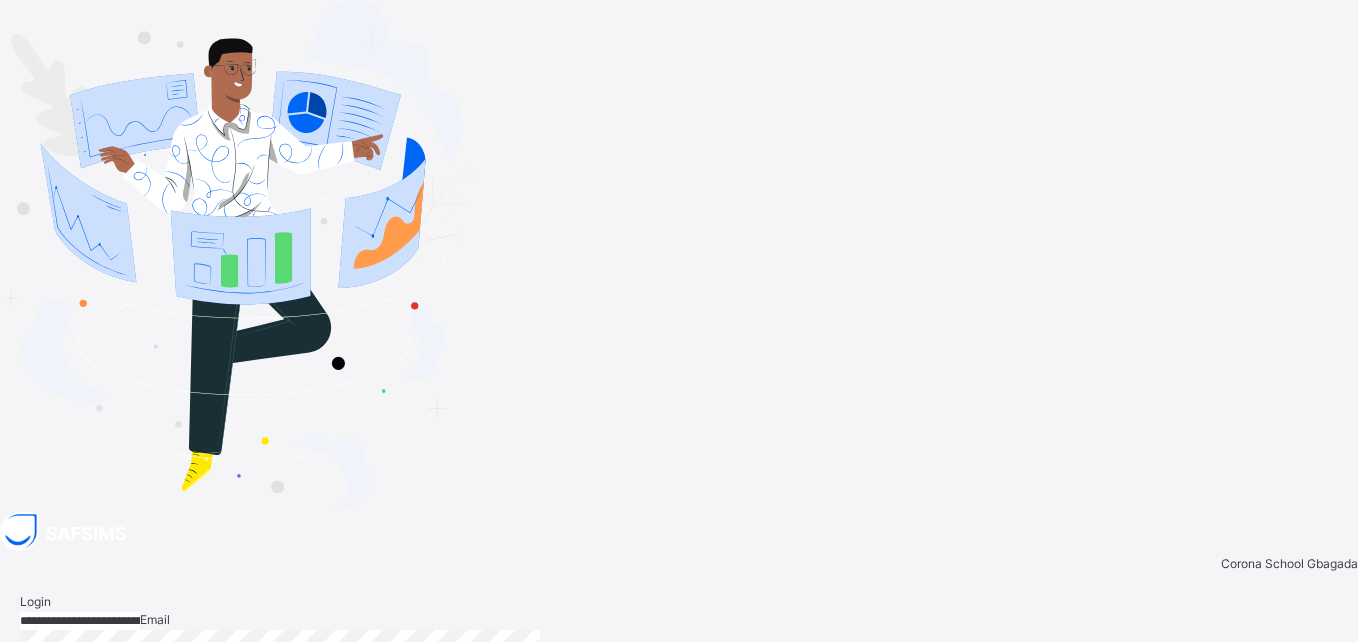 click on "Login" at bounding box center (1314, 801) 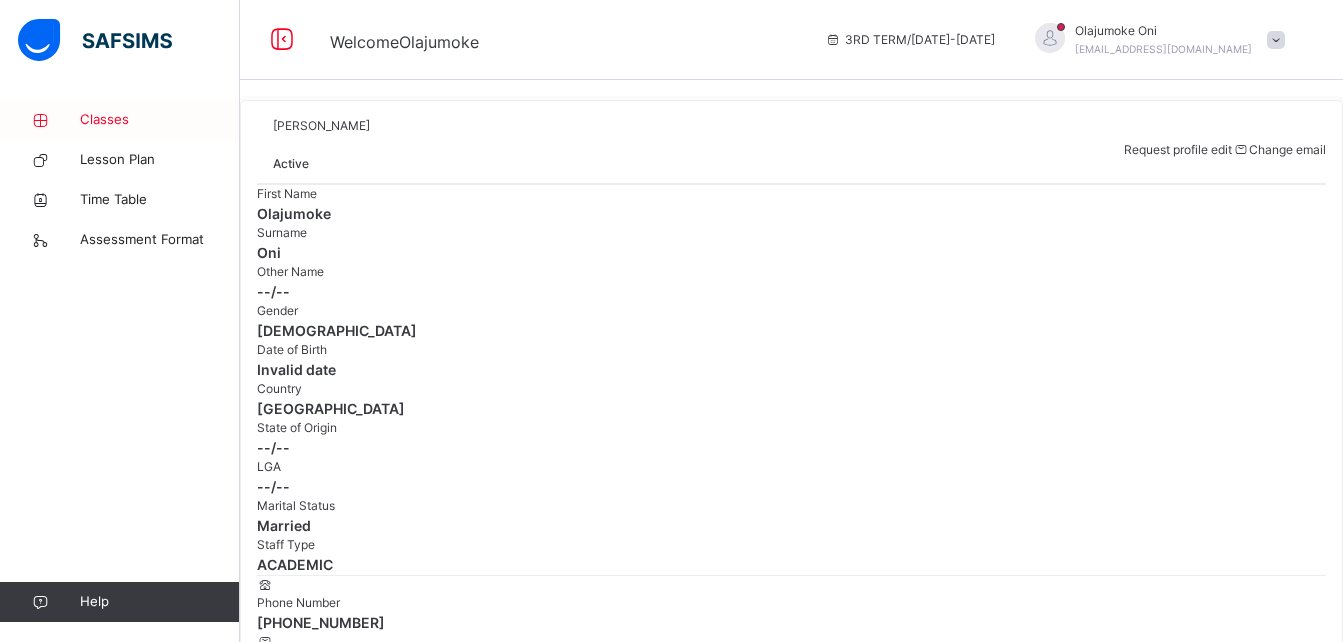 click on "Classes" at bounding box center (160, 120) 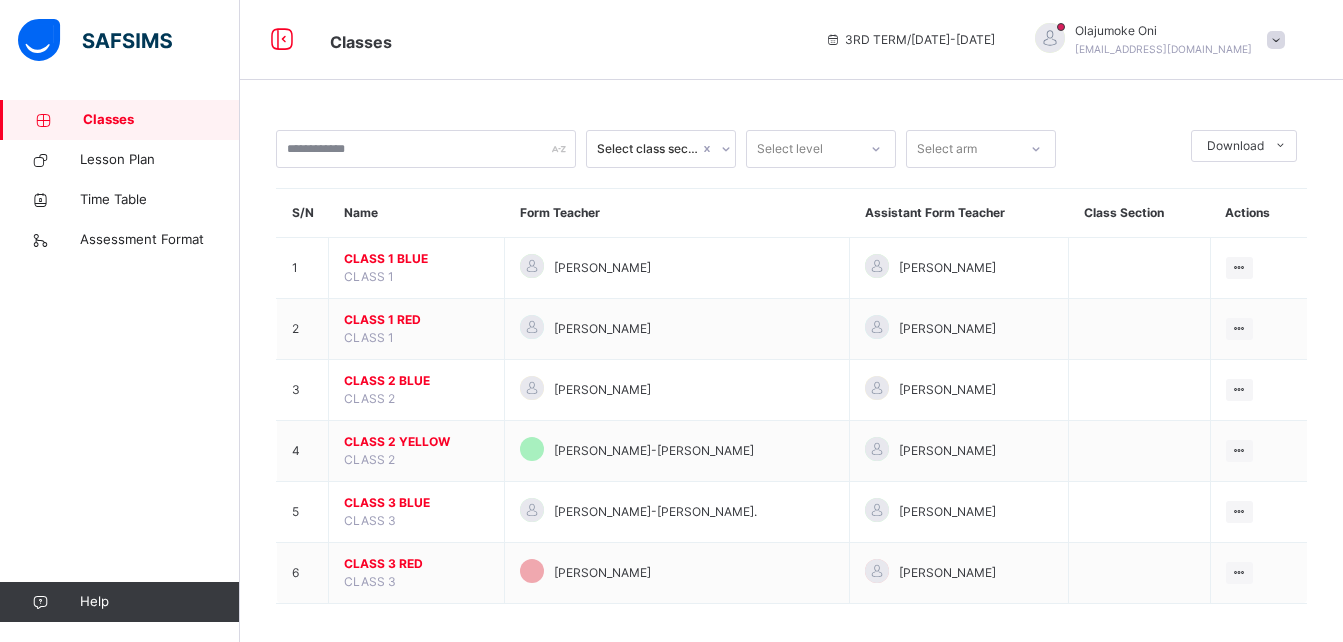 scroll, scrollTop: 12, scrollLeft: 0, axis: vertical 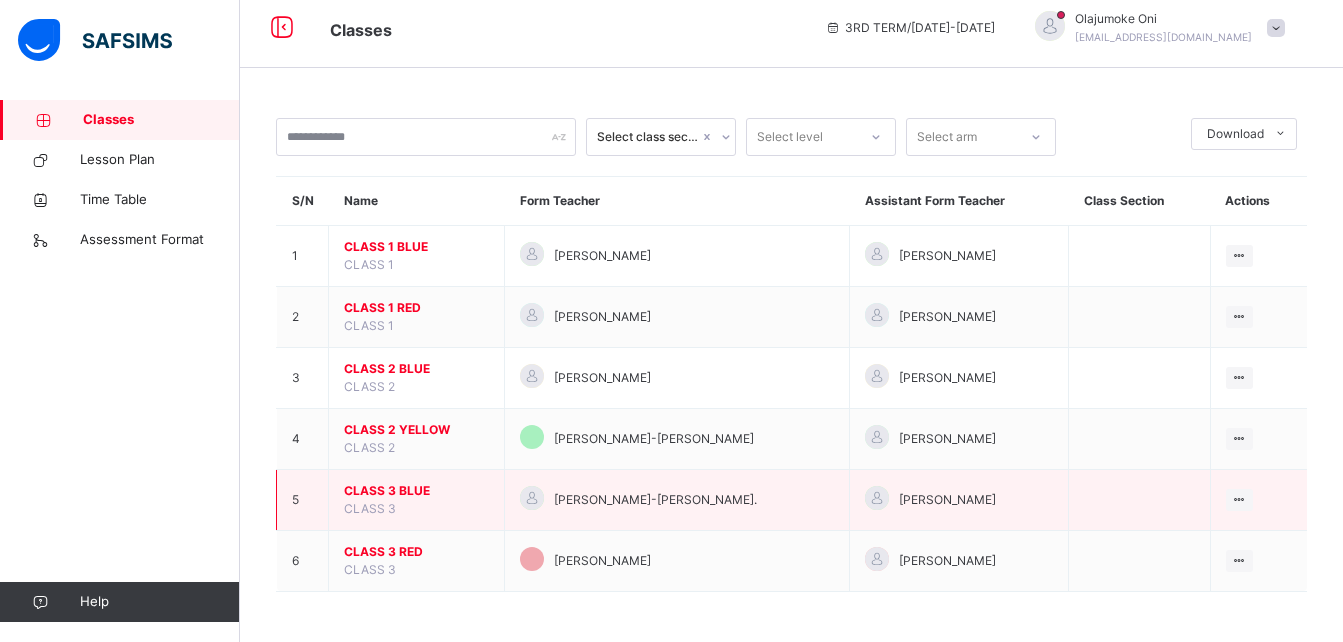 click on "CLASS 3   BLUE" at bounding box center (416, 491) 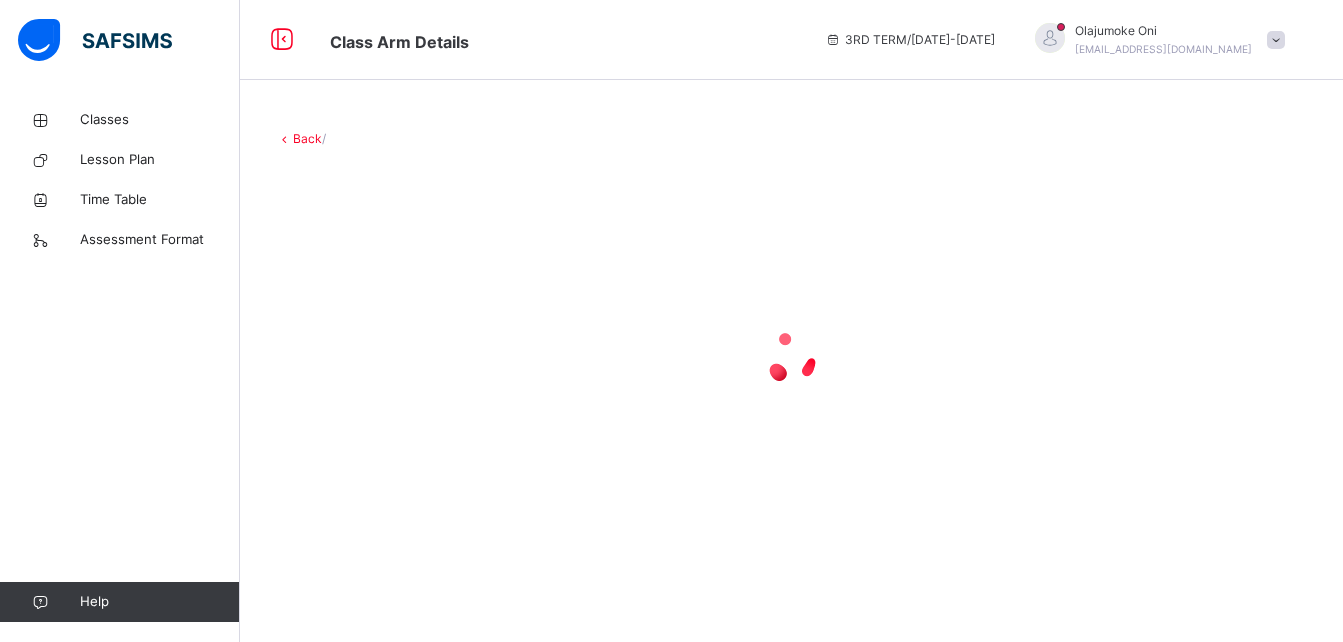 scroll, scrollTop: 0, scrollLeft: 0, axis: both 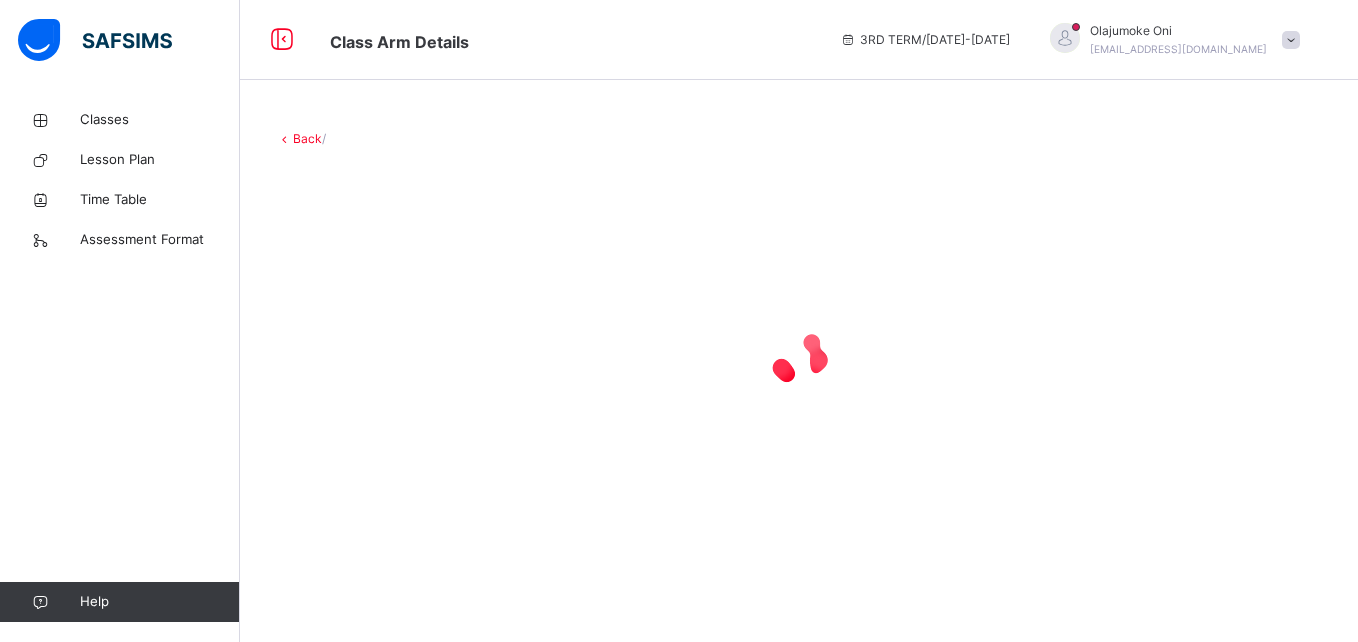 click at bounding box center [799, 358] 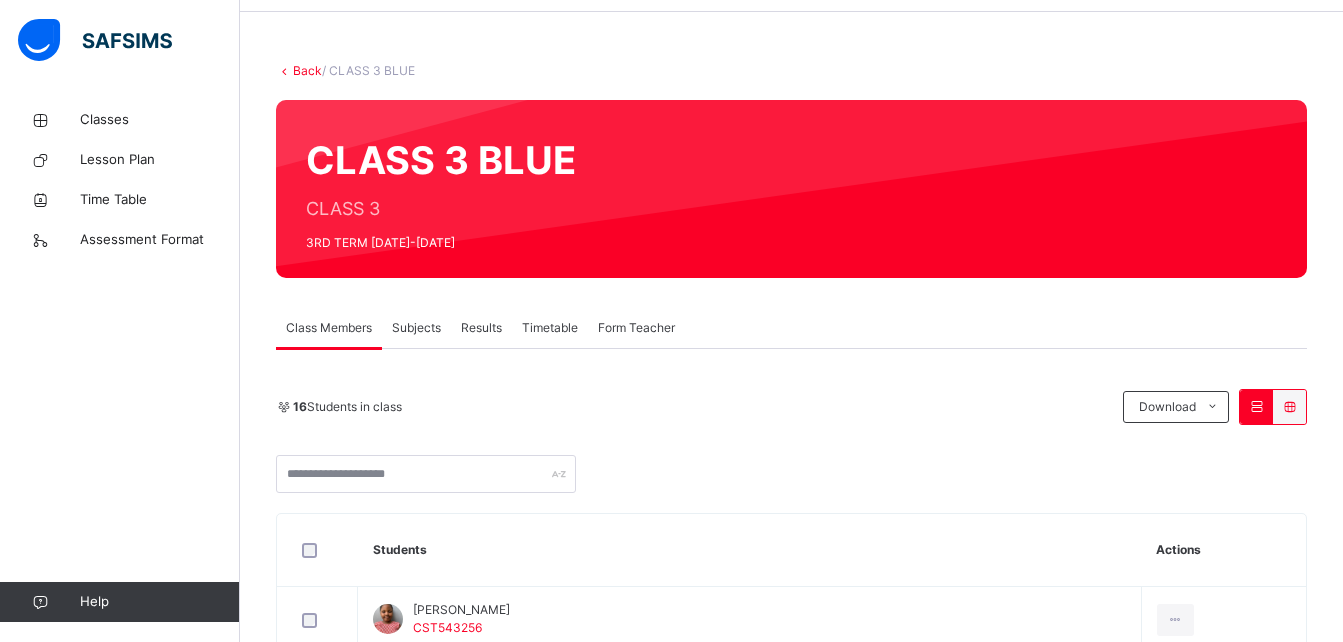 scroll, scrollTop: 37, scrollLeft: 0, axis: vertical 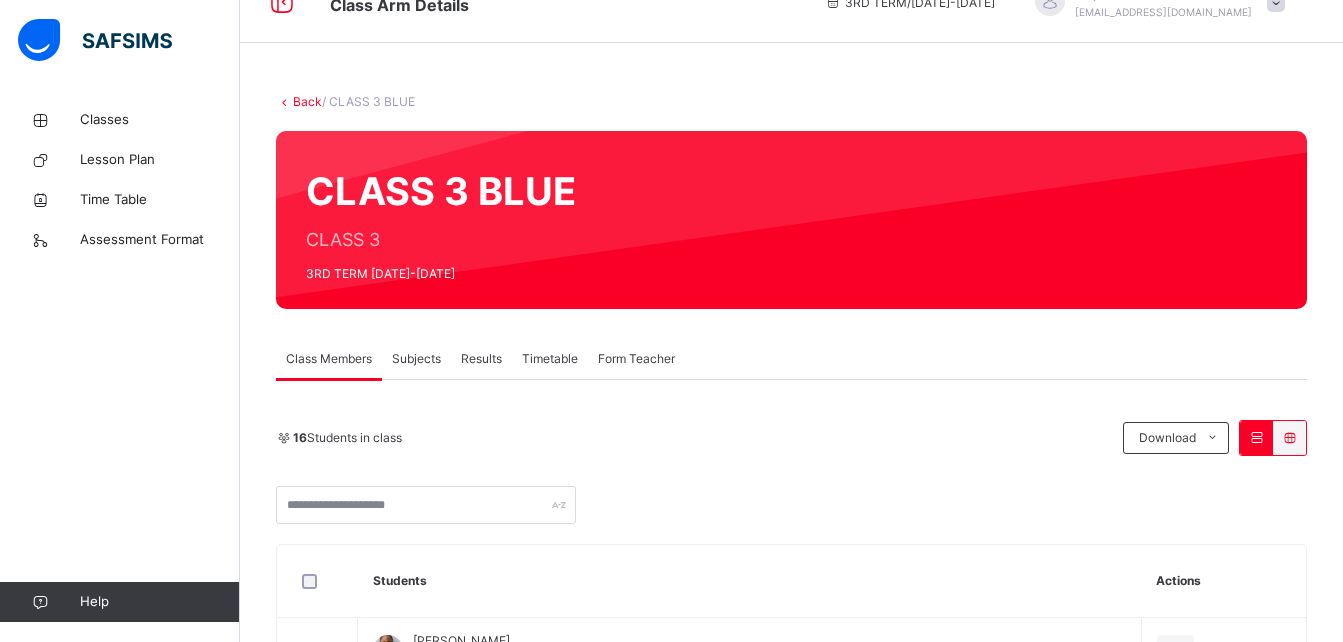 click on "Subjects" at bounding box center [416, 359] 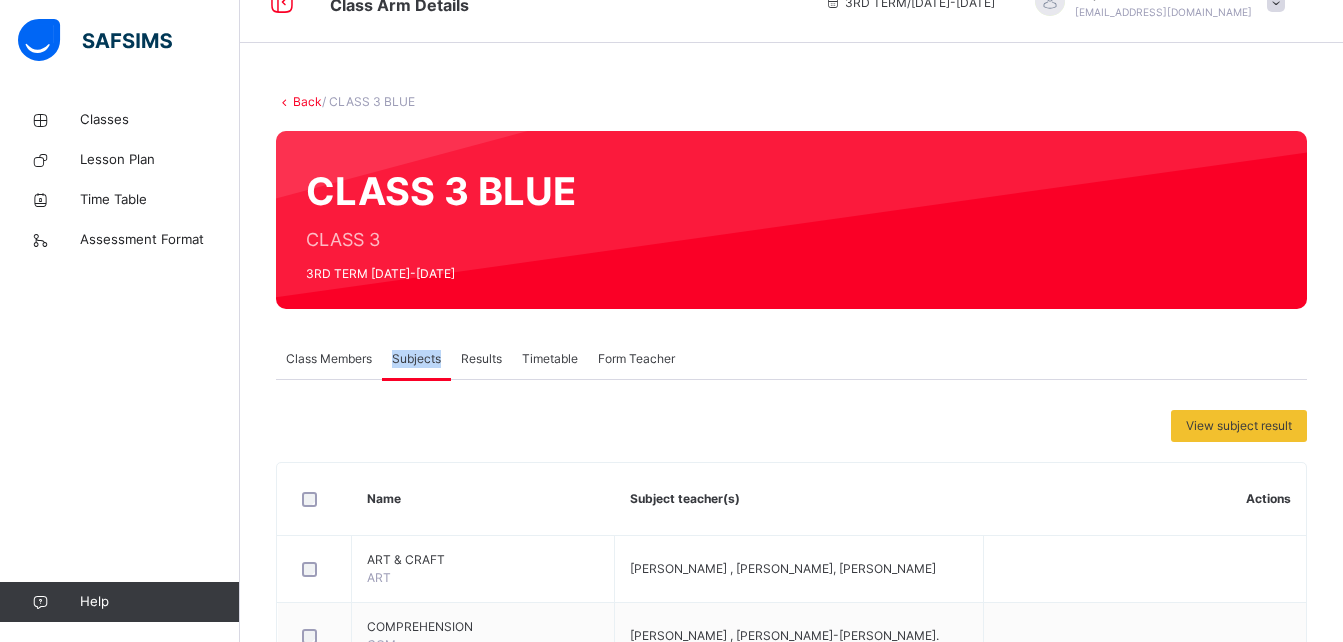 click on "Subjects" at bounding box center (416, 359) 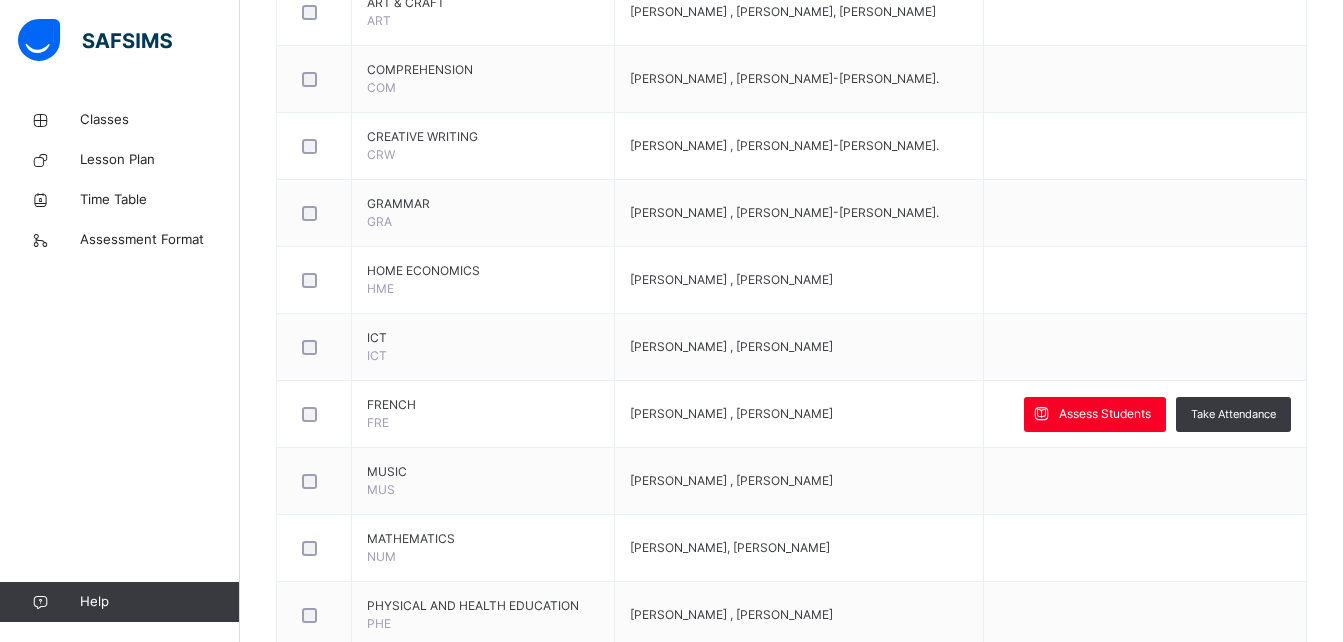 scroll, scrollTop: 702, scrollLeft: 0, axis: vertical 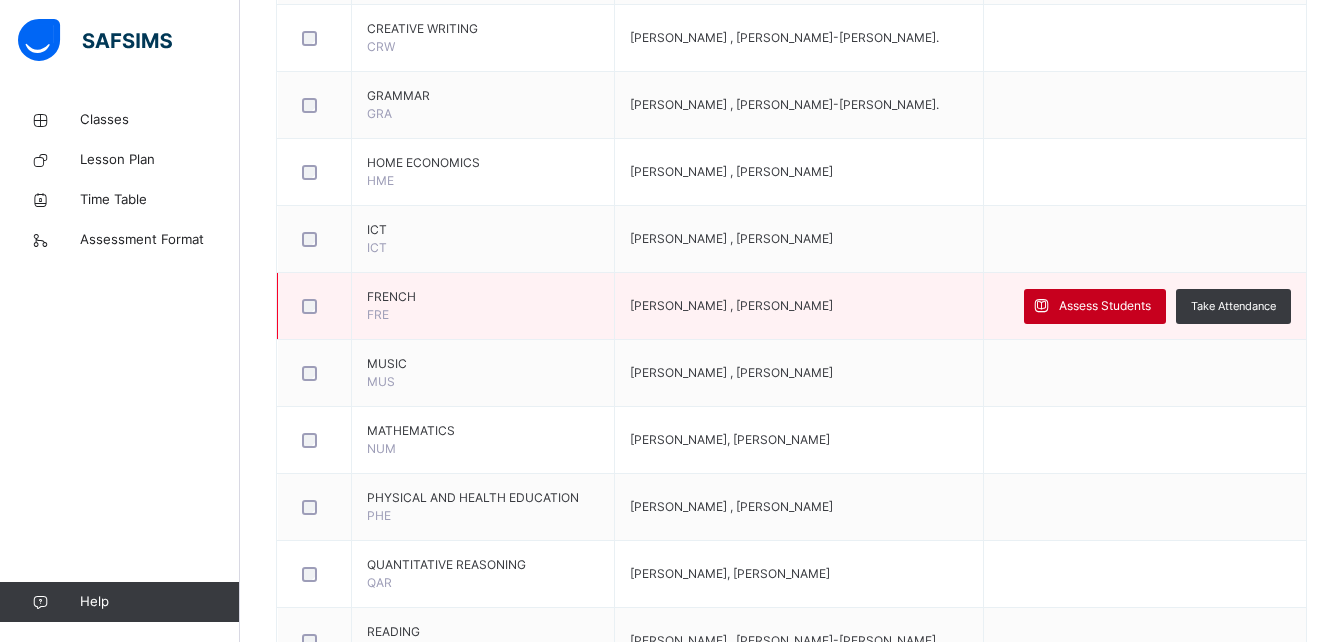 click on "Assess Students" at bounding box center (1105, 306) 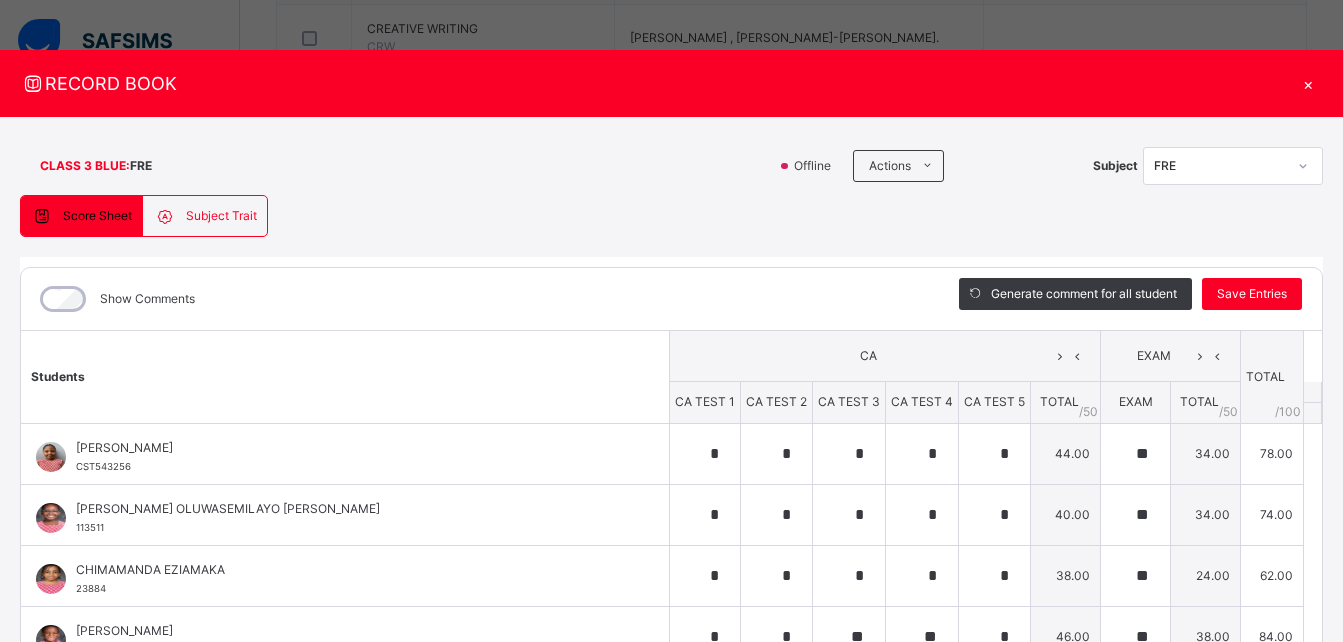 scroll, scrollTop: 141, scrollLeft: 0, axis: vertical 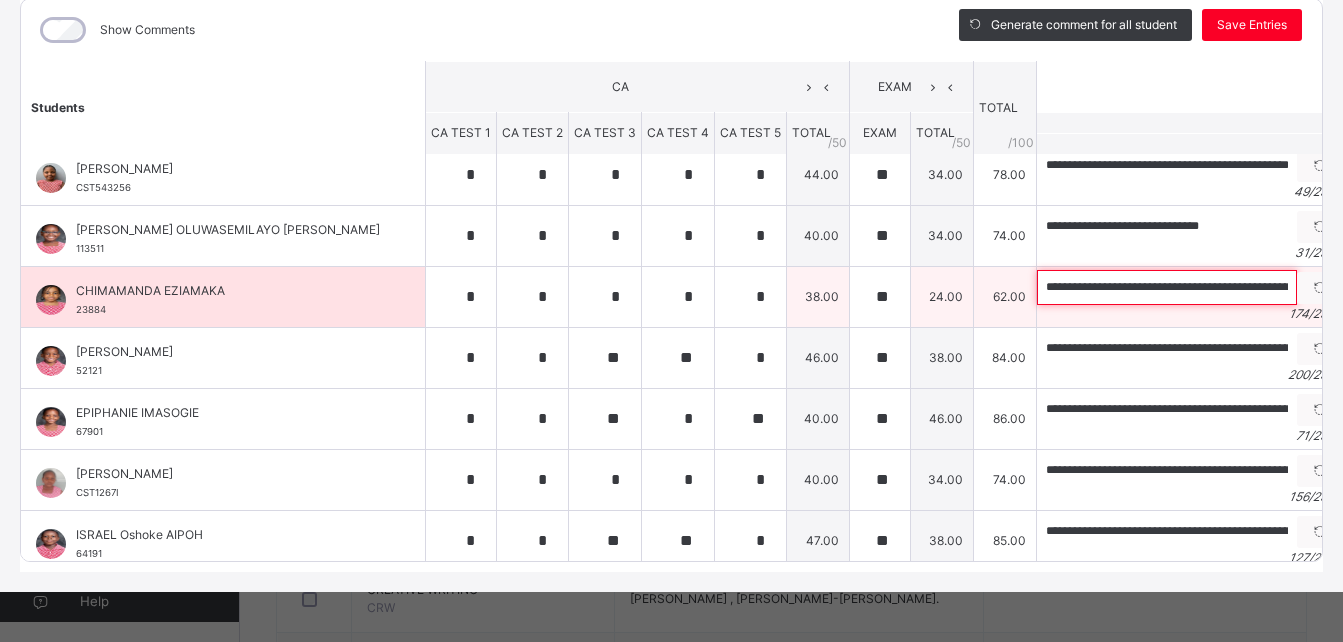 click on "**********" at bounding box center (1167, 287) 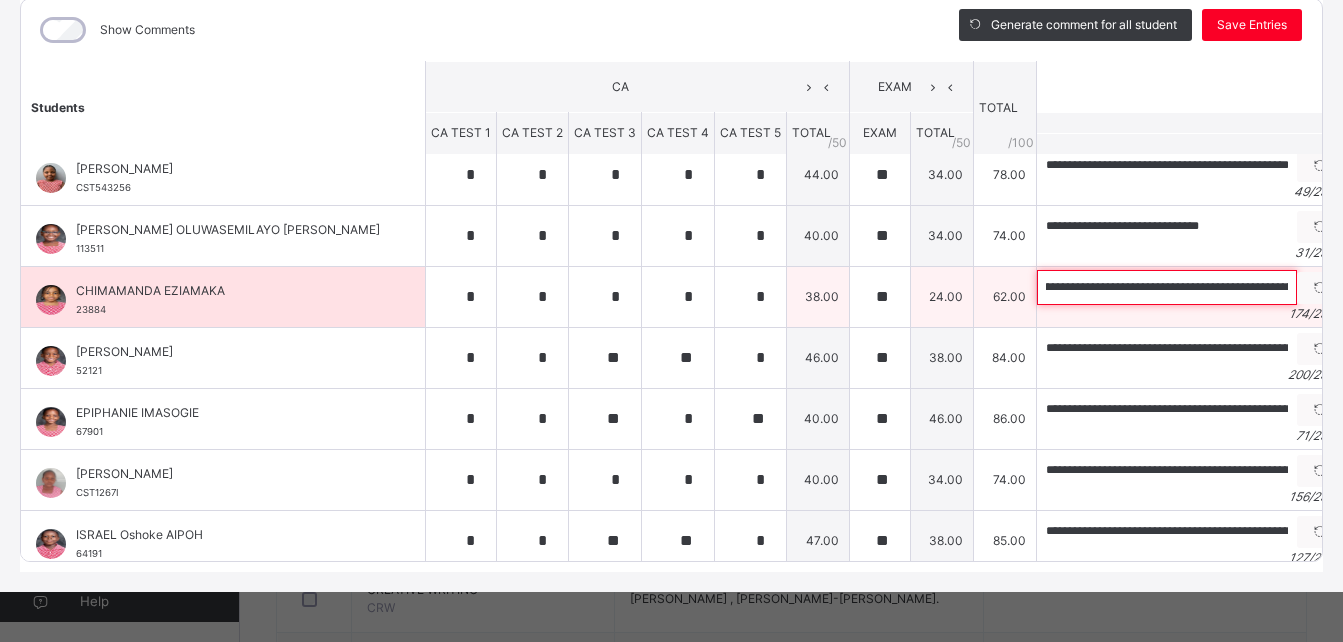 scroll, scrollTop: 0, scrollLeft: 425, axis: horizontal 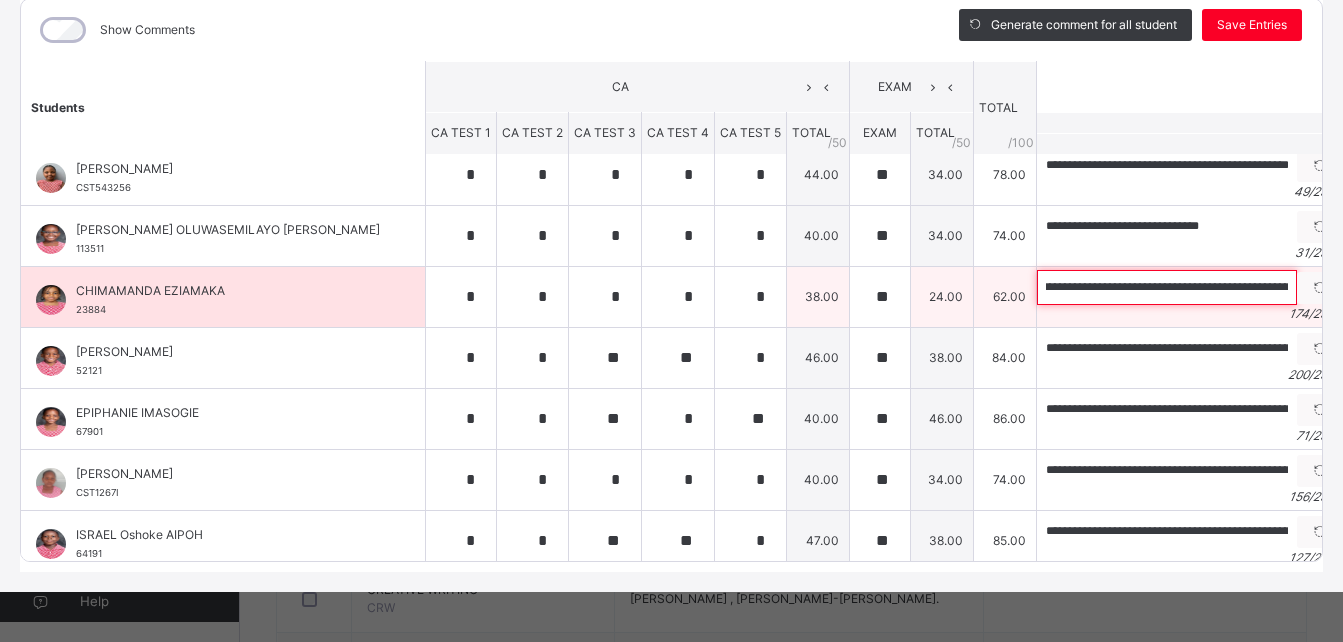 click on "**********" at bounding box center (1167, 287) 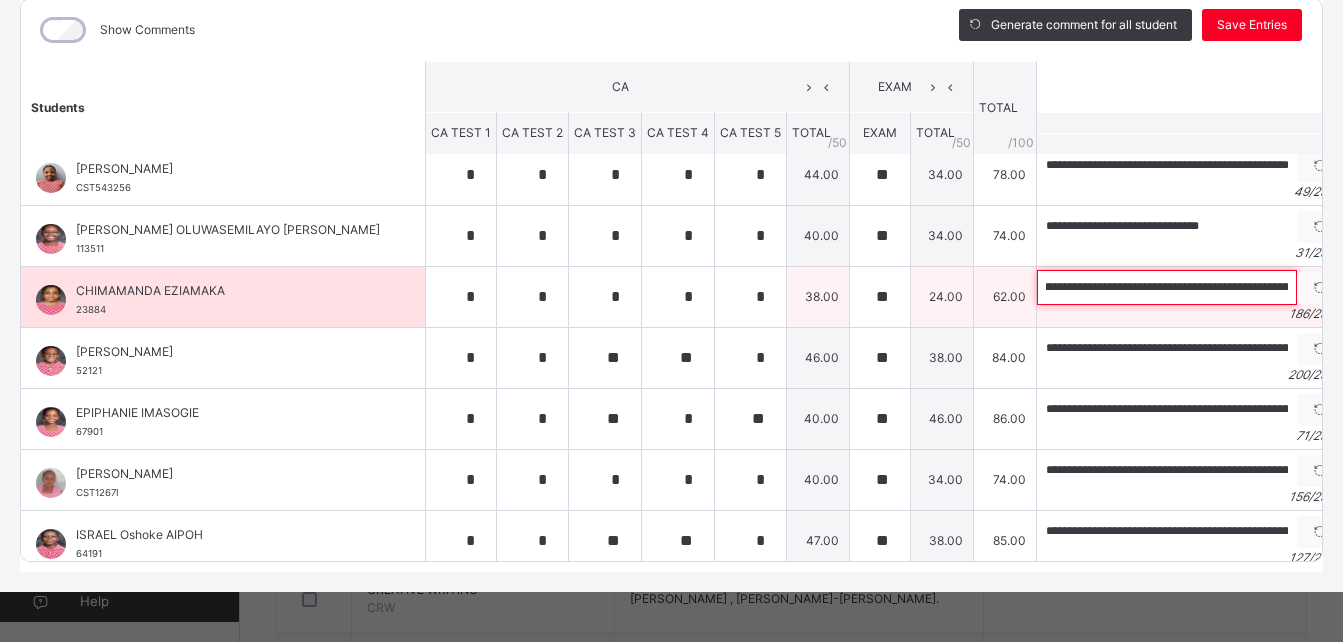 click on "**********" at bounding box center (1167, 287) 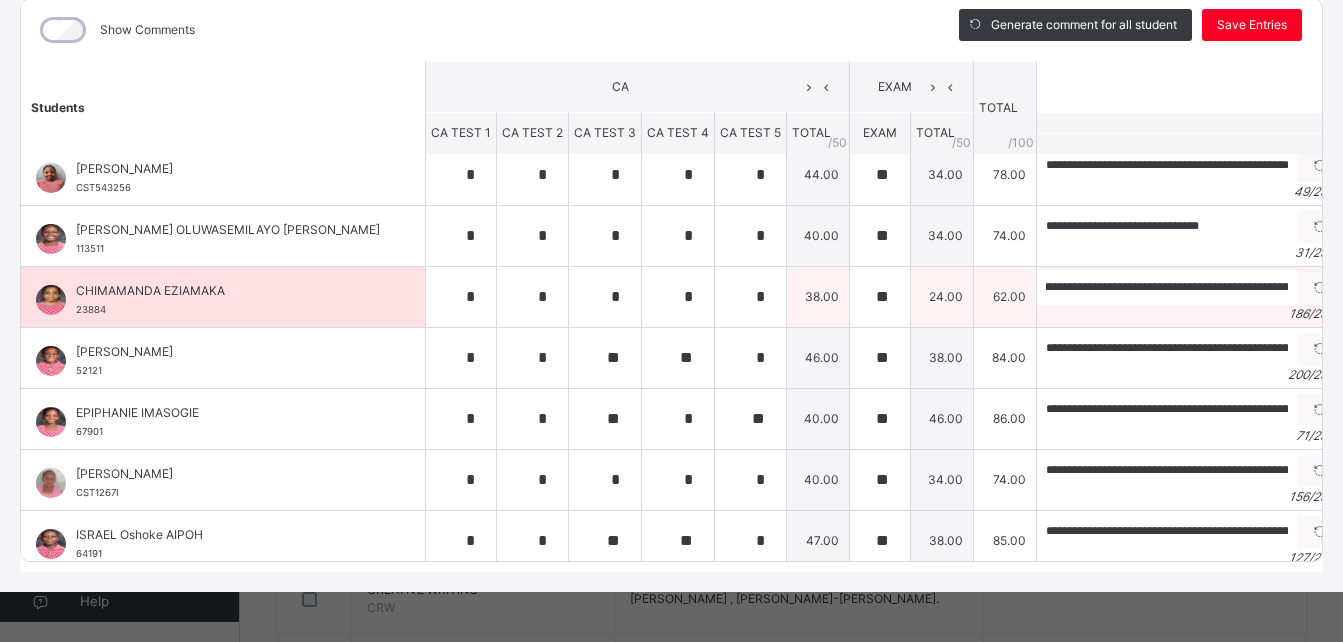 scroll, scrollTop: 0, scrollLeft: 0, axis: both 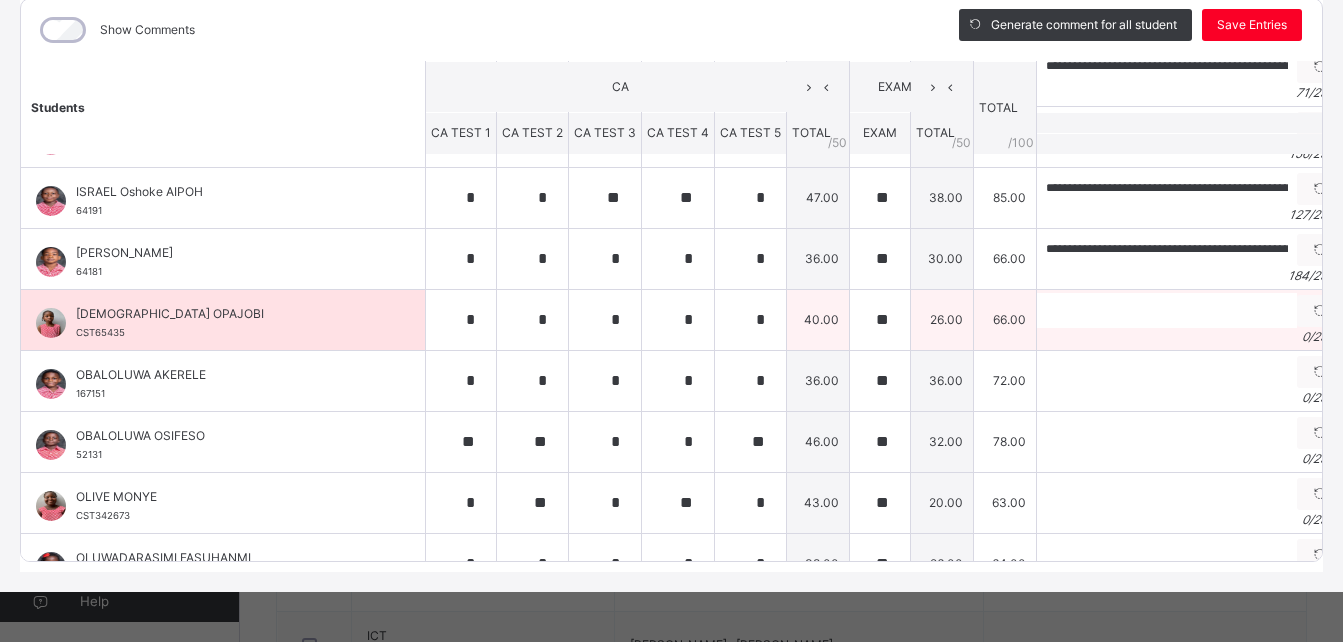 type on "**********" 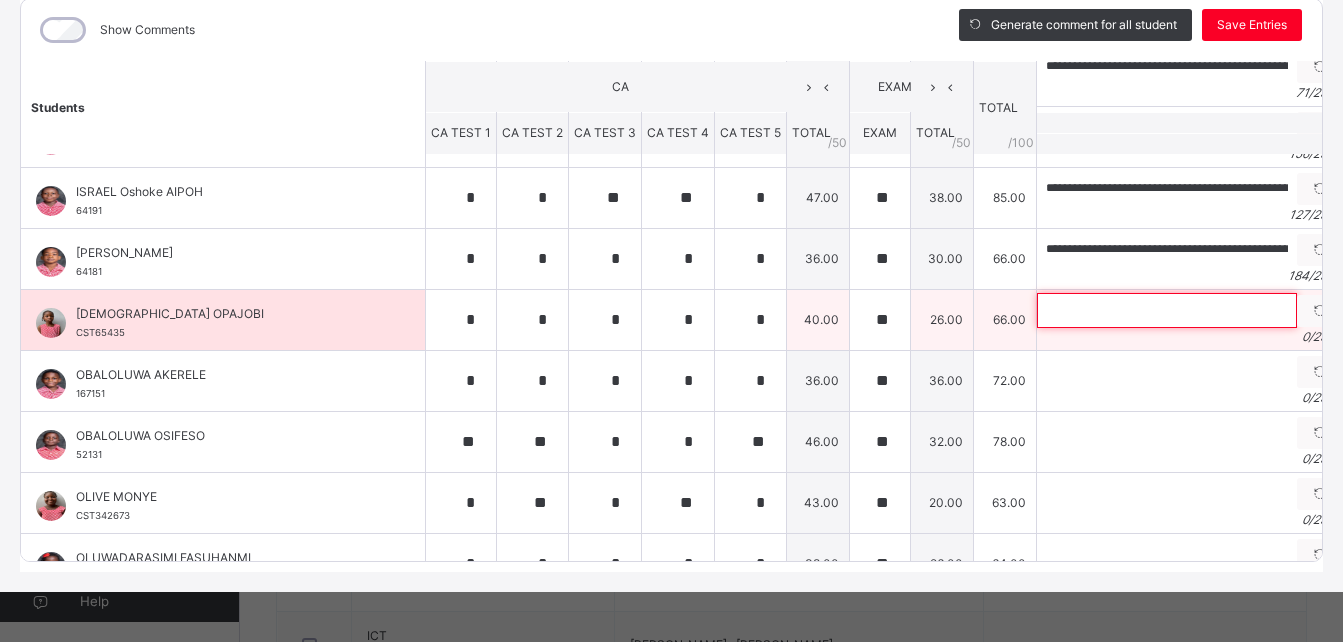 click at bounding box center [1167, 310] 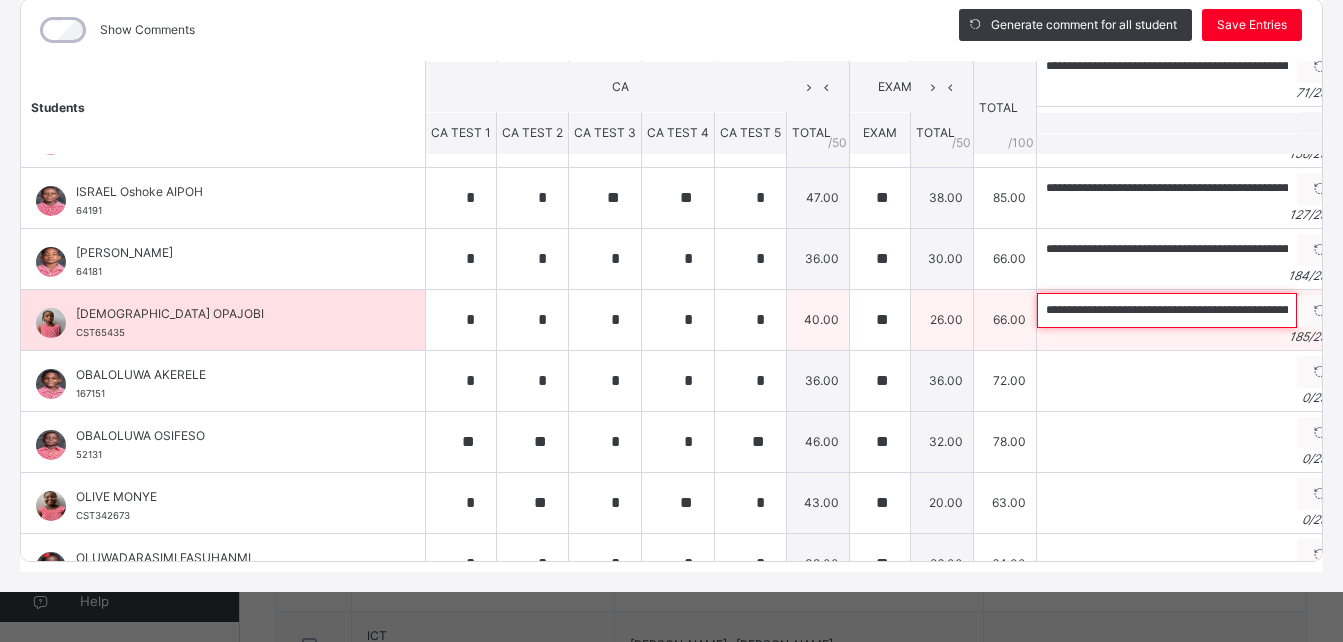 scroll, scrollTop: 0, scrollLeft: 817, axis: horizontal 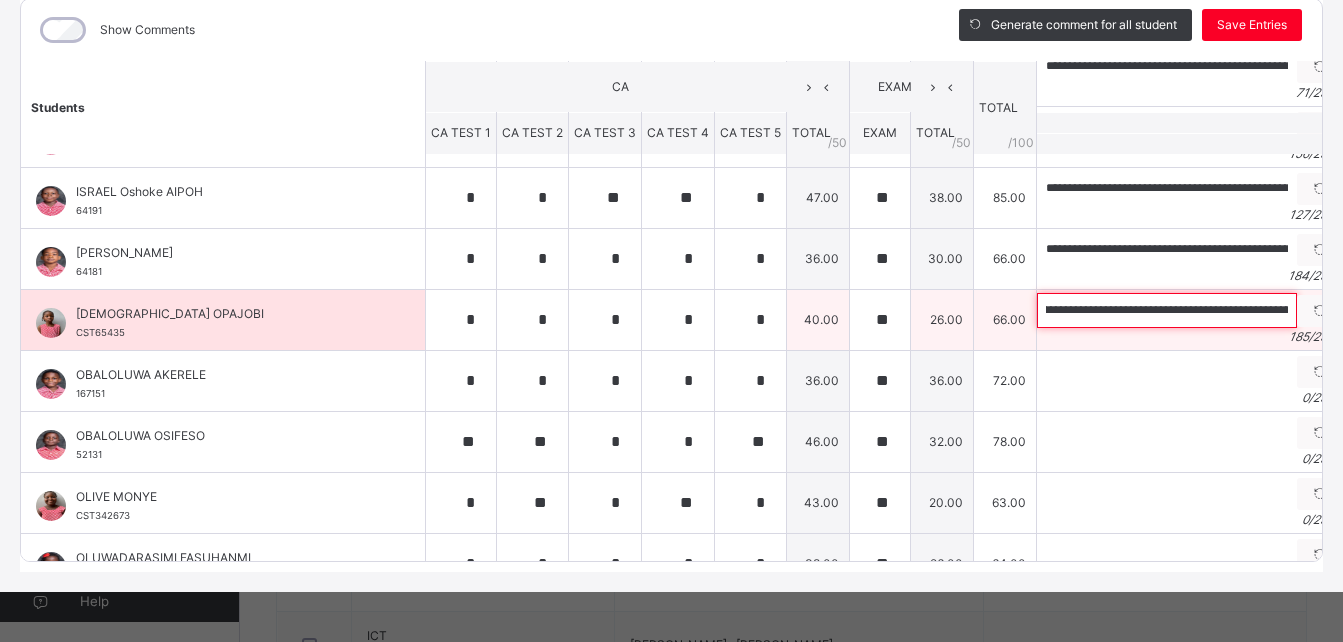 click on "**********" at bounding box center [1167, 310] 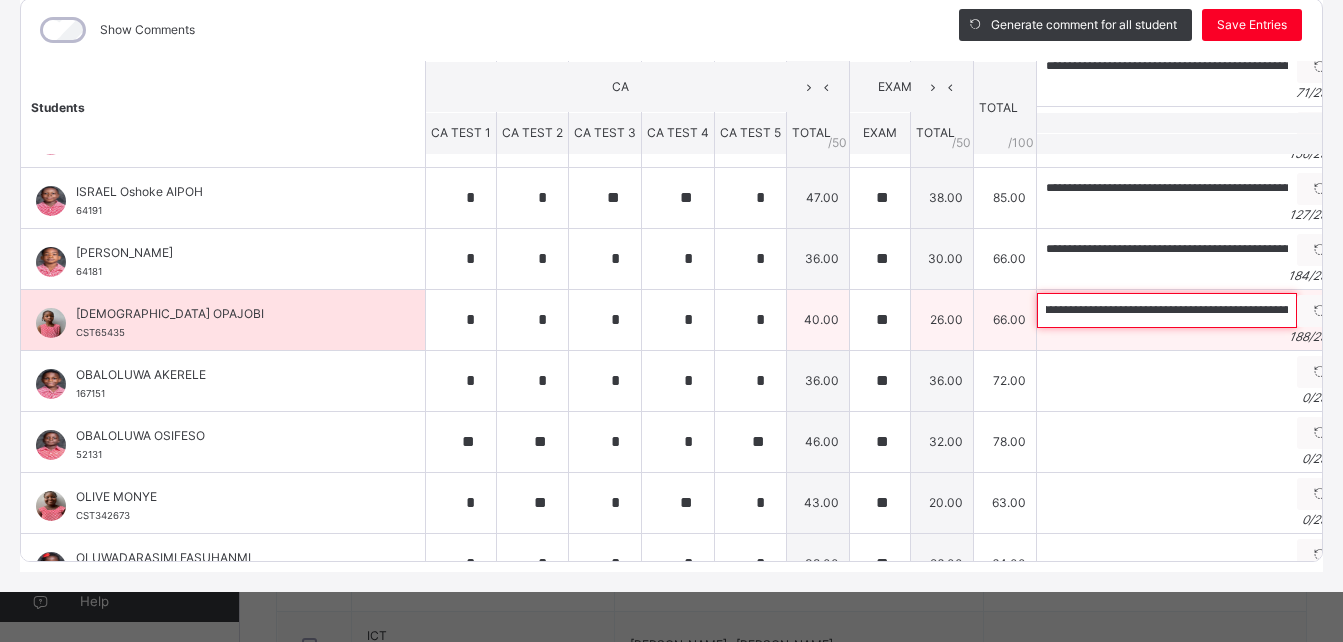 scroll, scrollTop: 0, scrollLeft: 0, axis: both 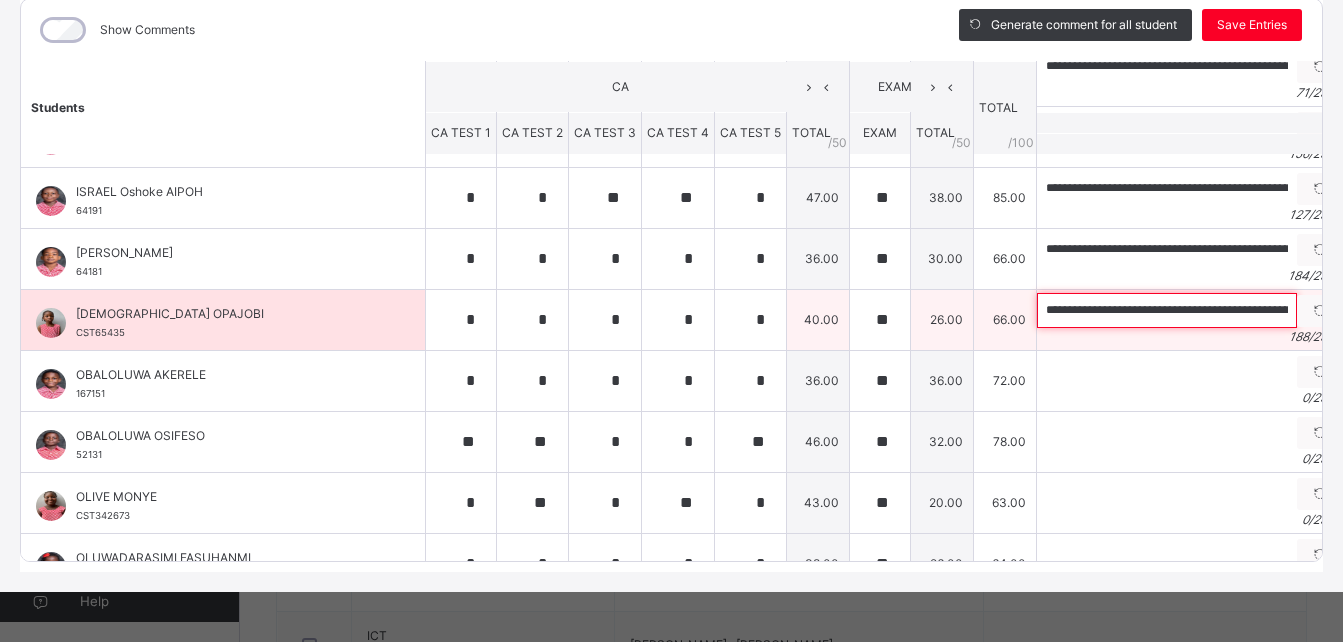 click on "**********" at bounding box center (1167, 310) 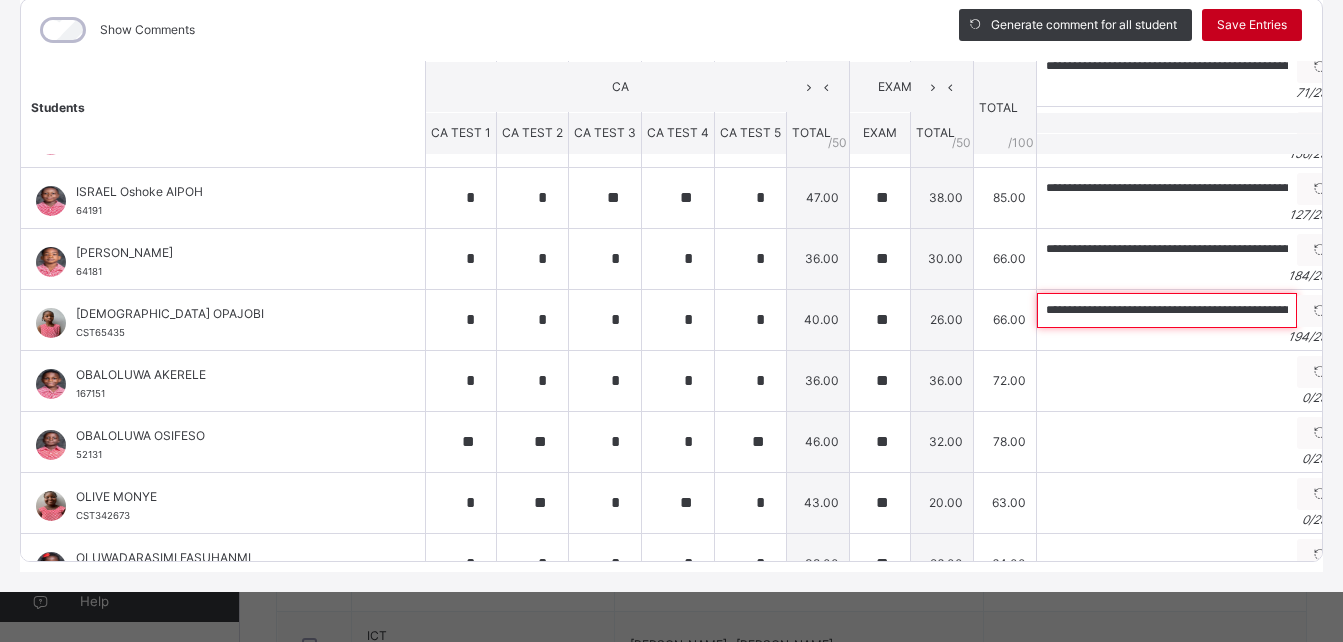 type on "**********" 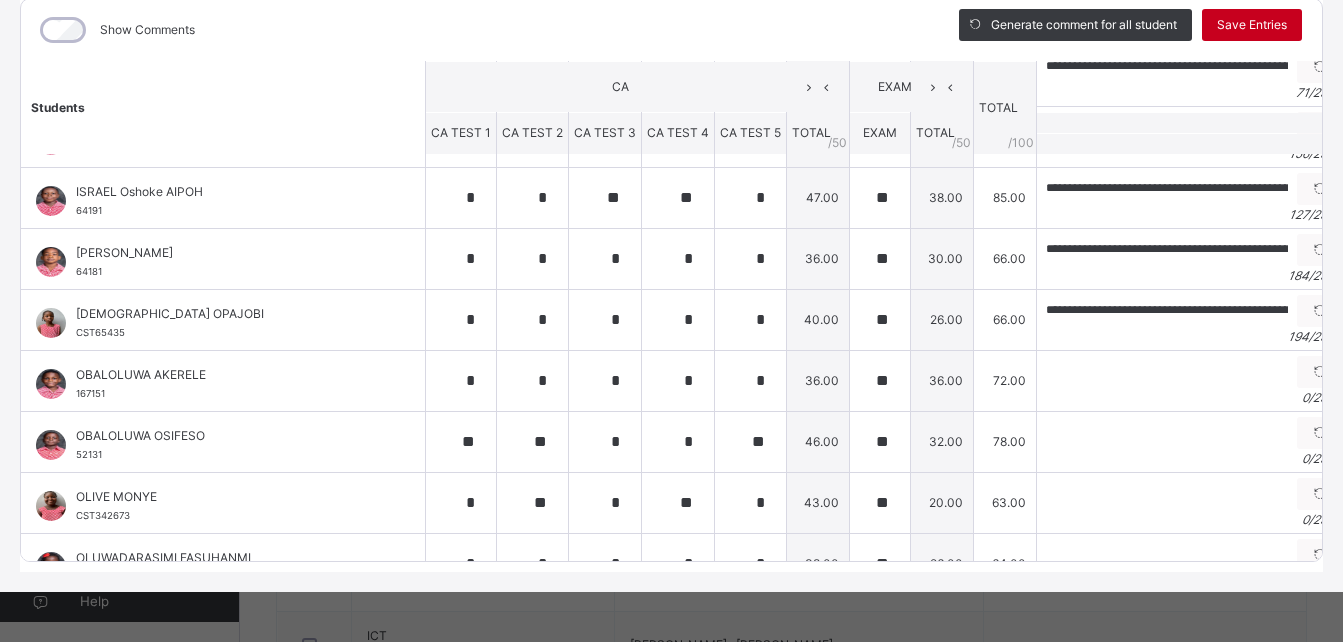 click on "Save Entries" at bounding box center (1252, 25) 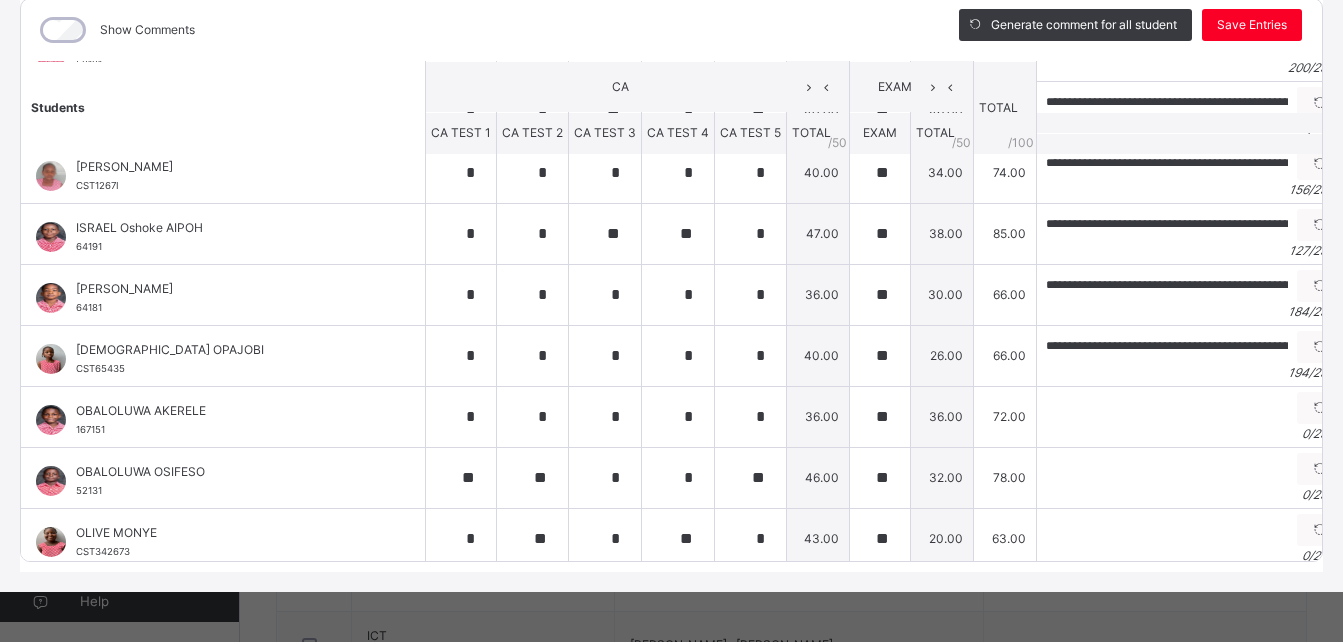 scroll, scrollTop: 336, scrollLeft: 0, axis: vertical 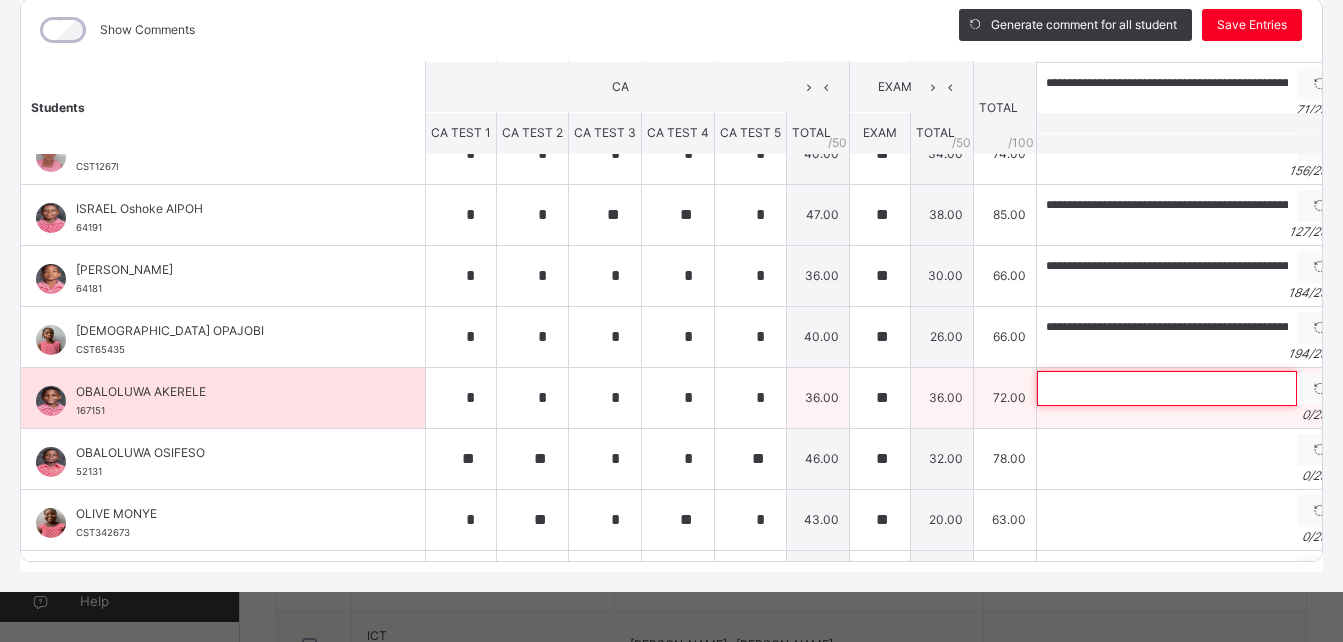 click at bounding box center [1167, 388] 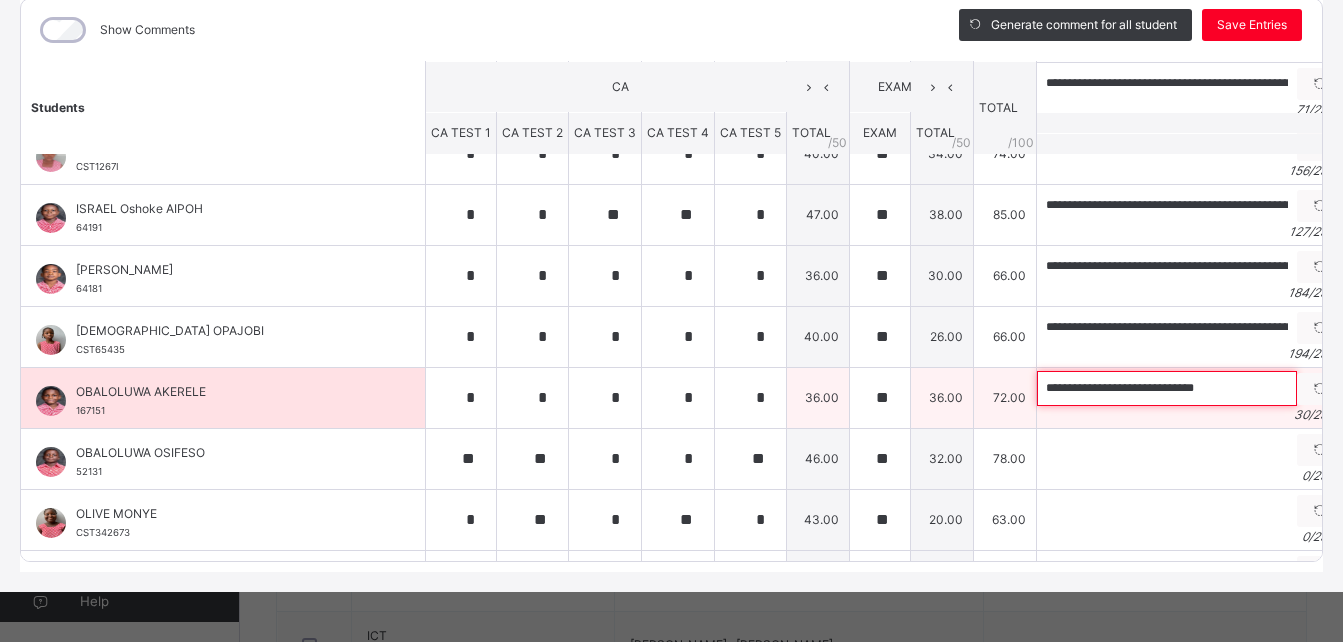 drag, startPoint x: 1005, startPoint y: 375, endPoint x: 1209, endPoint y: 386, distance: 204.29636 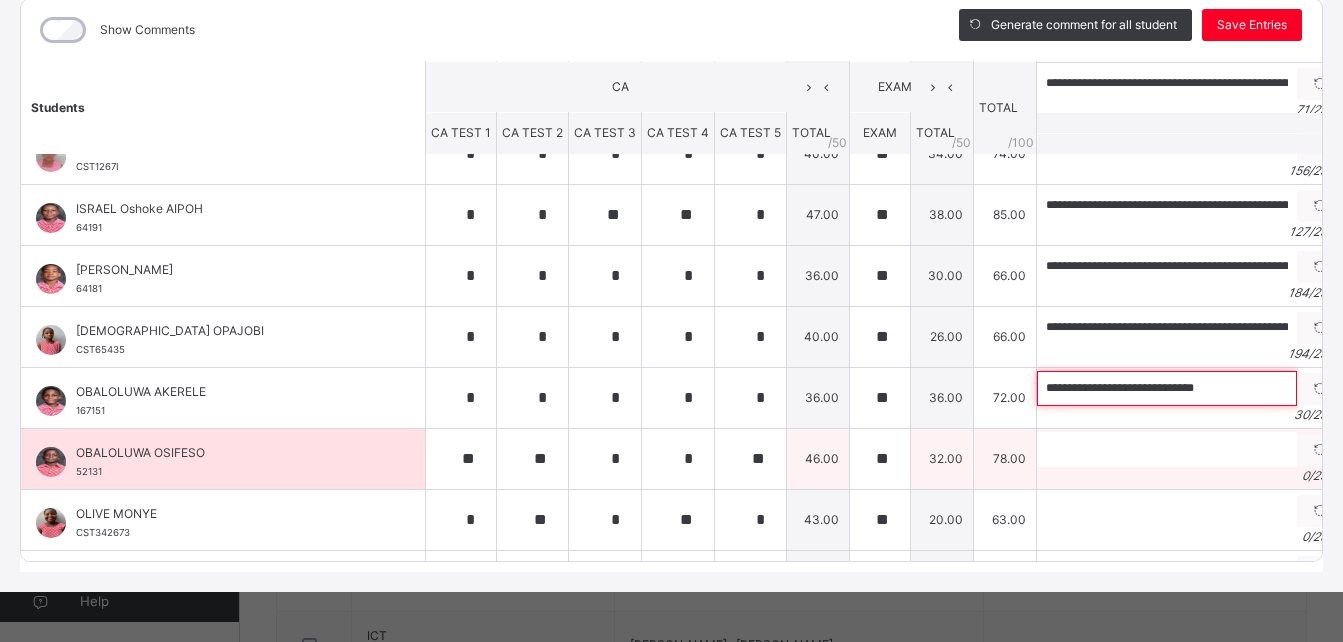 type 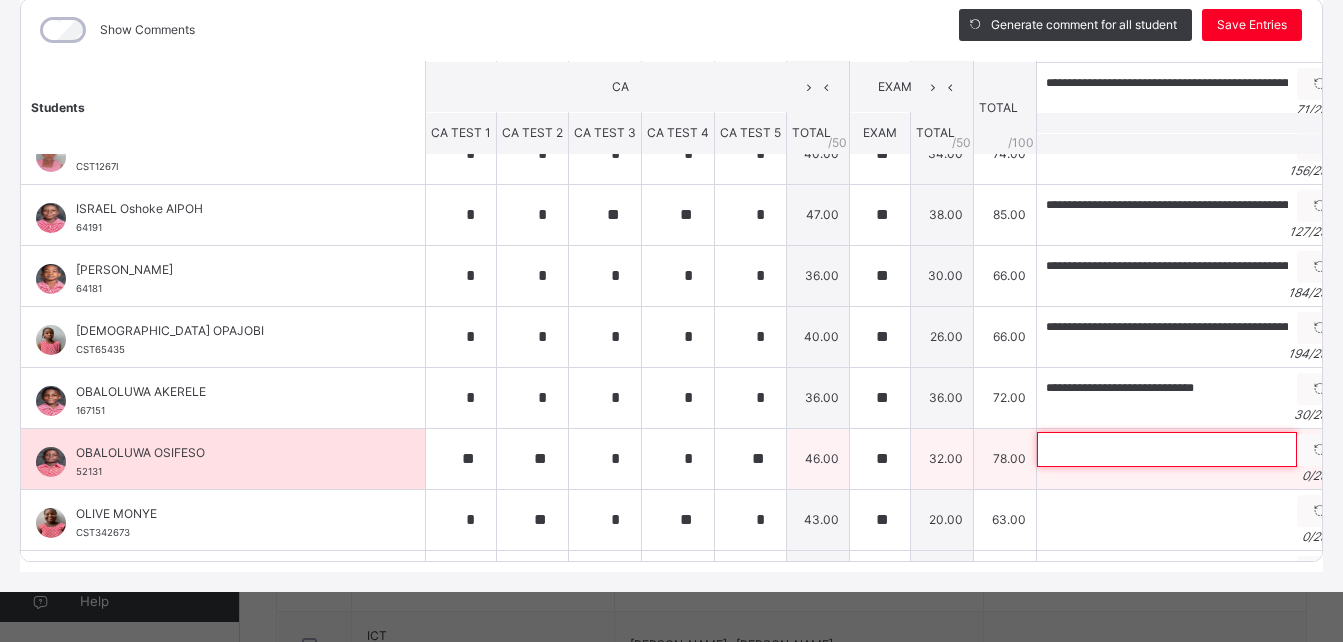 click at bounding box center [1167, 449] 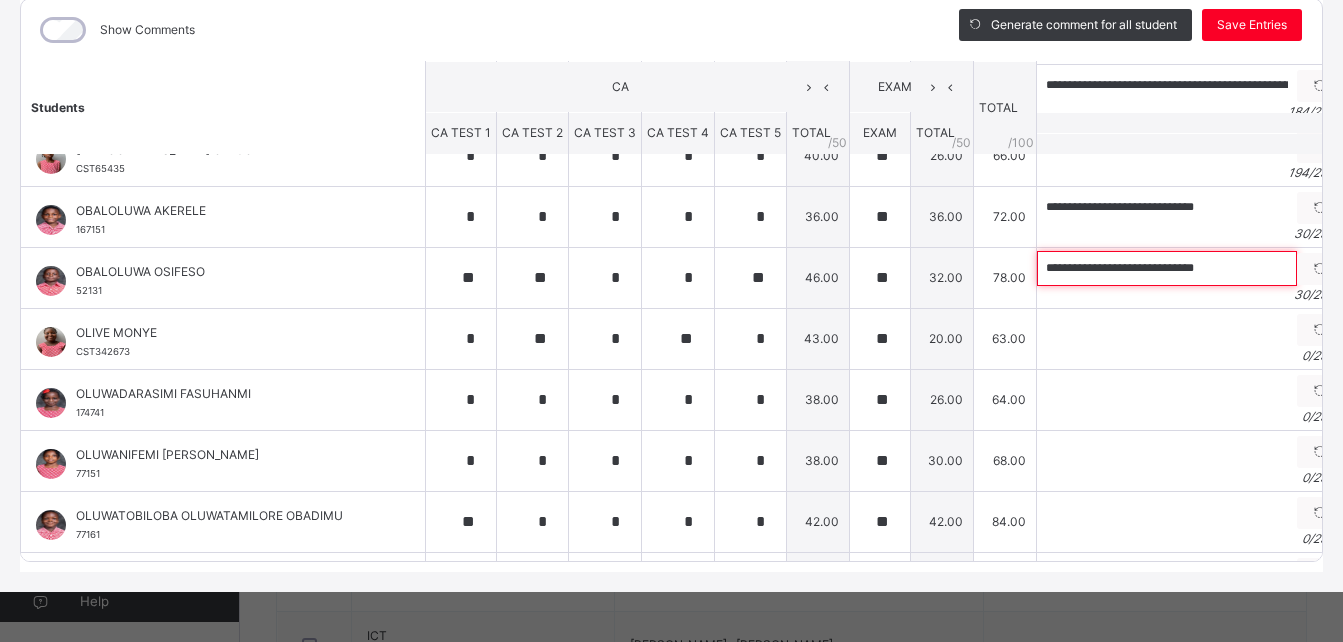 scroll, scrollTop: 505, scrollLeft: 0, axis: vertical 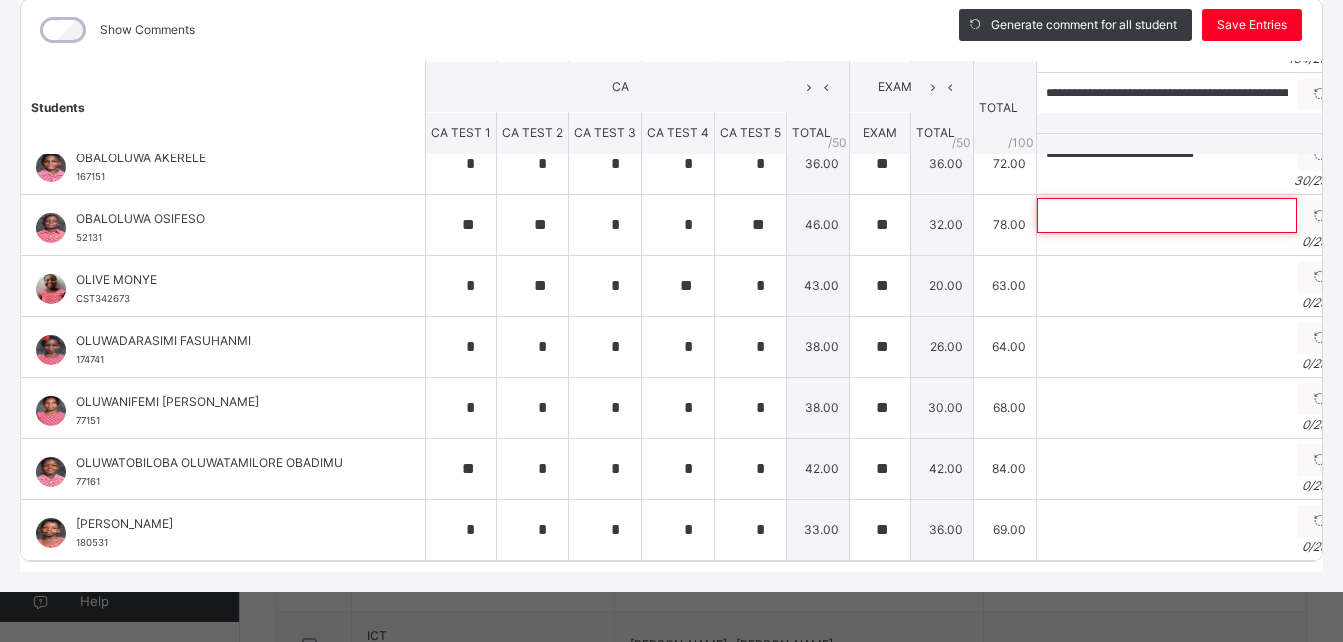 paste on "**********" 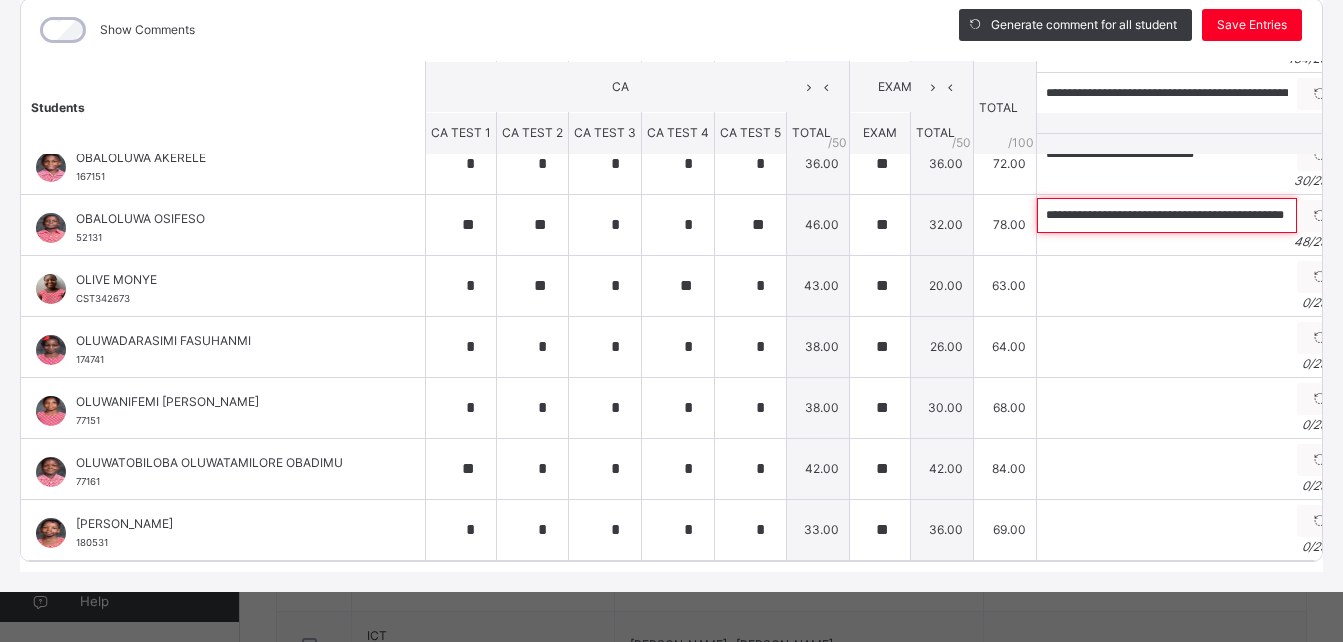 scroll, scrollTop: 0, scrollLeft: 29, axis: horizontal 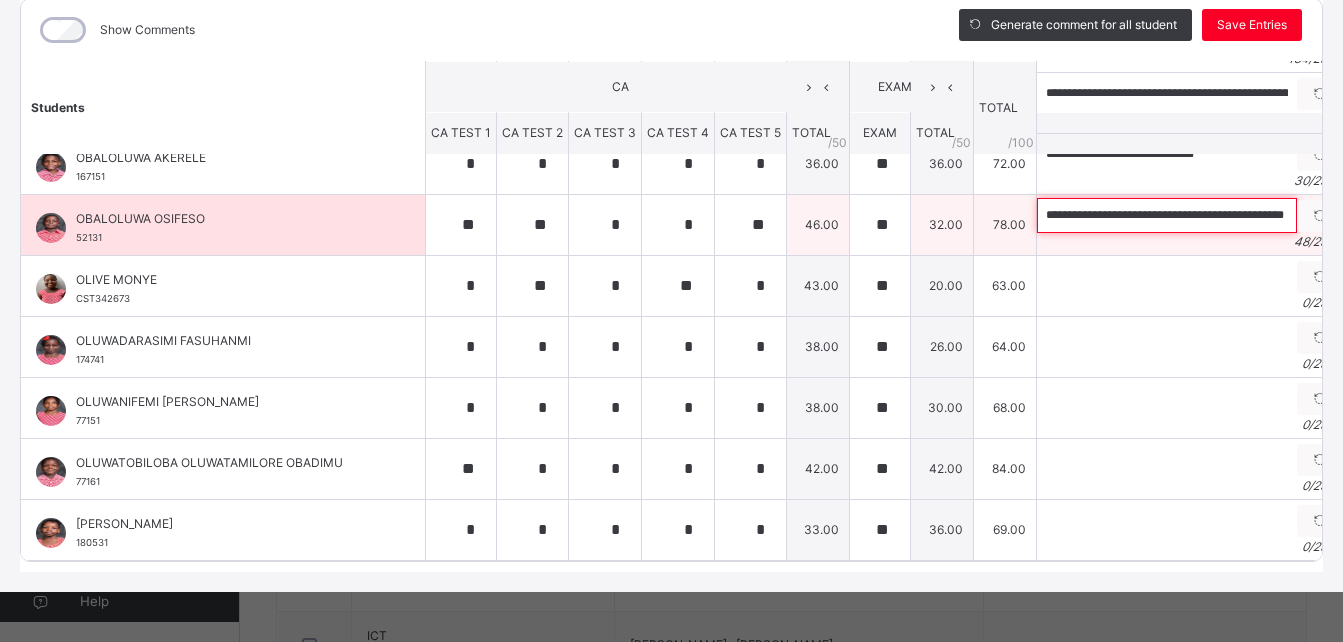 click on "**********" at bounding box center [1167, 215] 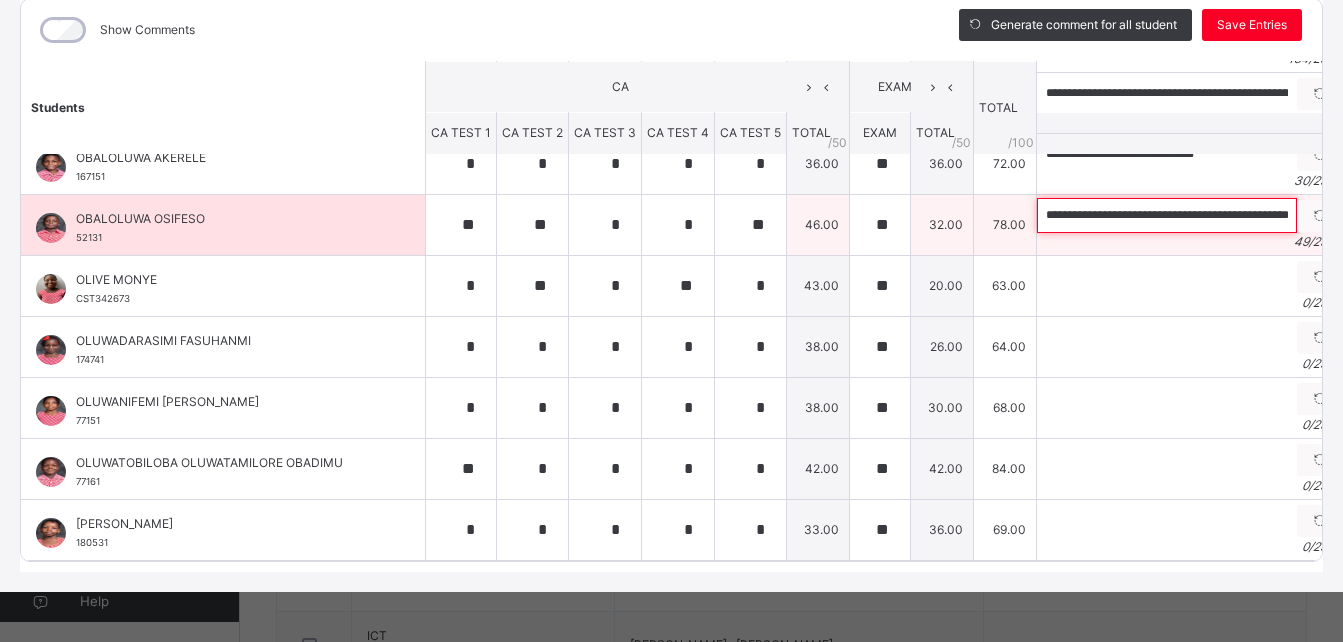scroll, scrollTop: 0, scrollLeft: 33, axis: horizontal 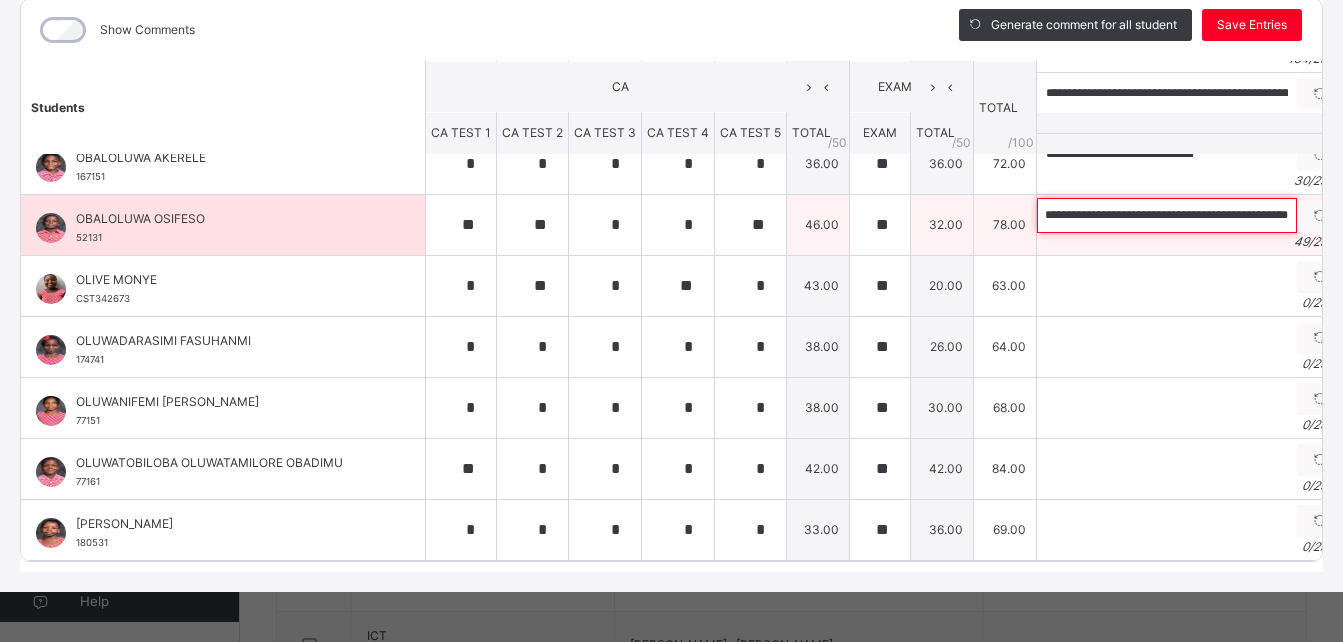 click on "**********" at bounding box center [1167, 215] 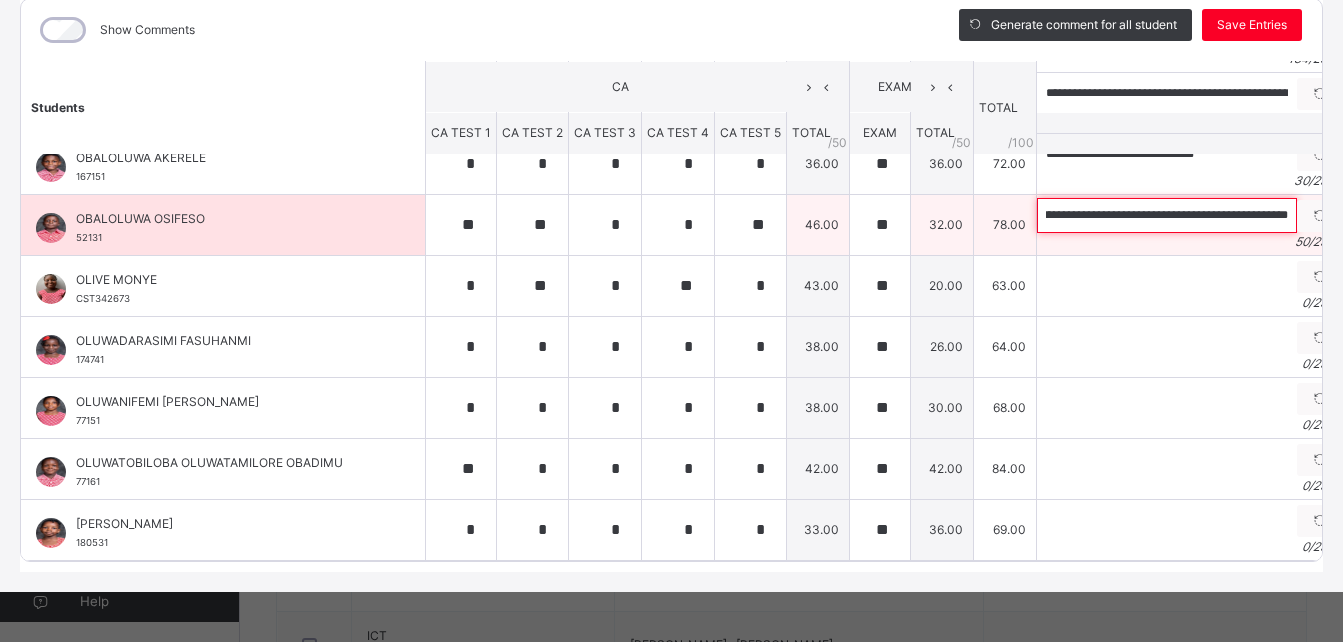 scroll, scrollTop: 0, scrollLeft: 37, axis: horizontal 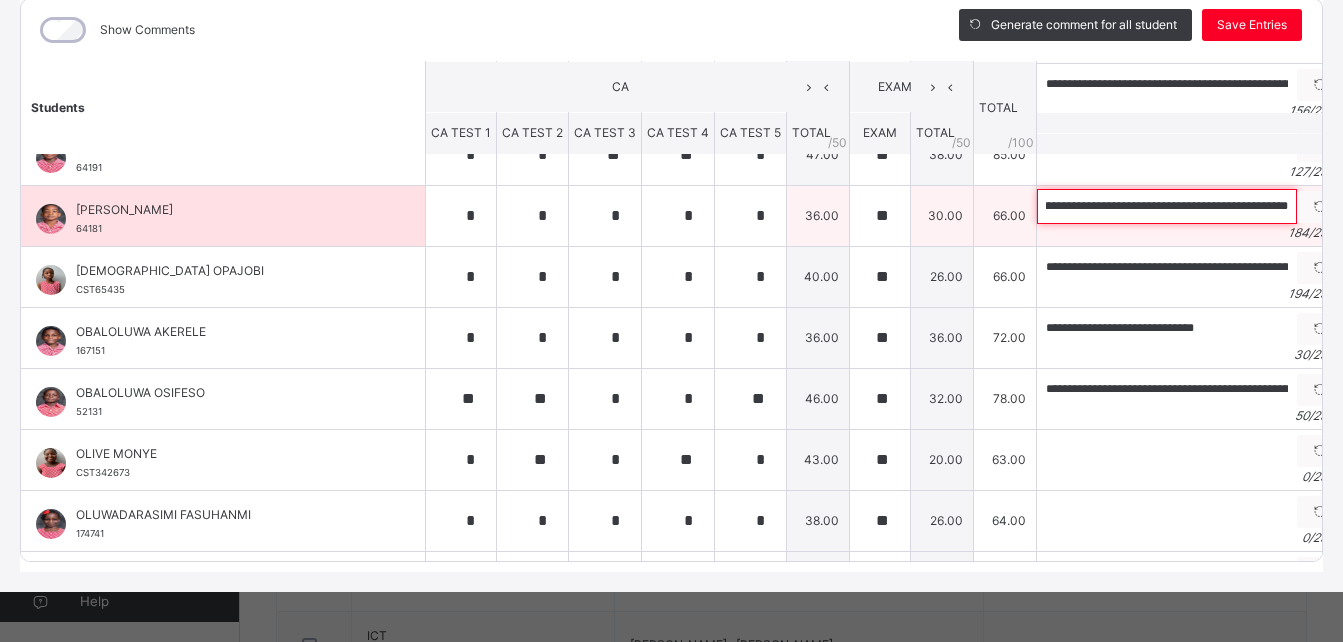 drag, startPoint x: 1006, startPoint y: 185, endPoint x: 1274, endPoint y: 218, distance: 270.02408 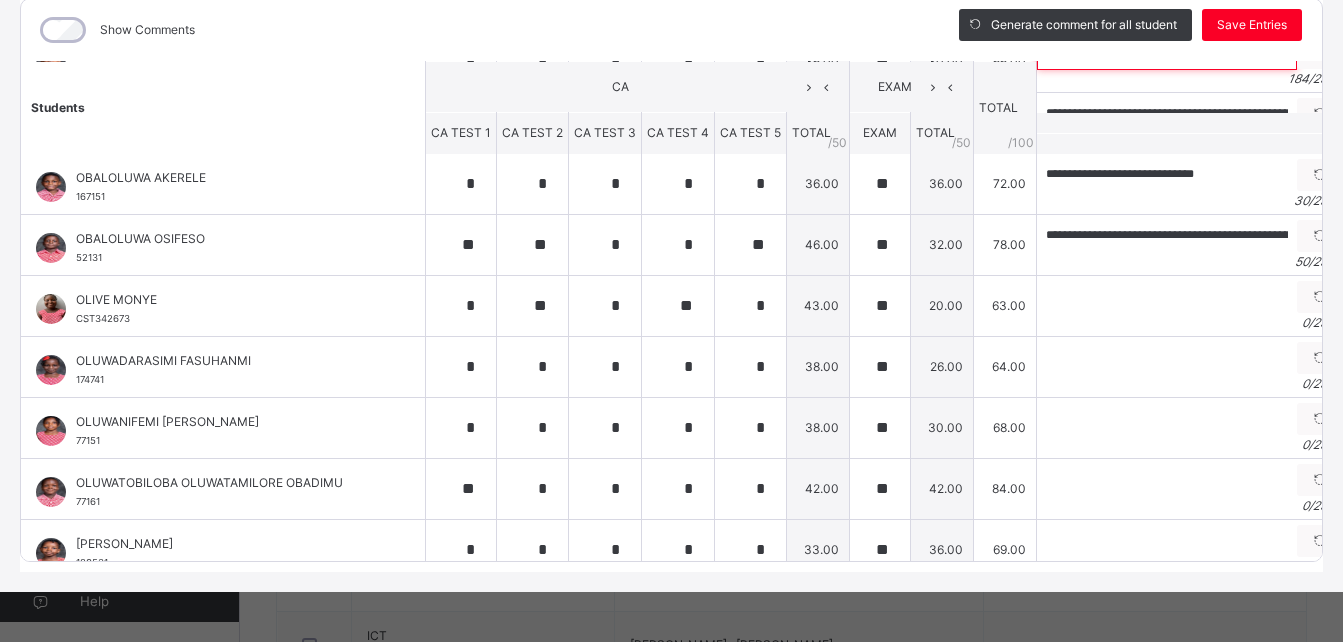 scroll, scrollTop: 552, scrollLeft: 0, axis: vertical 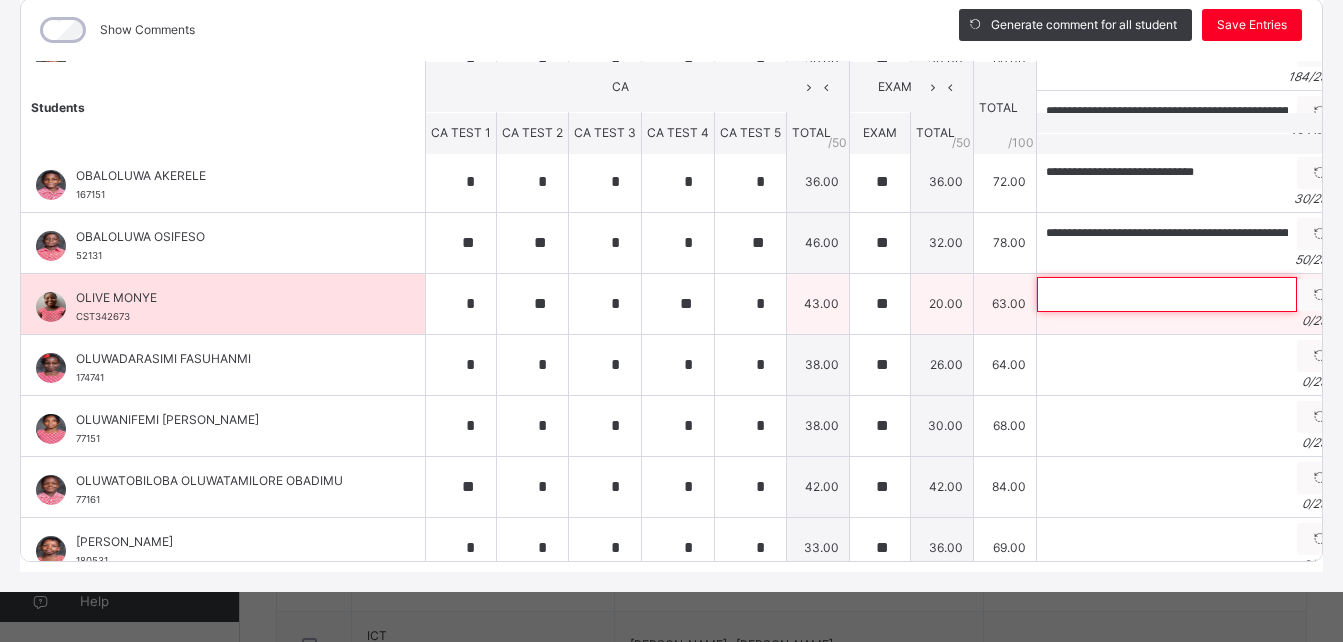 click at bounding box center [1167, 294] 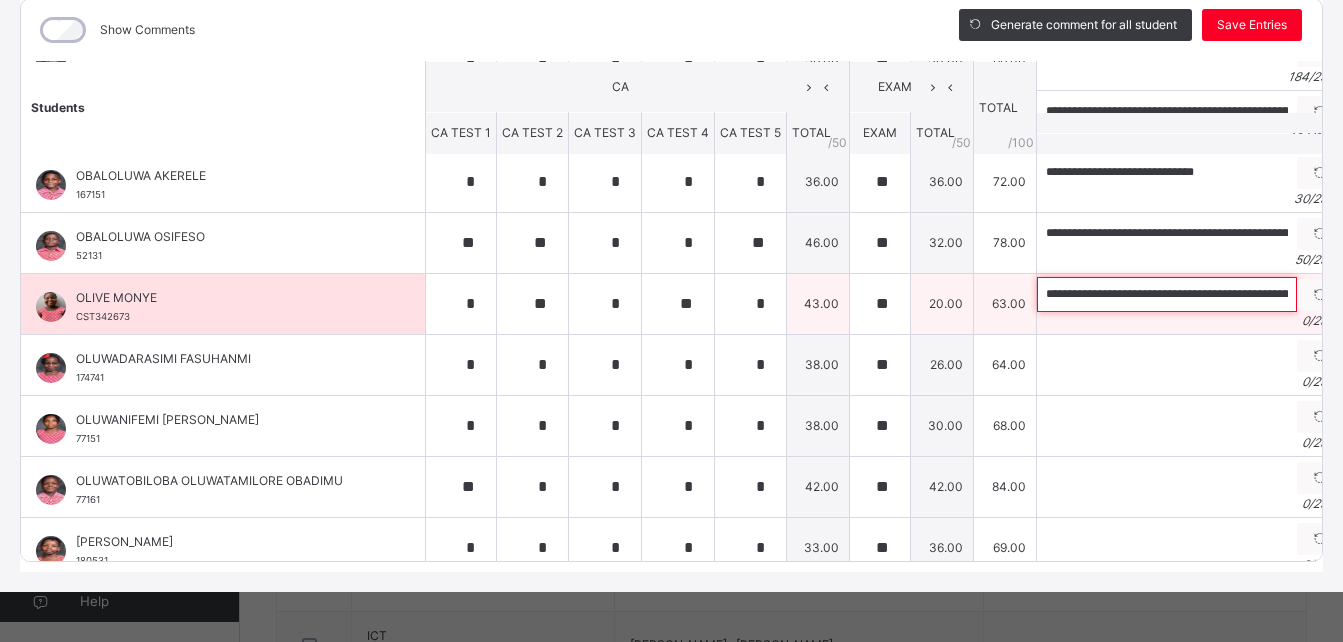 scroll, scrollTop: 0, scrollLeft: 786, axis: horizontal 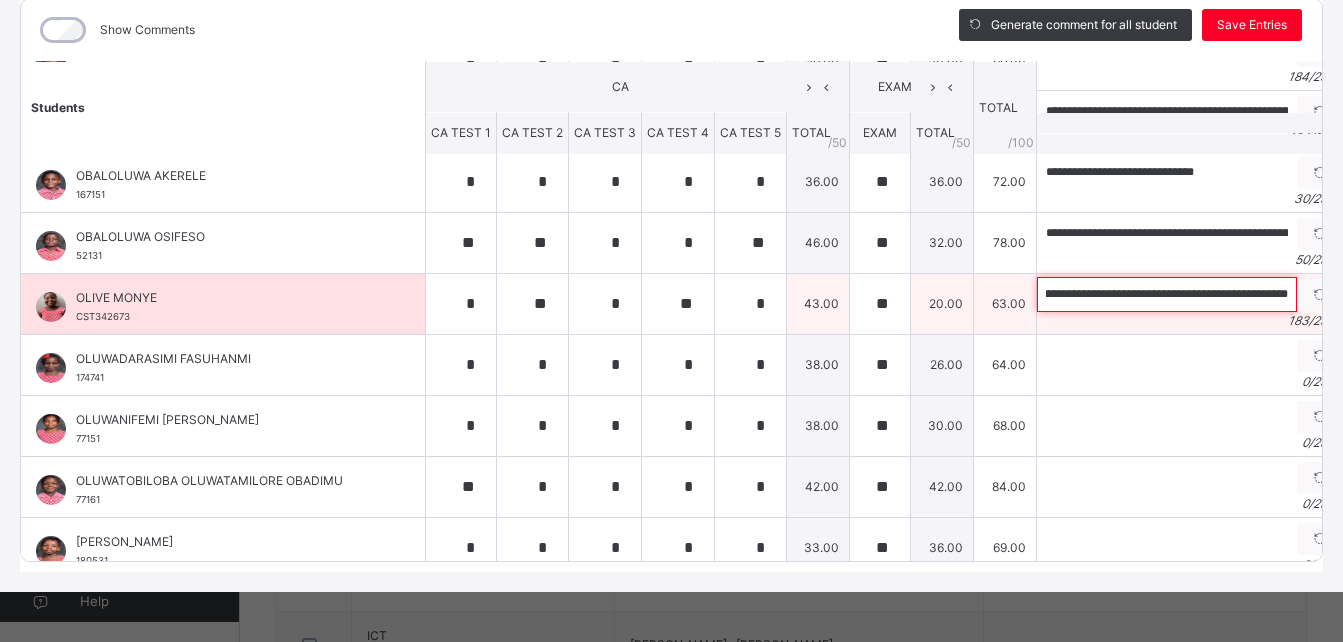 click on "**********" at bounding box center (1167, 294) 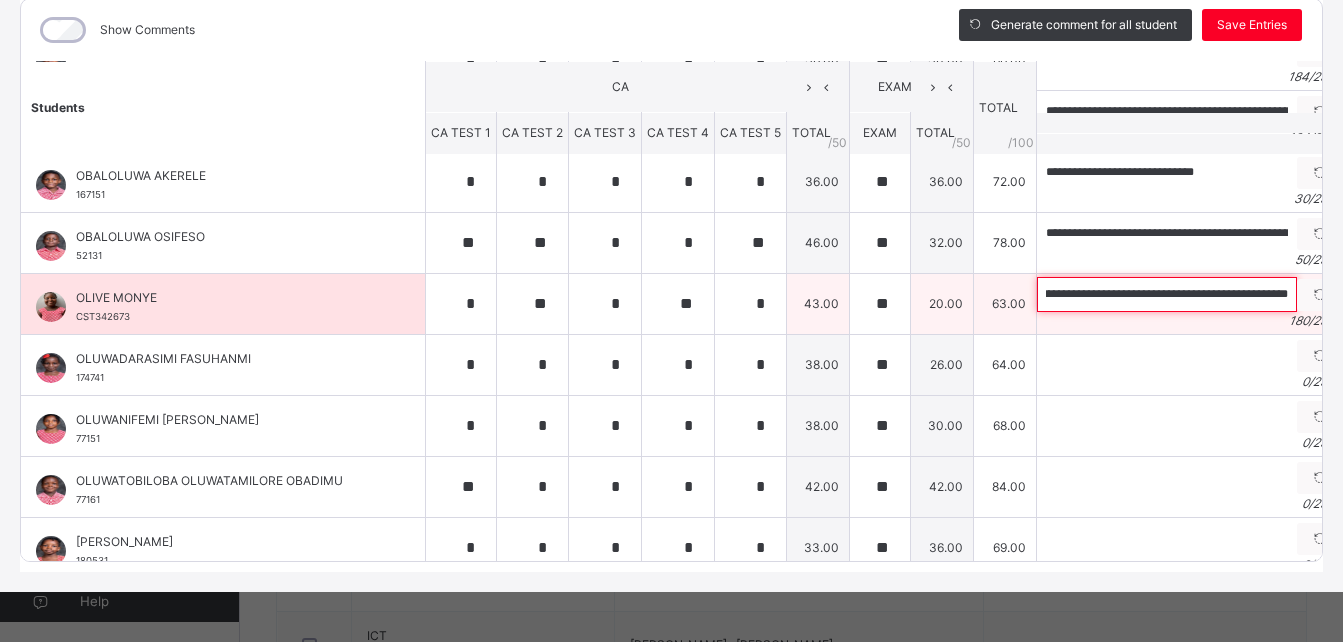 scroll, scrollTop: 0, scrollLeft: 768, axis: horizontal 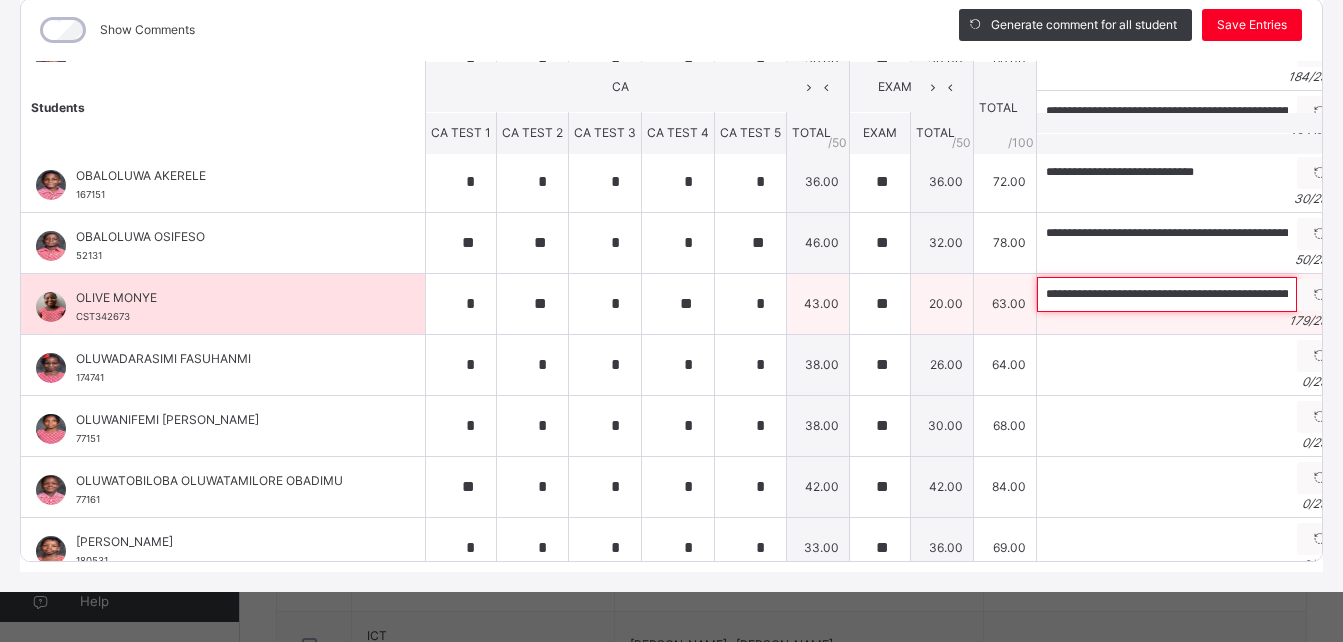 click on "**********" at bounding box center [1167, 294] 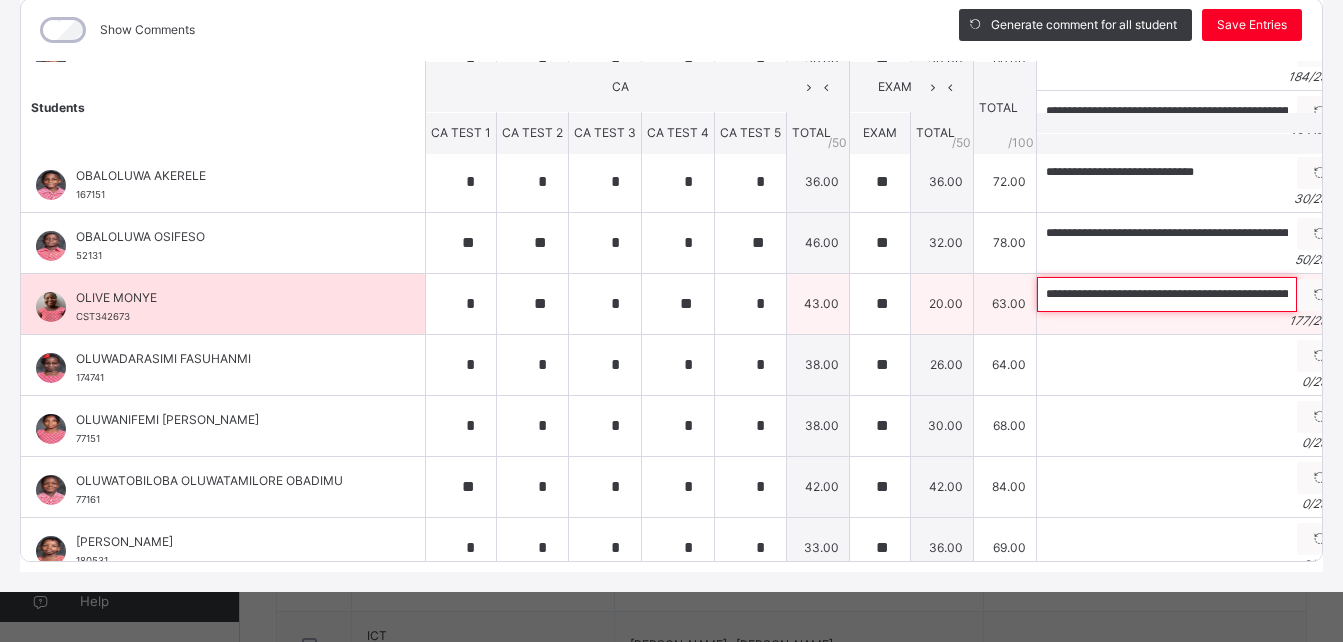 click on "**********" at bounding box center [1167, 294] 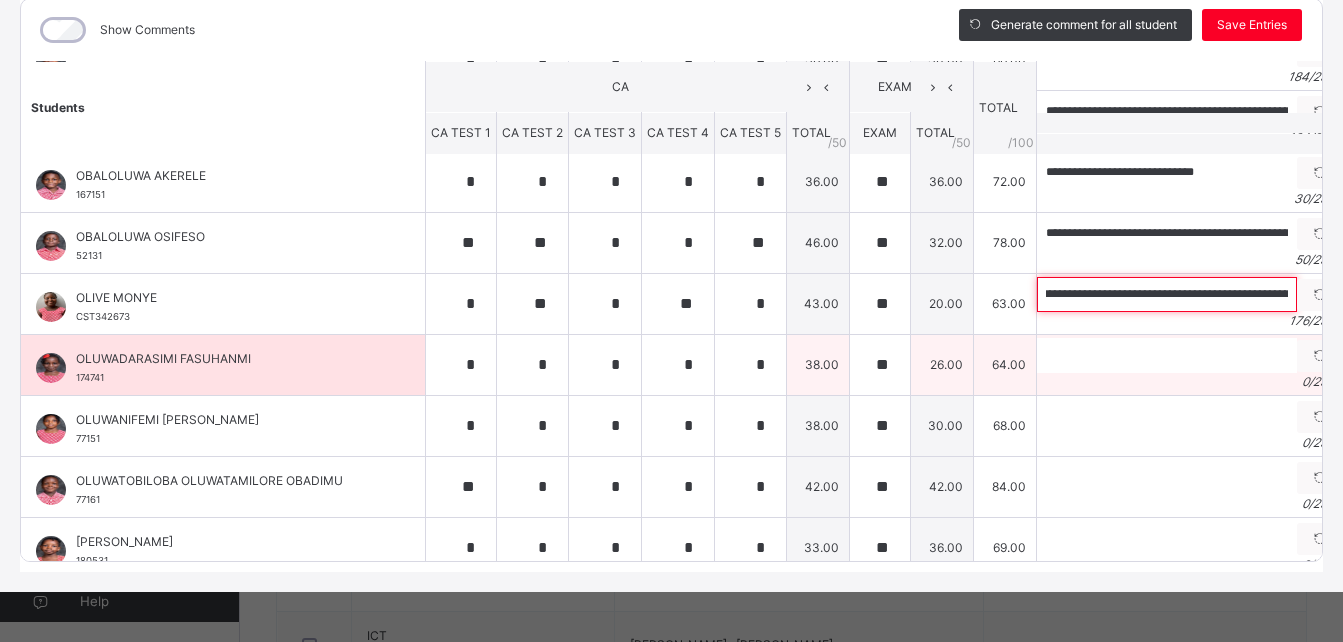 scroll, scrollTop: 0, scrollLeft: 337, axis: horizontal 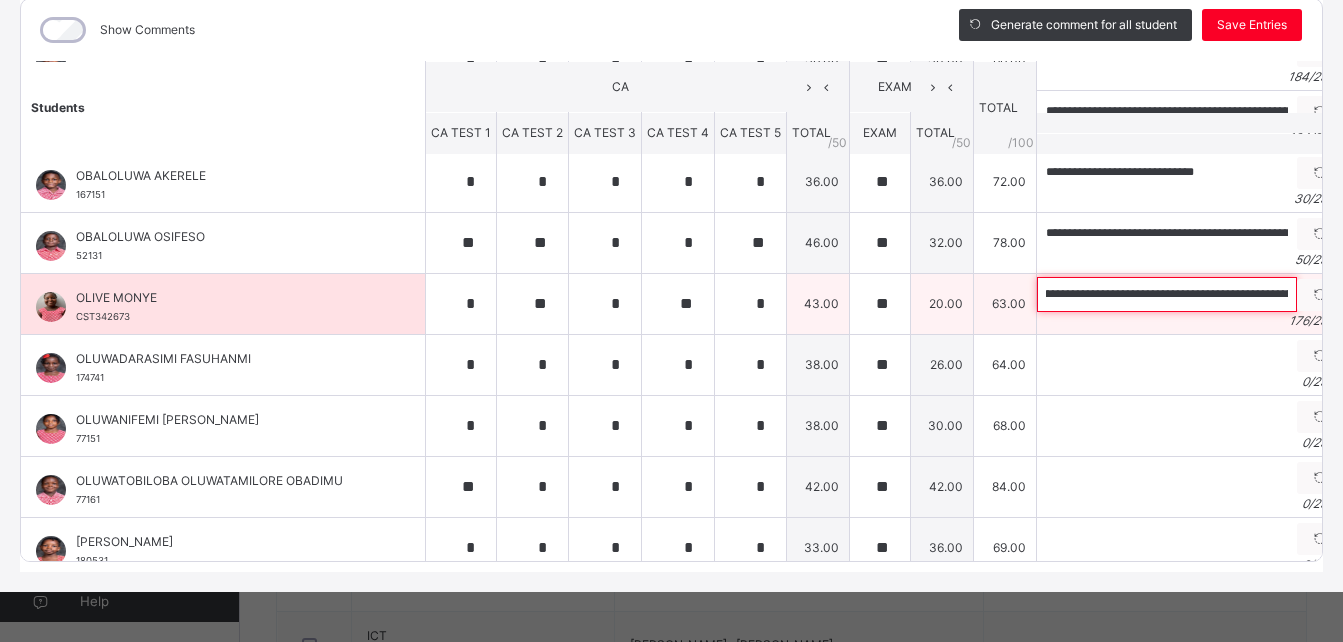 click on "**********" at bounding box center (1167, 294) 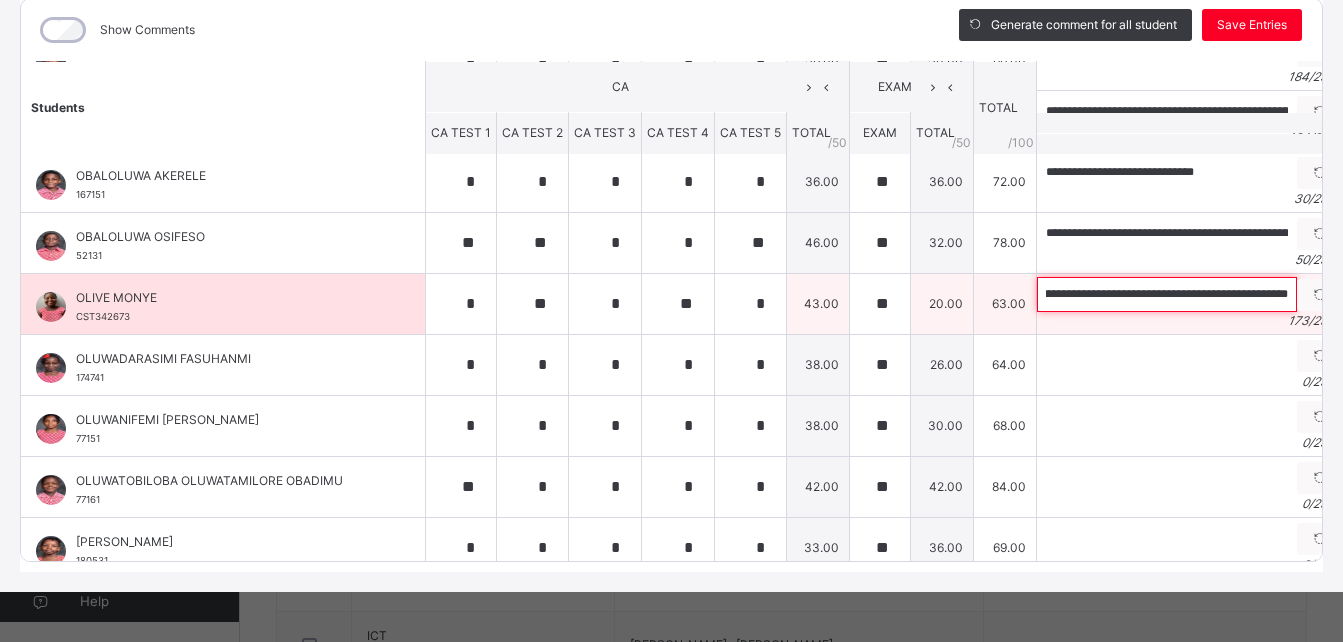 scroll, scrollTop: 0, scrollLeft: 711, axis: horizontal 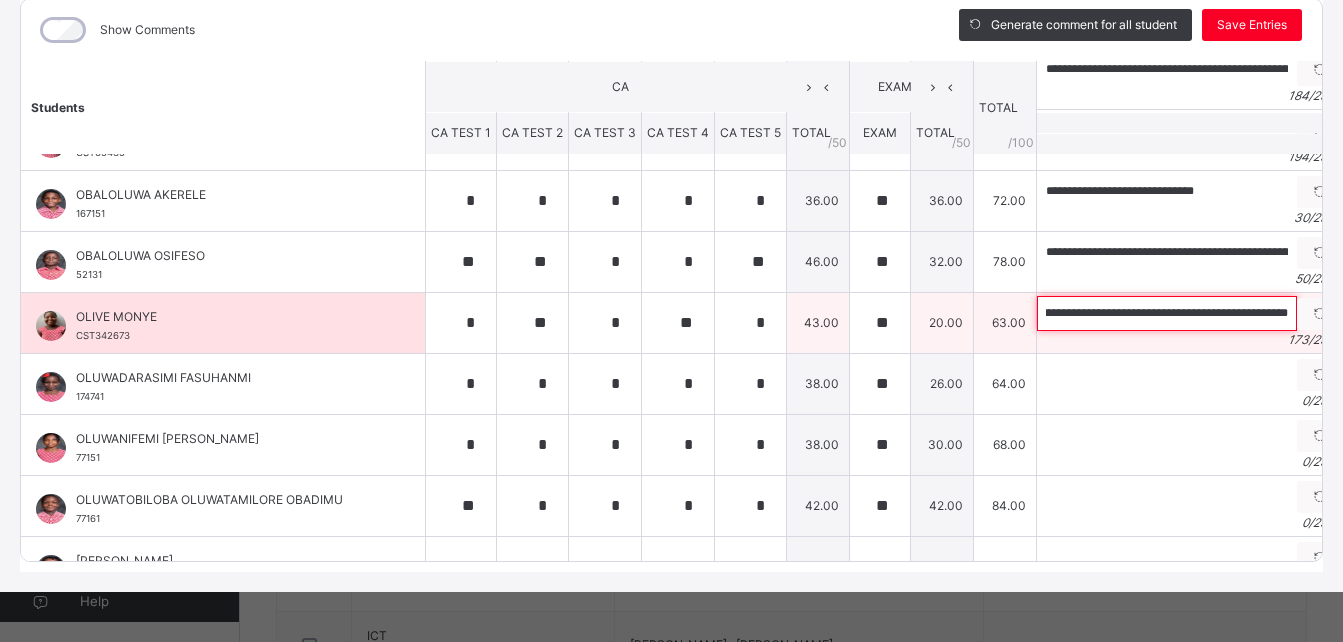 drag, startPoint x: 1242, startPoint y: 308, endPoint x: 1056, endPoint y: 305, distance: 186.02419 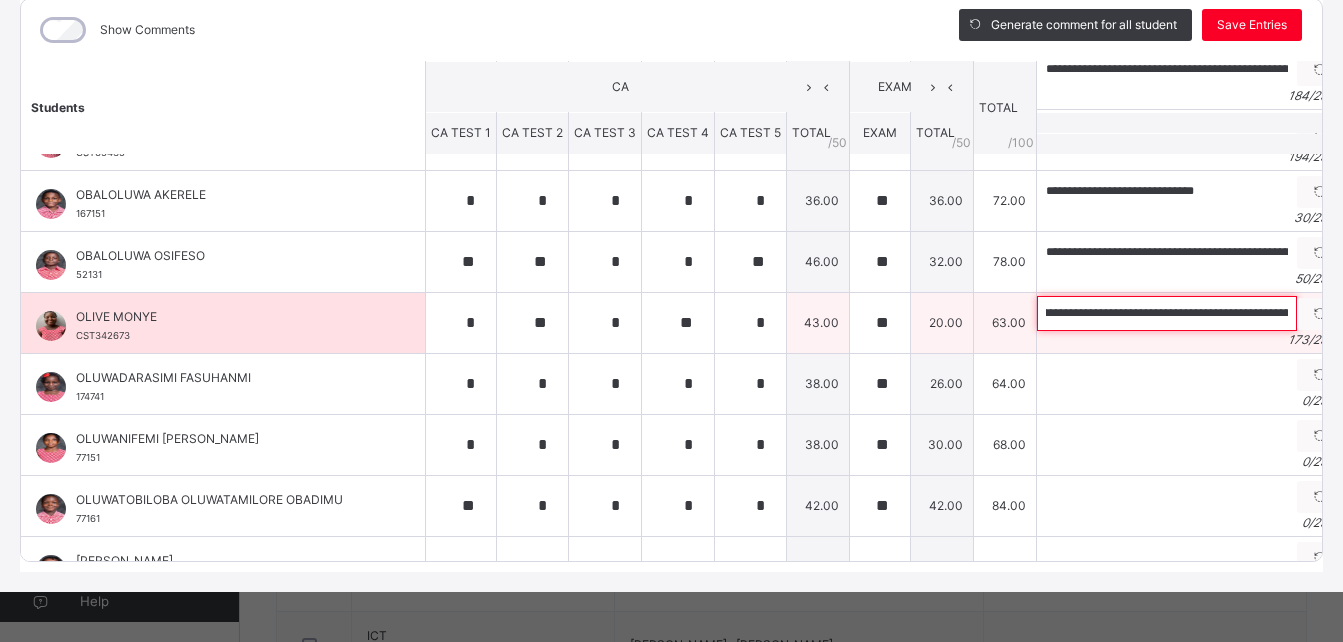 scroll, scrollTop: 0, scrollLeft: 0, axis: both 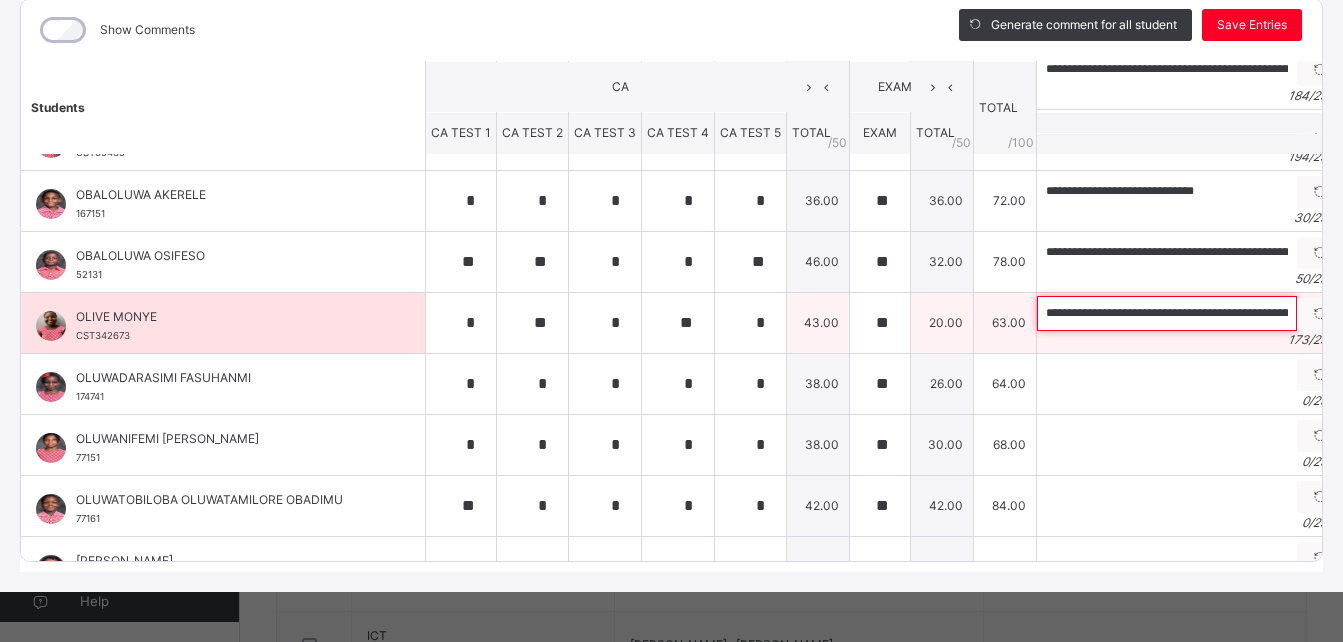drag, startPoint x: 1245, startPoint y: 287, endPoint x: 953, endPoint y: 279, distance: 292.10956 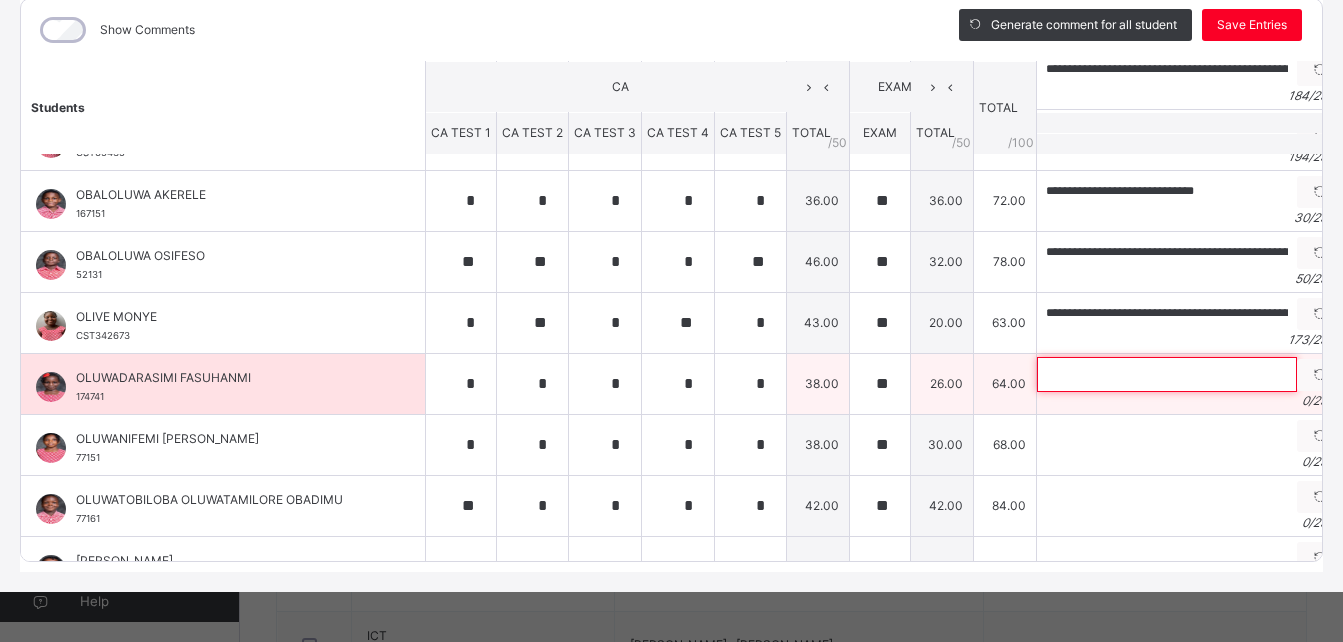 click at bounding box center [1167, 374] 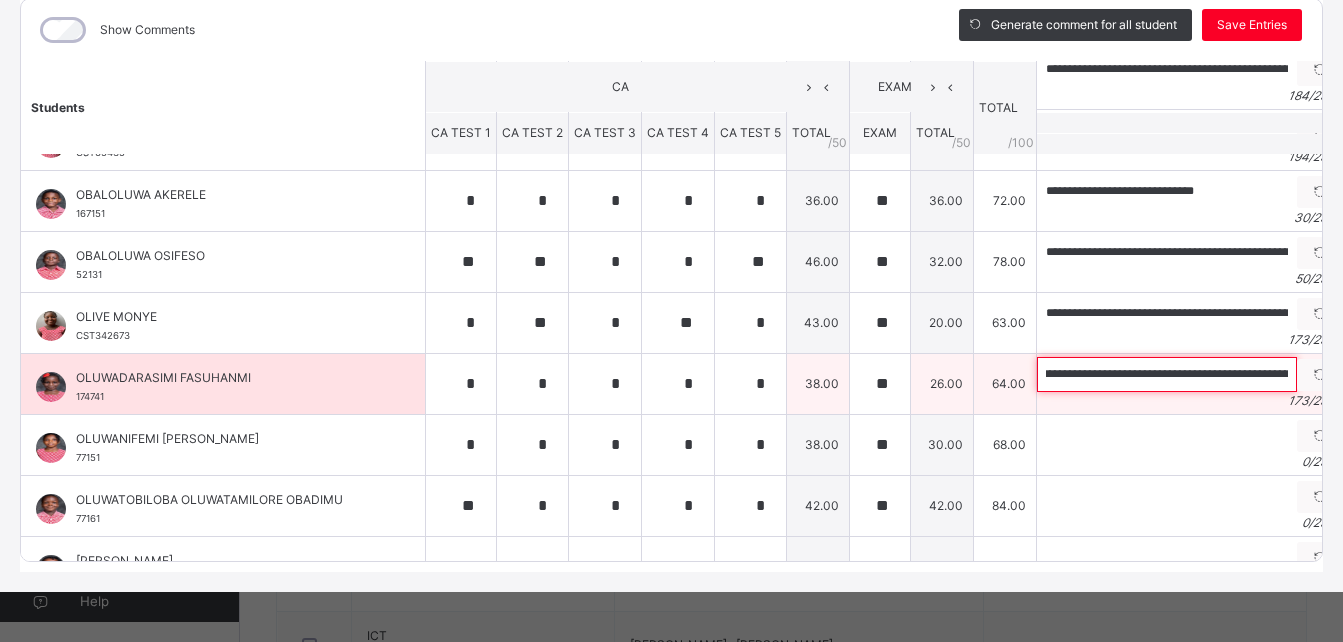 scroll, scrollTop: 0, scrollLeft: 426, axis: horizontal 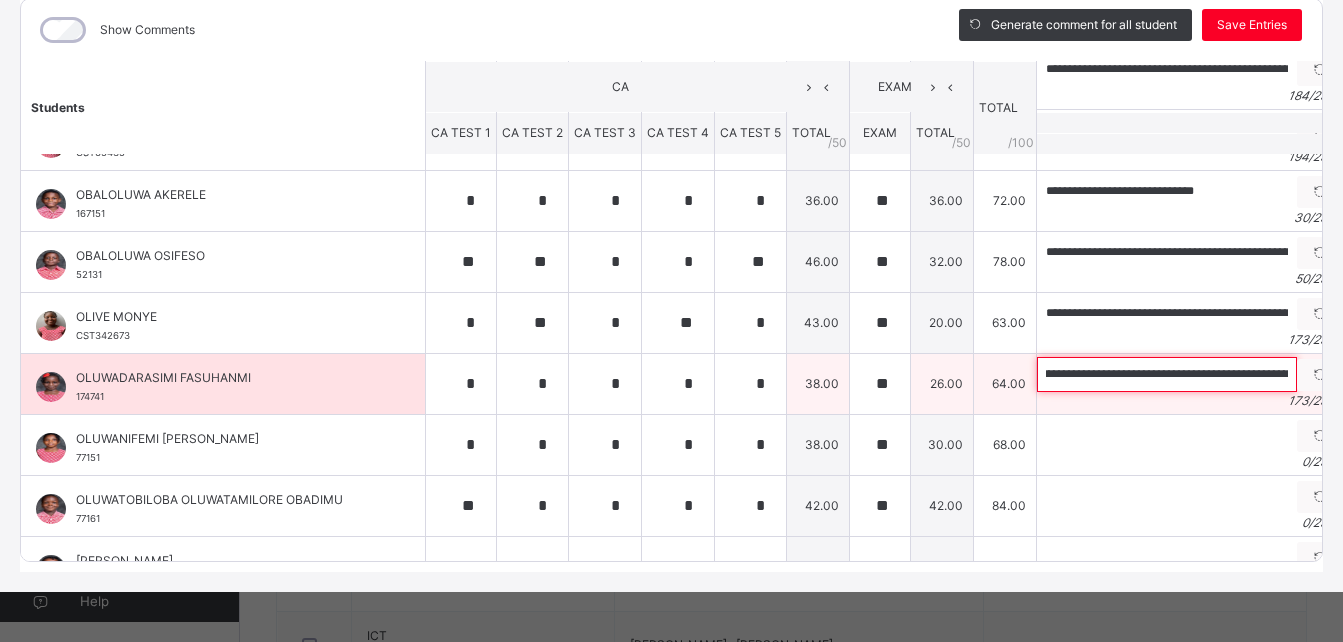 click on "**********" at bounding box center (1167, 374) 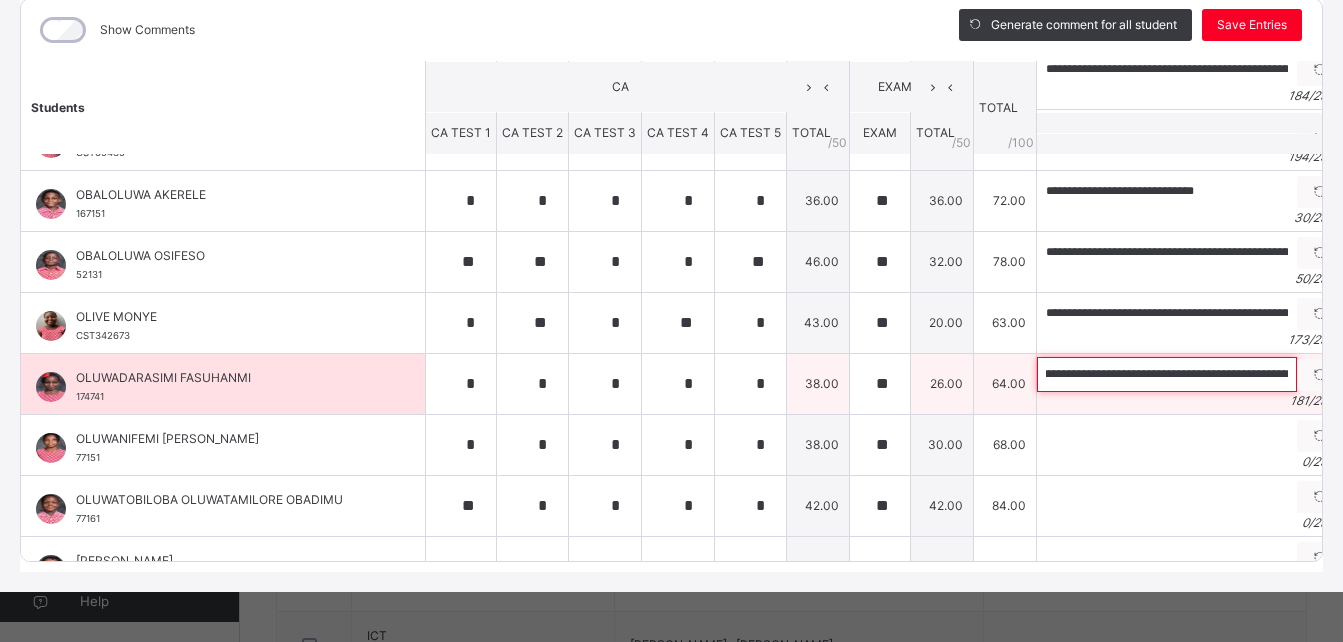 click on "**********" at bounding box center [1167, 374] 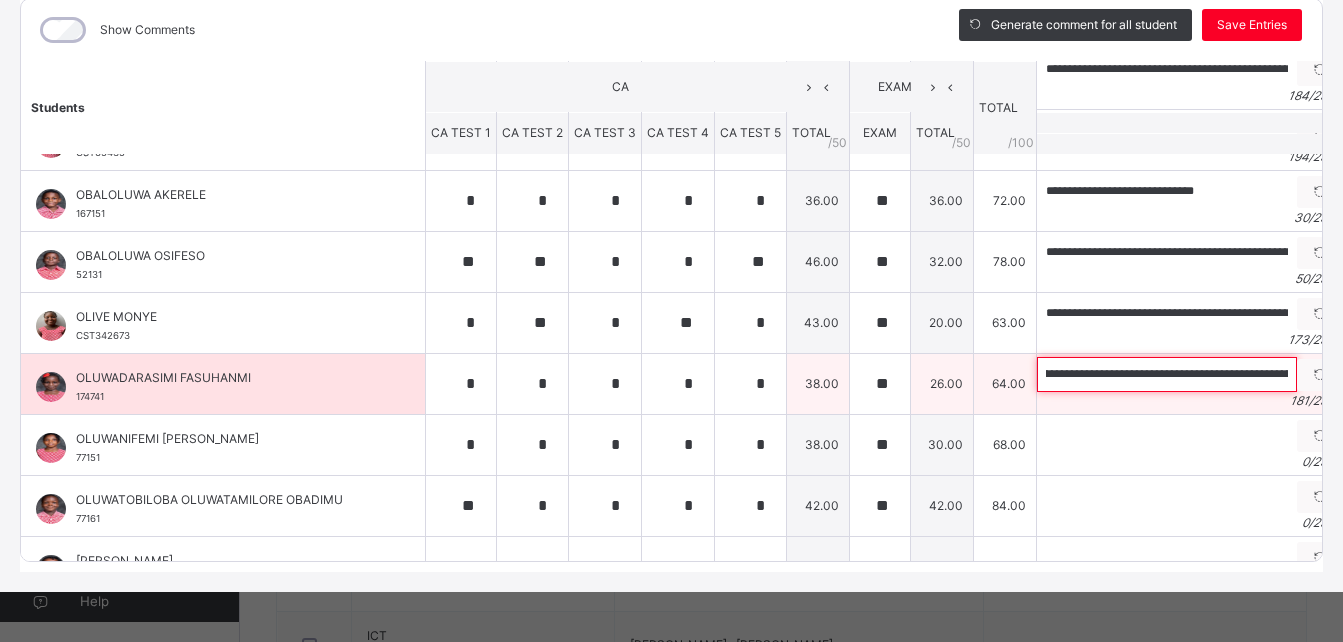 scroll, scrollTop: 0, scrollLeft: 0, axis: both 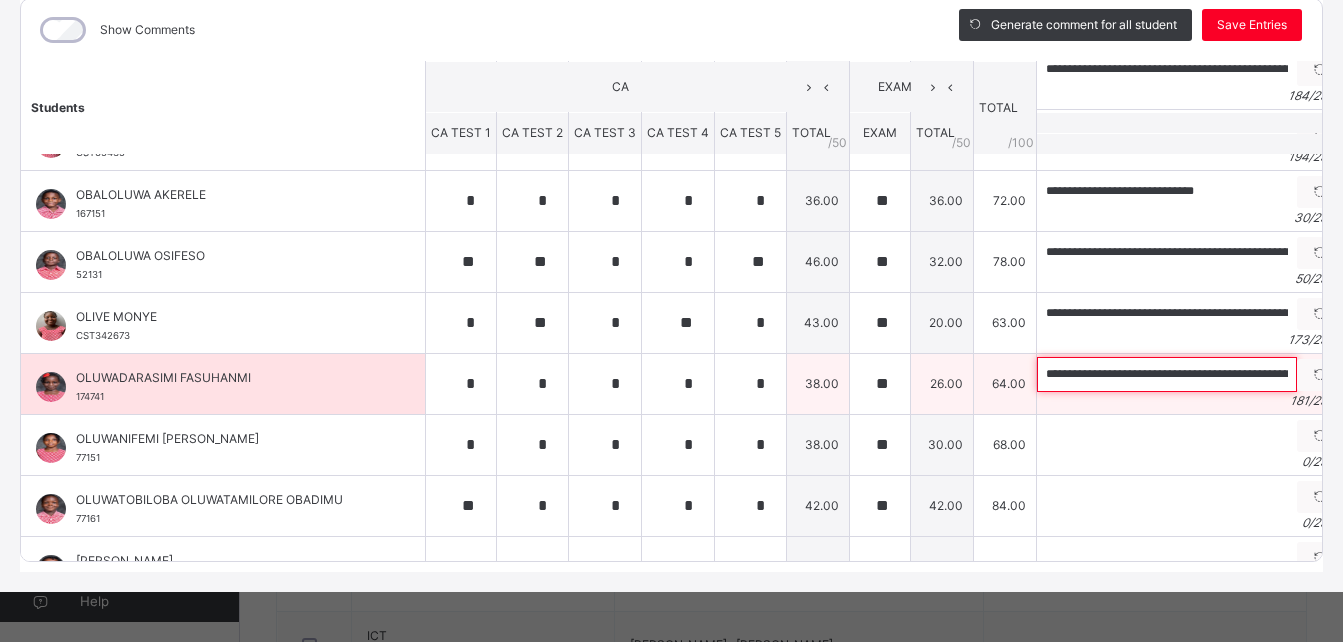 click on "**********" at bounding box center (1167, 374) 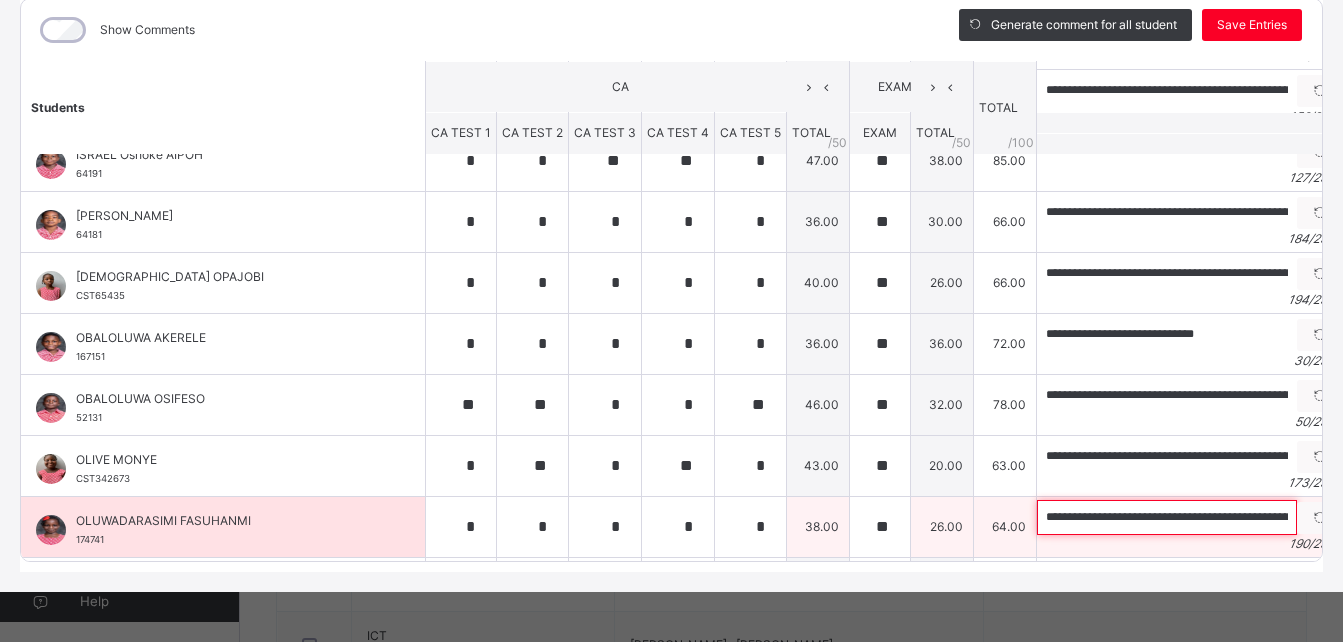 scroll, scrollTop: 356, scrollLeft: 0, axis: vertical 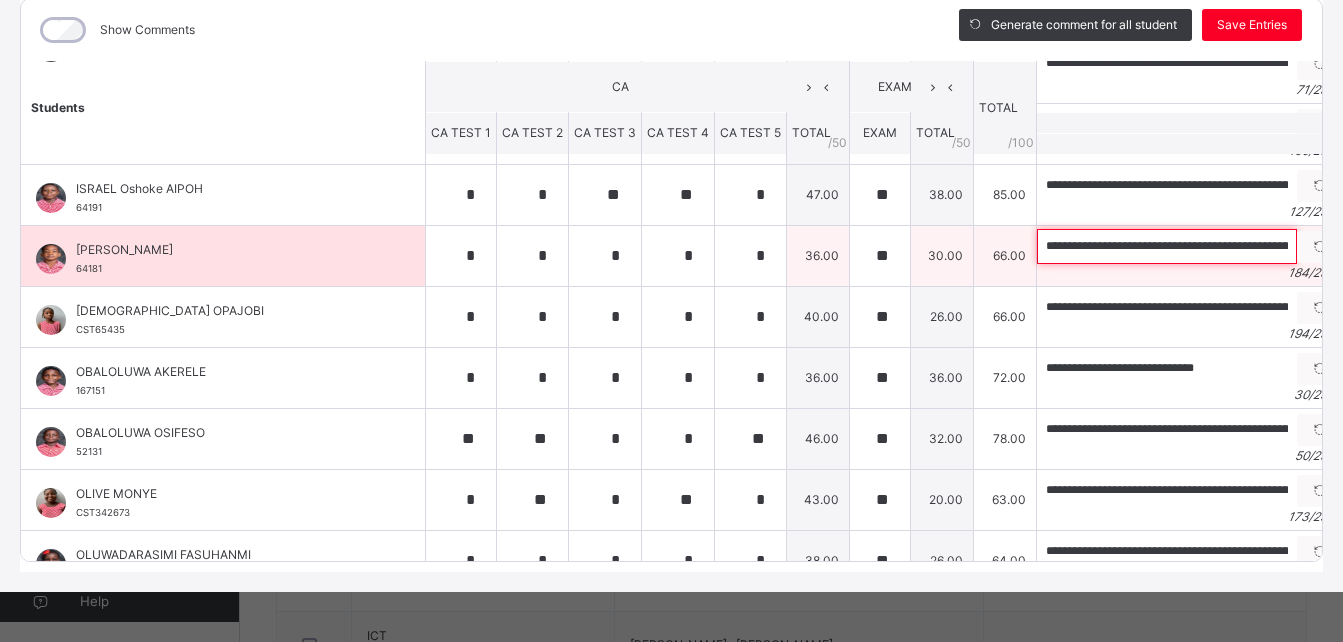 click on "**********" at bounding box center (1167, 246) 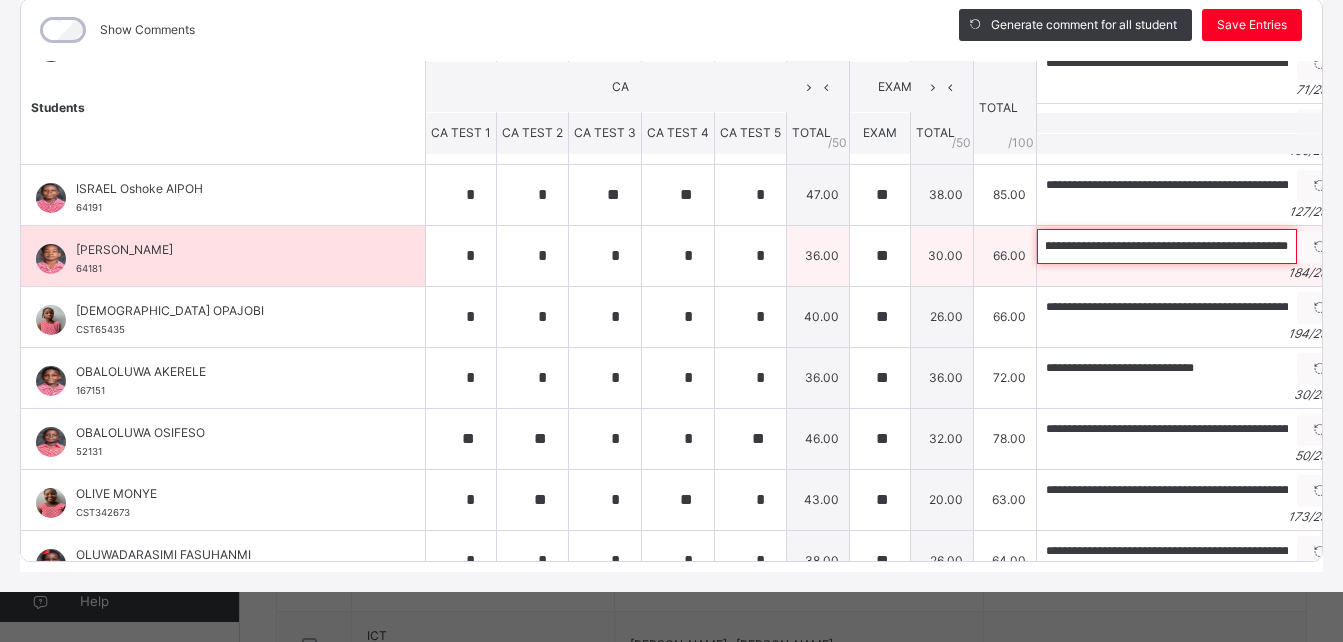 scroll, scrollTop: 0, scrollLeft: 716, axis: horizontal 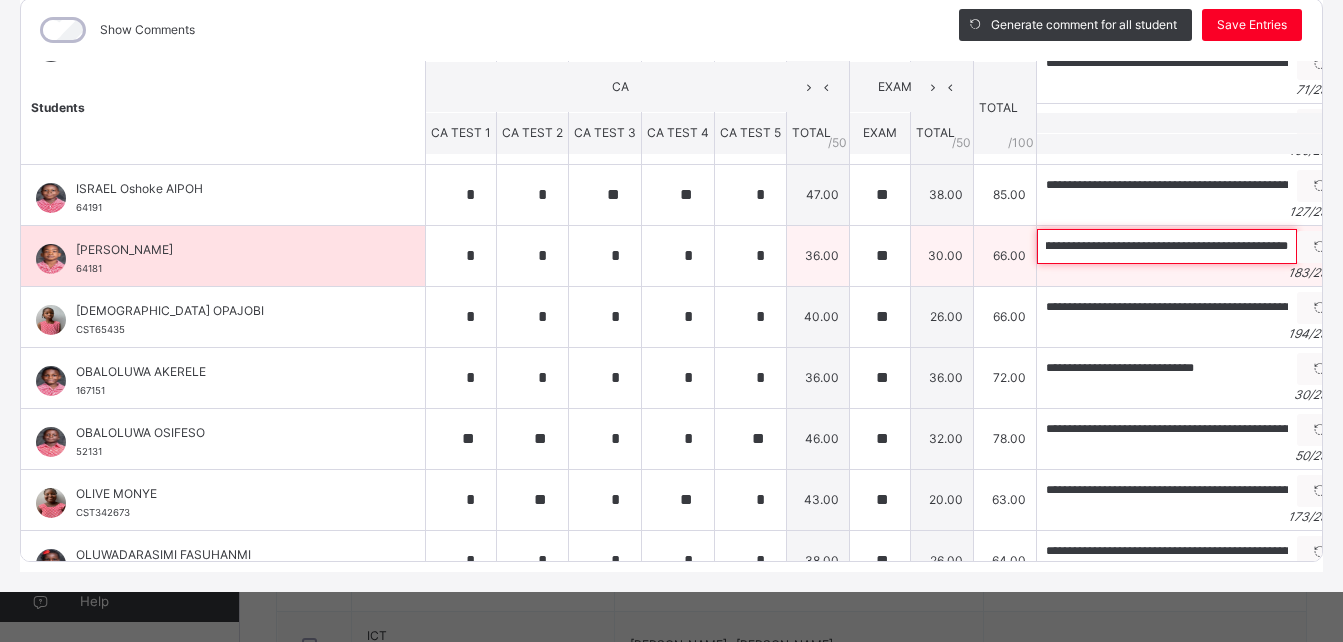 click on "**********" at bounding box center [1167, 246] 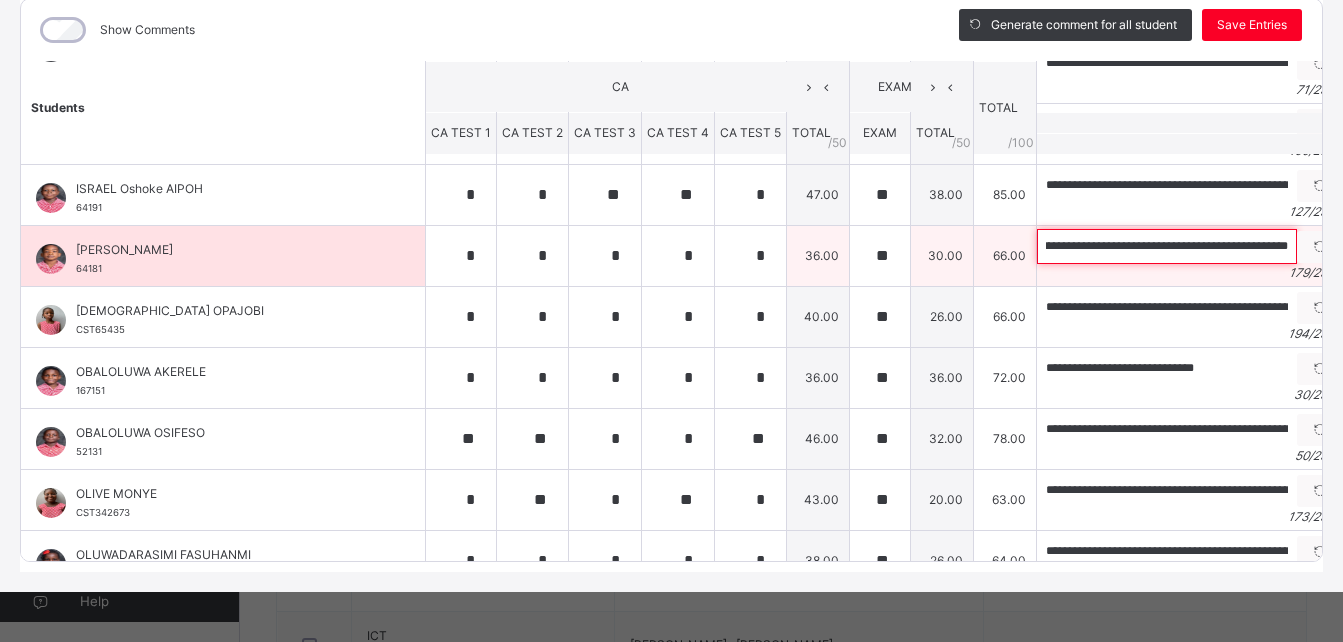 scroll, scrollTop: 0, scrollLeft: 763, axis: horizontal 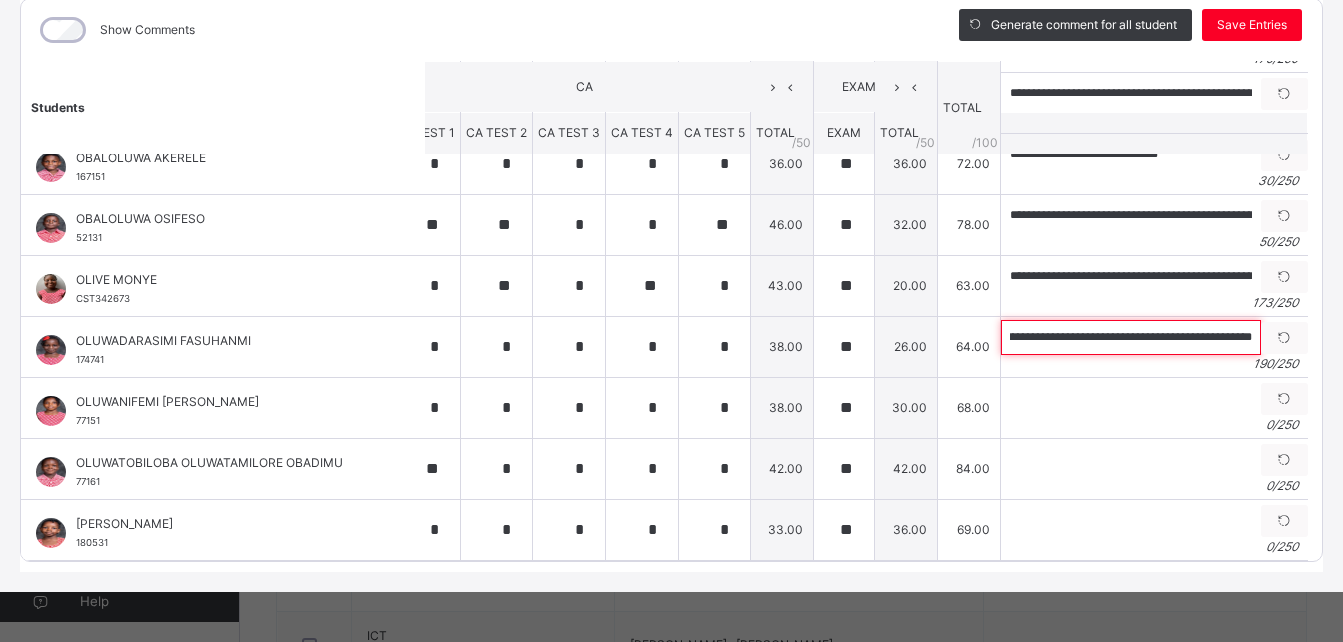 drag, startPoint x: 1004, startPoint y: 317, endPoint x: 1343, endPoint y: 358, distance: 341.47034 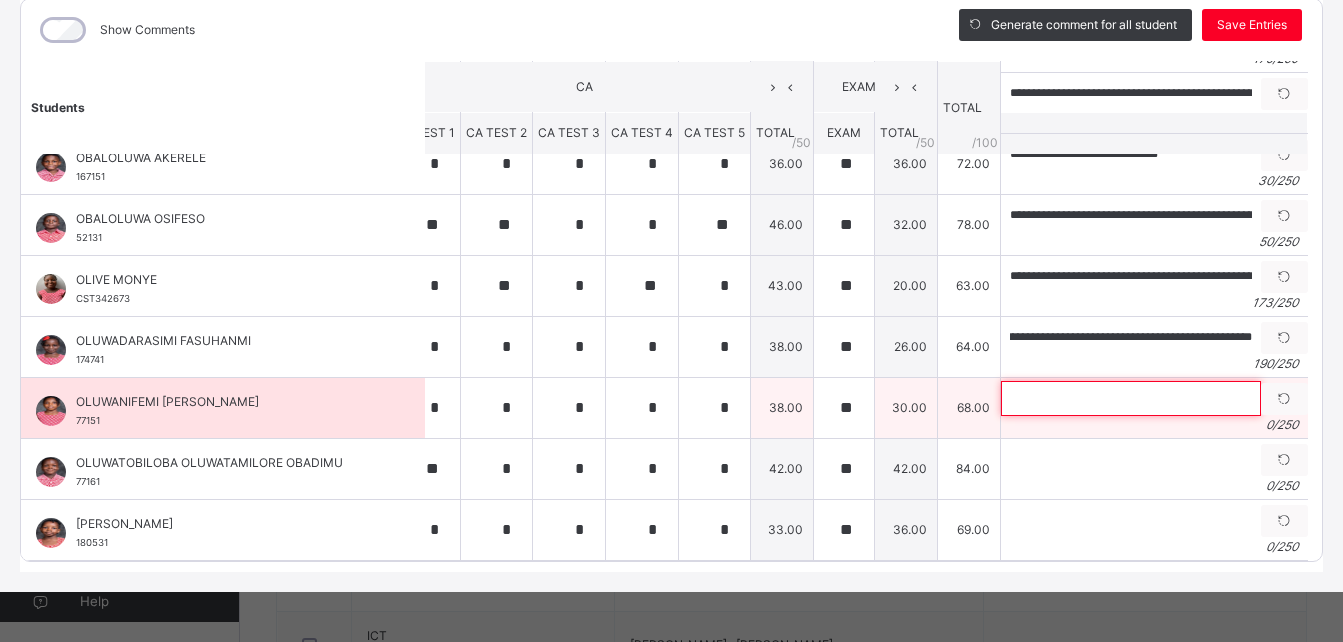 scroll, scrollTop: 0, scrollLeft: 0, axis: both 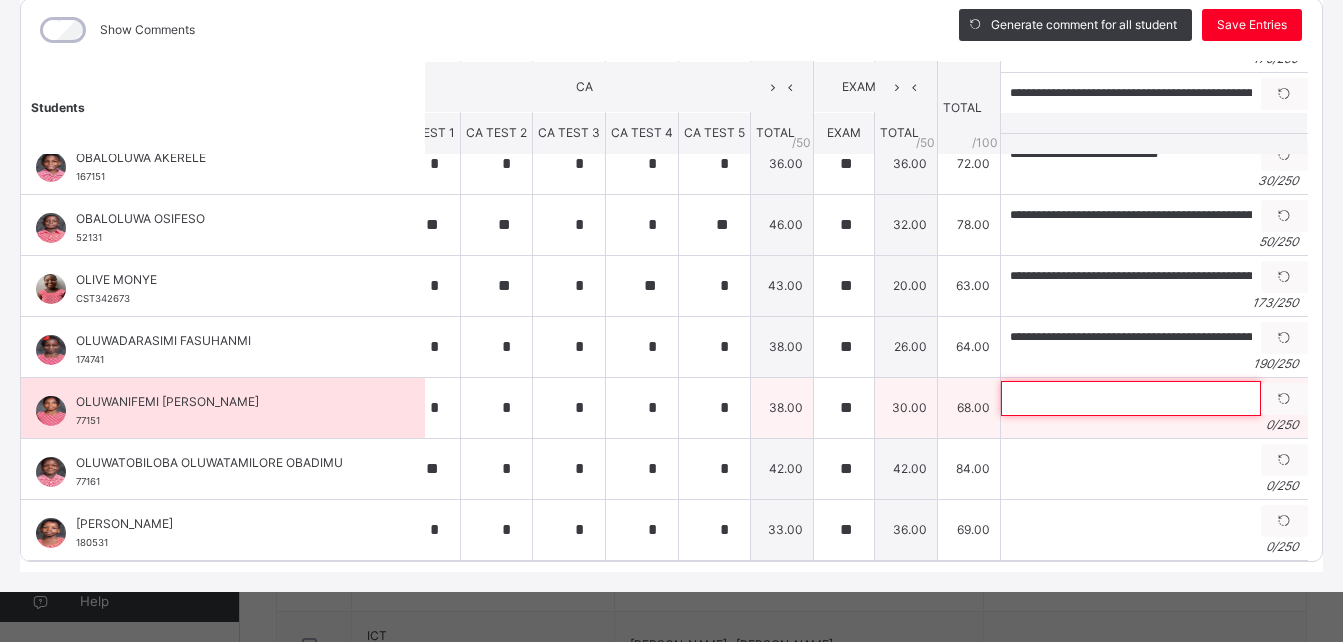 click at bounding box center (1131, 398) 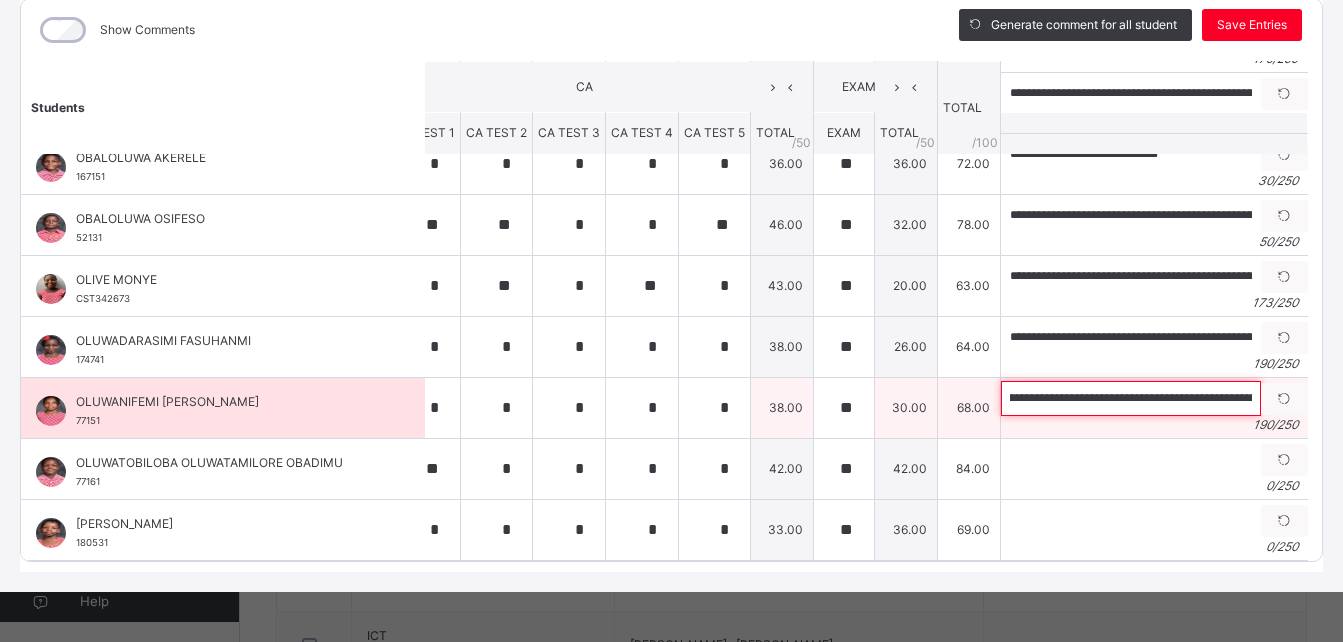 scroll, scrollTop: 0, scrollLeft: 0, axis: both 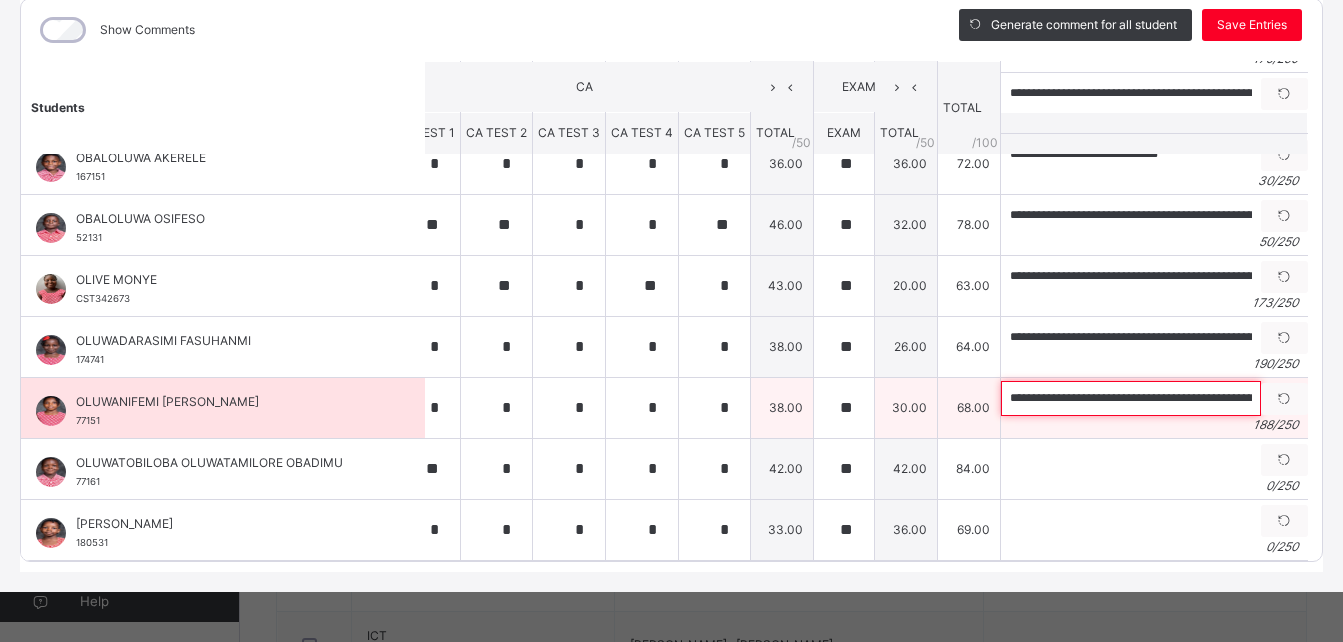 drag, startPoint x: 1023, startPoint y: 370, endPoint x: 1013, endPoint y: 354, distance: 18.867962 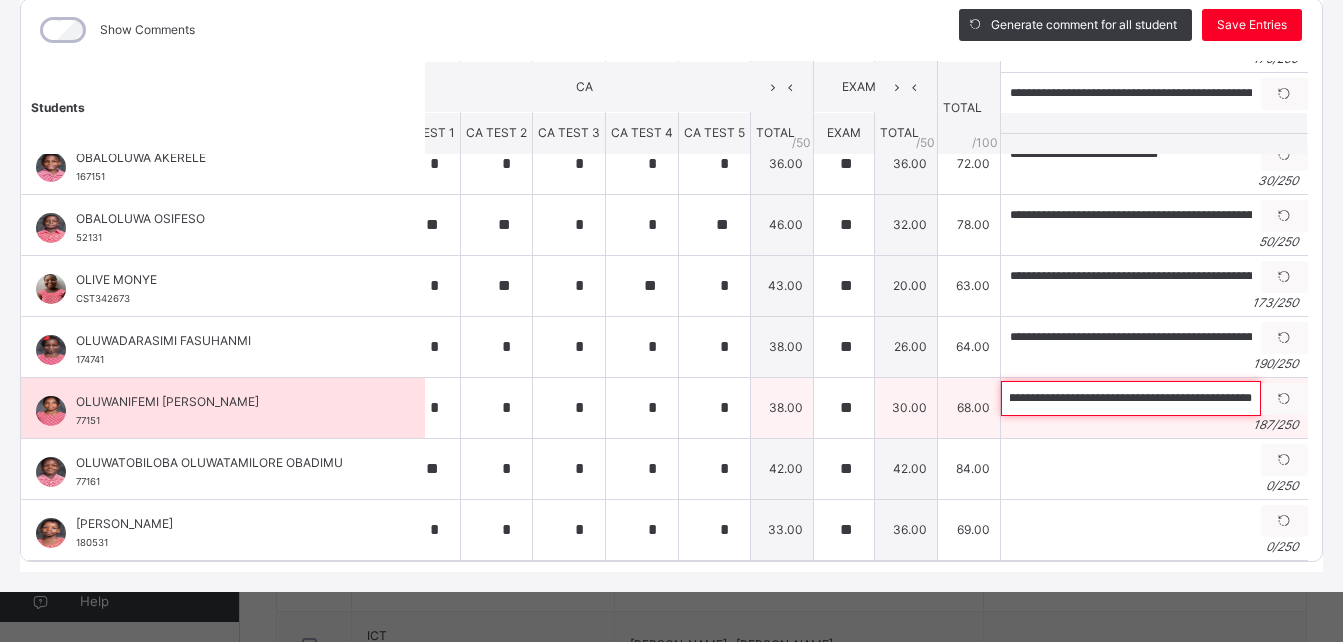 scroll, scrollTop: 0, scrollLeft: 807, axis: horizontal 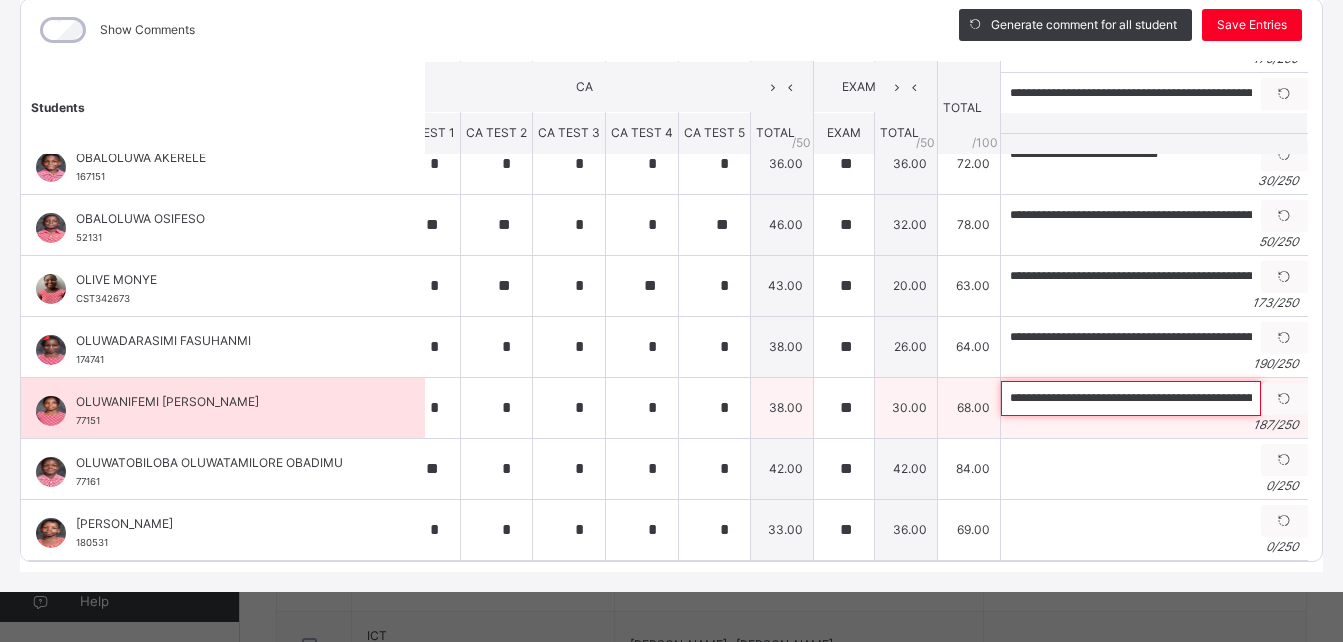 drag, startPoint x: 1201, startPoint y: 367, endPoint x: 885, endPoint y: 358, distance: 316.12814 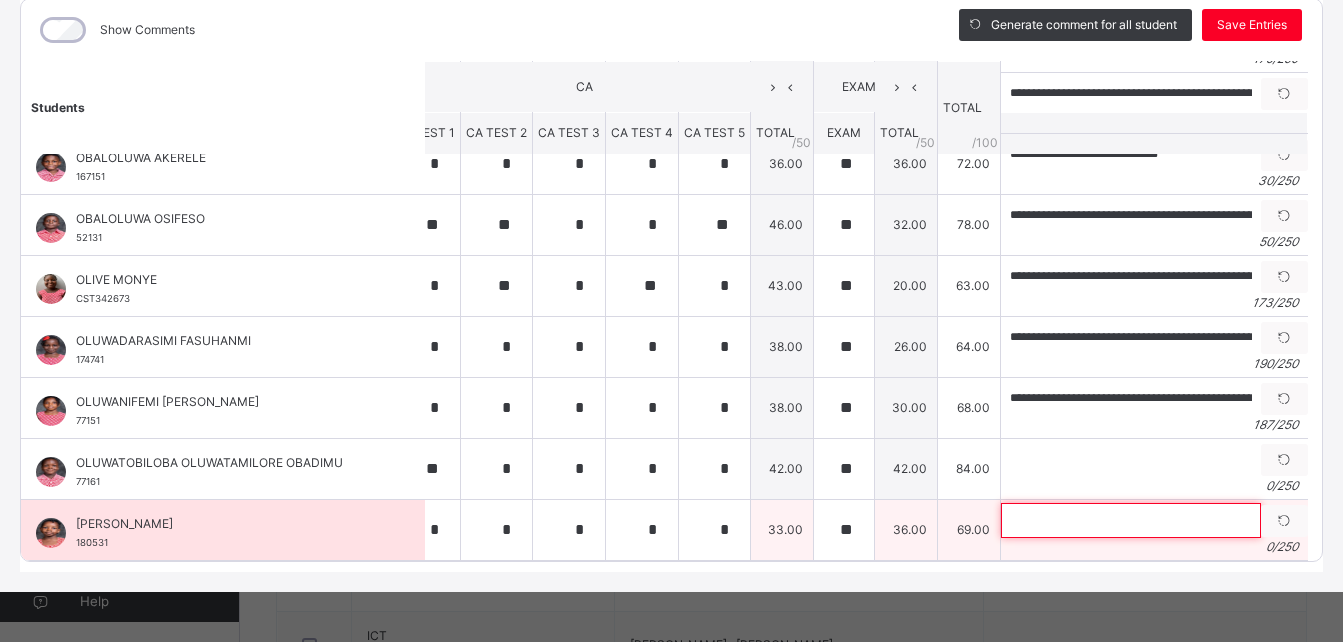 click at bounding box center [1131, 520] 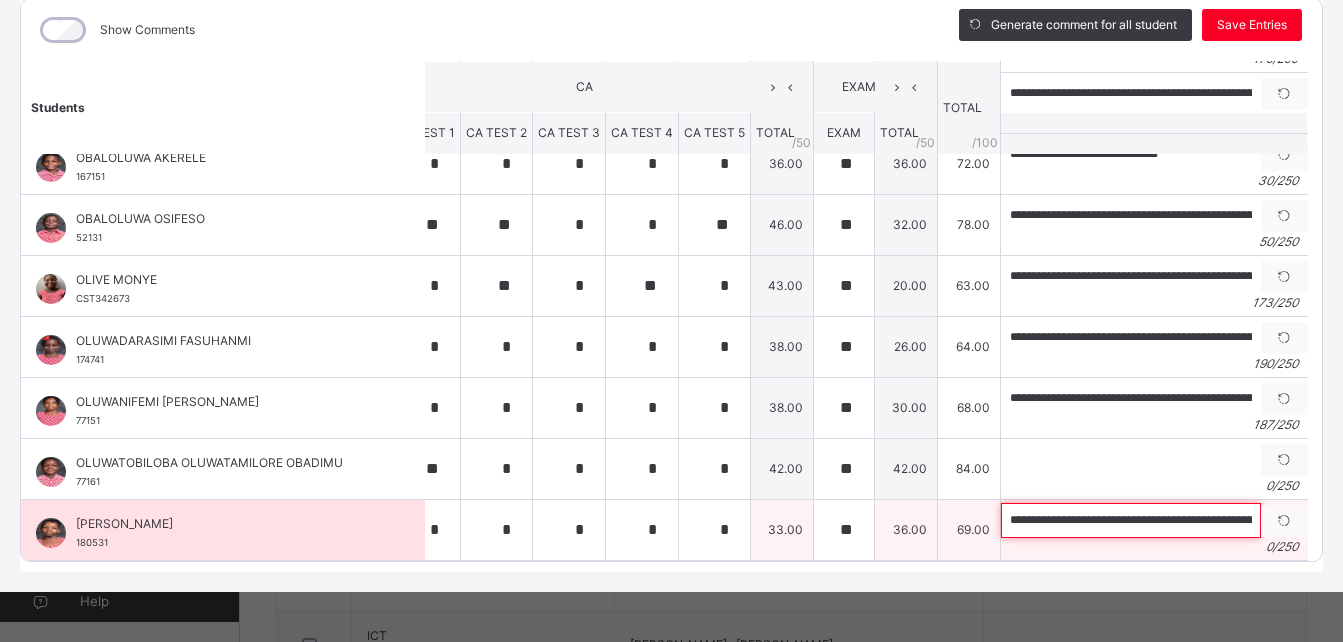 scroll, scrollTop: 0, scrollLeft: 803, axis: horizontal 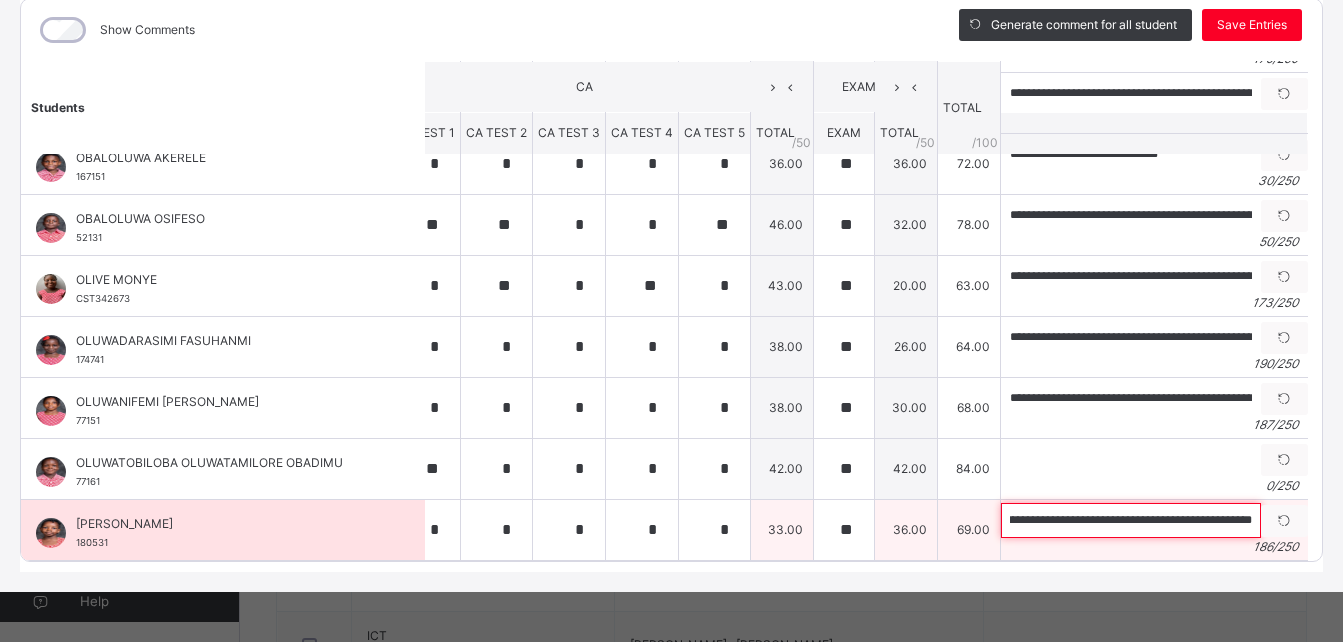 click on "**********" at bounding box center [1131, 520] 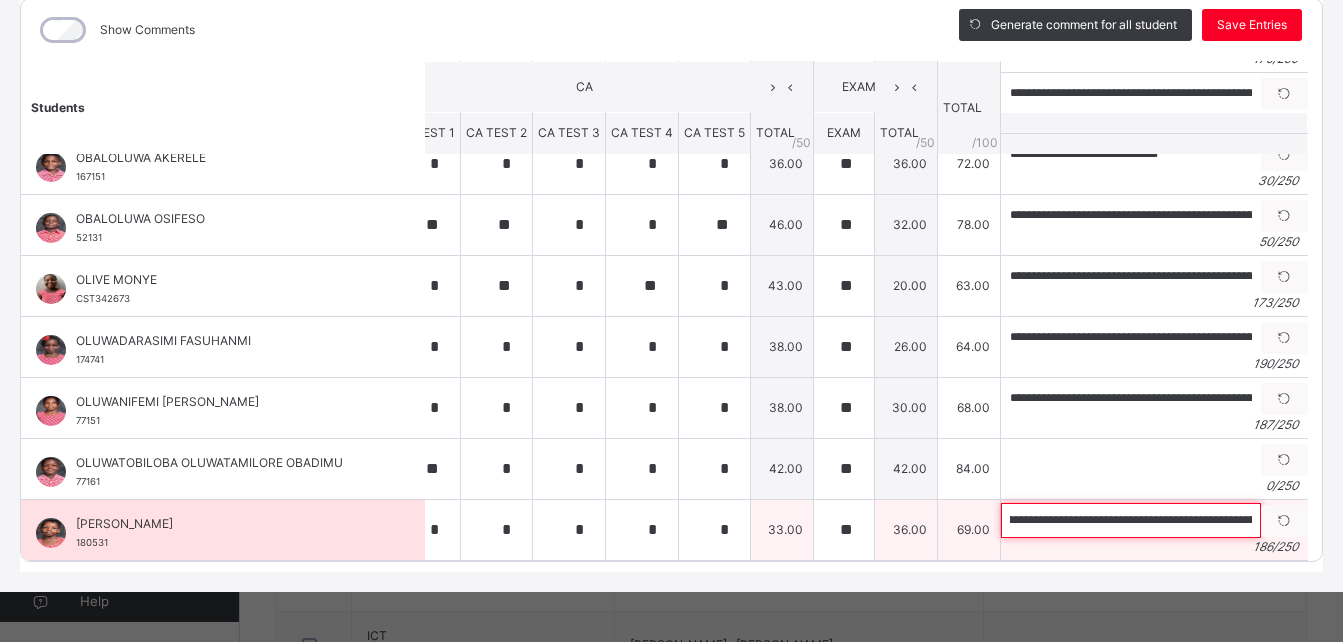 scroll, scrollTop: 0, scrollLeft: 414, axis: horizontal 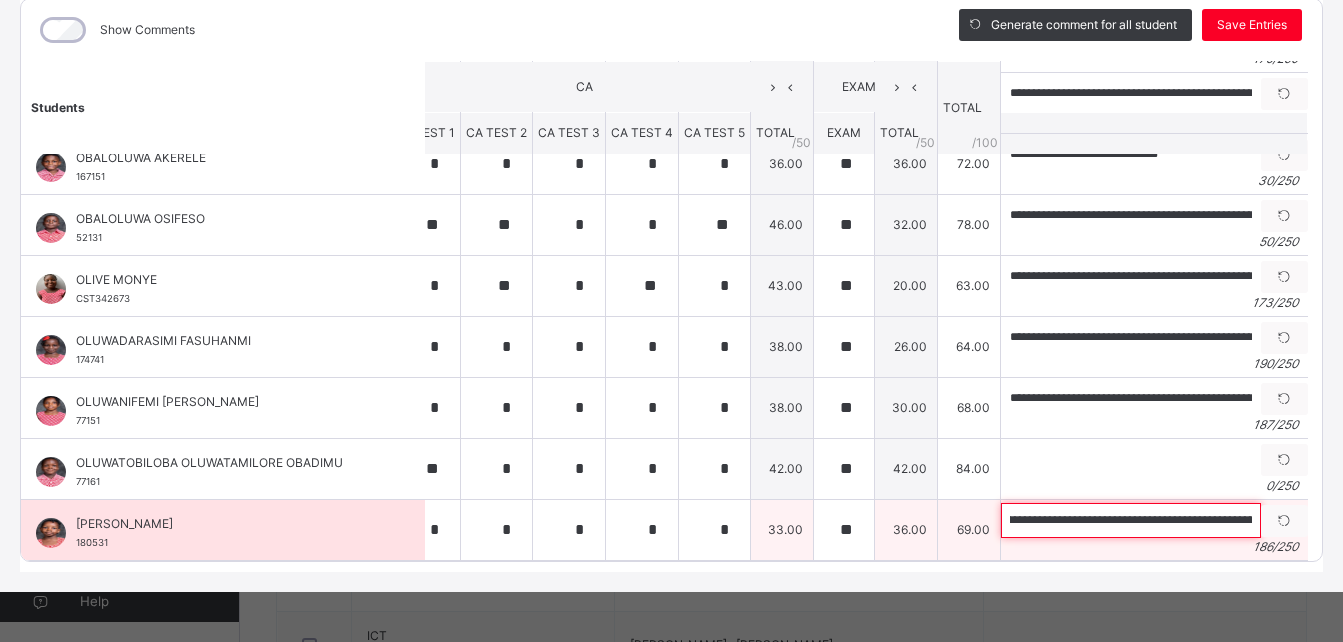click on "**********" at bounding box center [1131, 520] 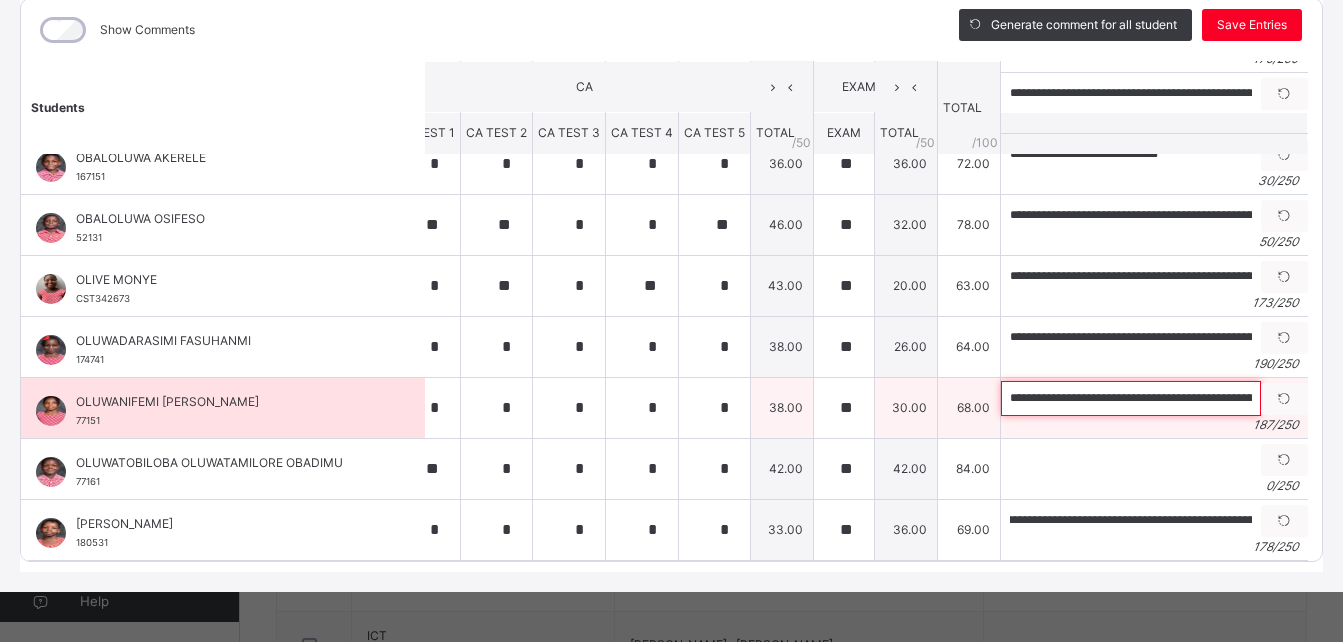 scroll, scrollTop: 0, scrollLeft: 0, axis: both 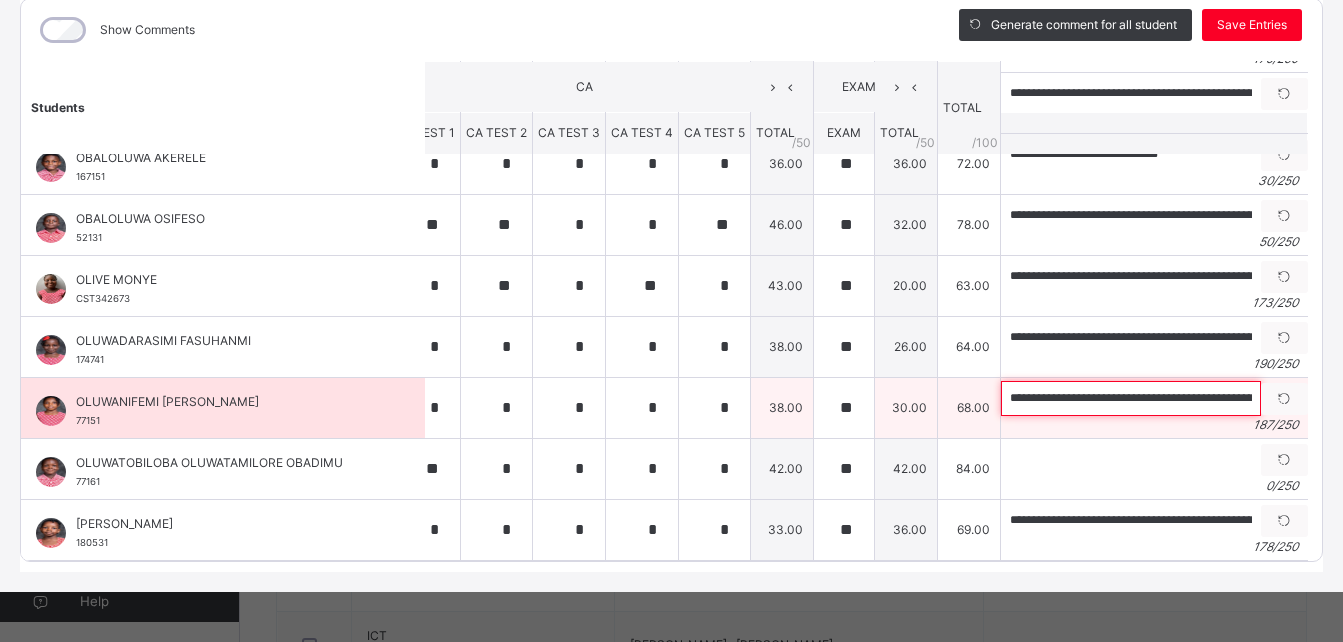 click on "**********" at bounding box center (1131, 398) 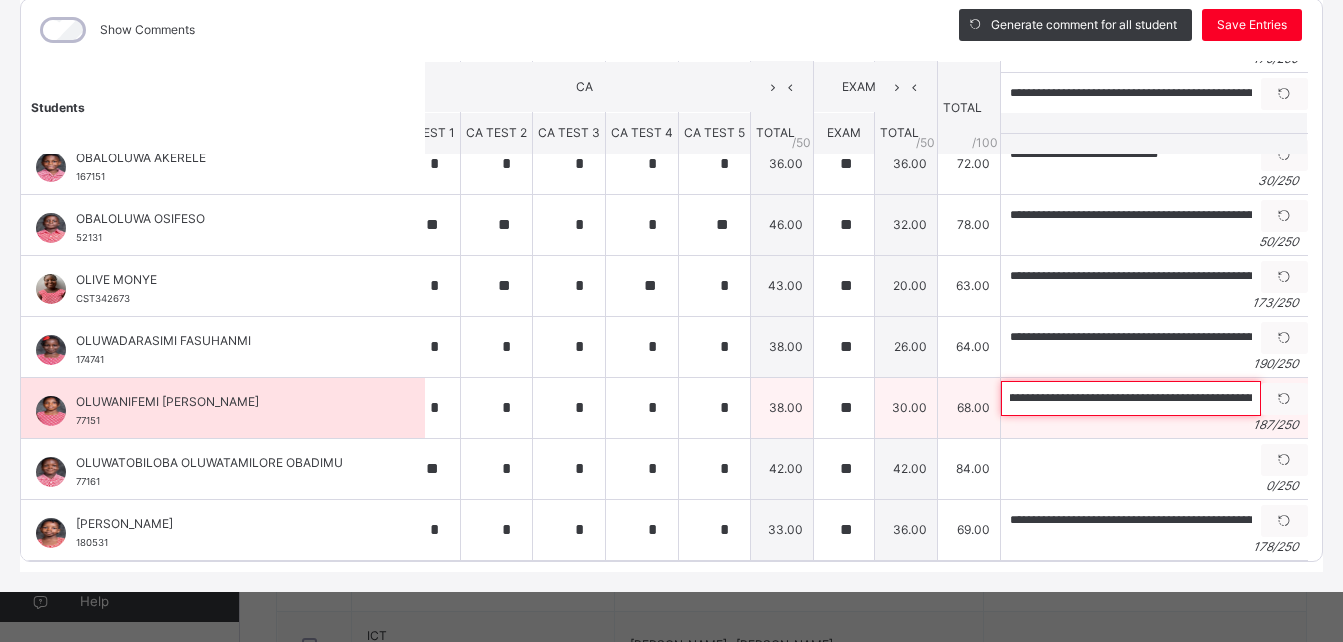 scroll, scrollTop: 0, scrollLeft: 294, axis: horizontal 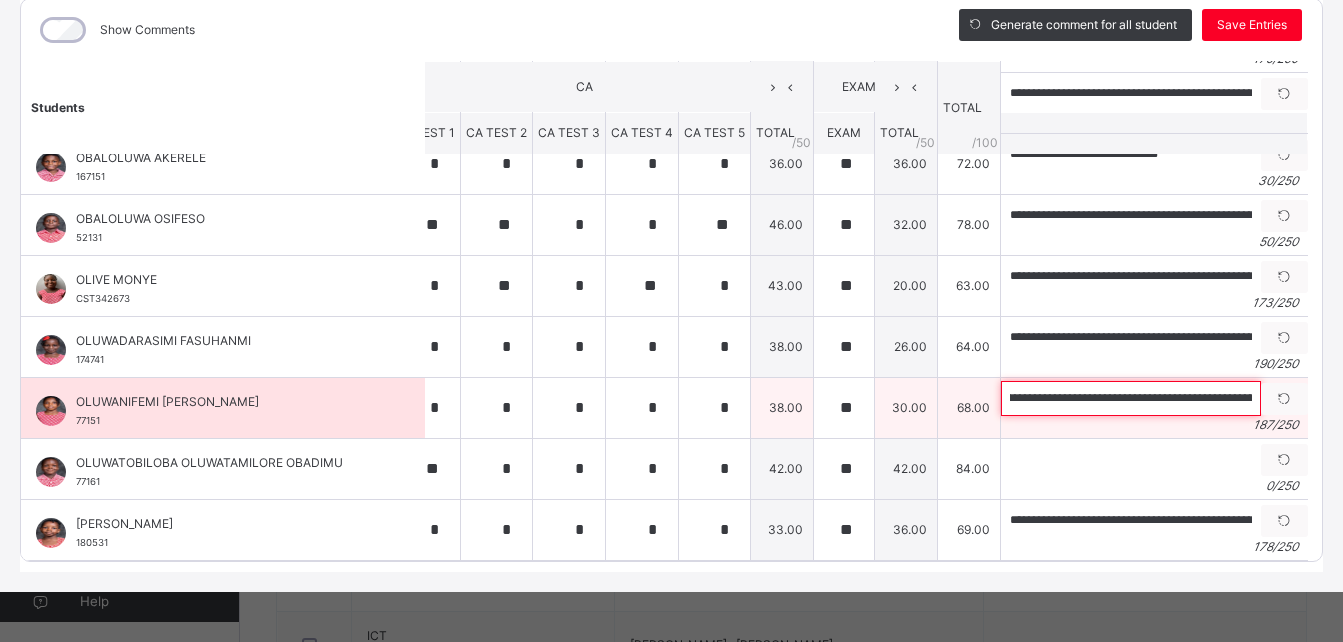 click on "**********" at bounding box center (1131, 398) 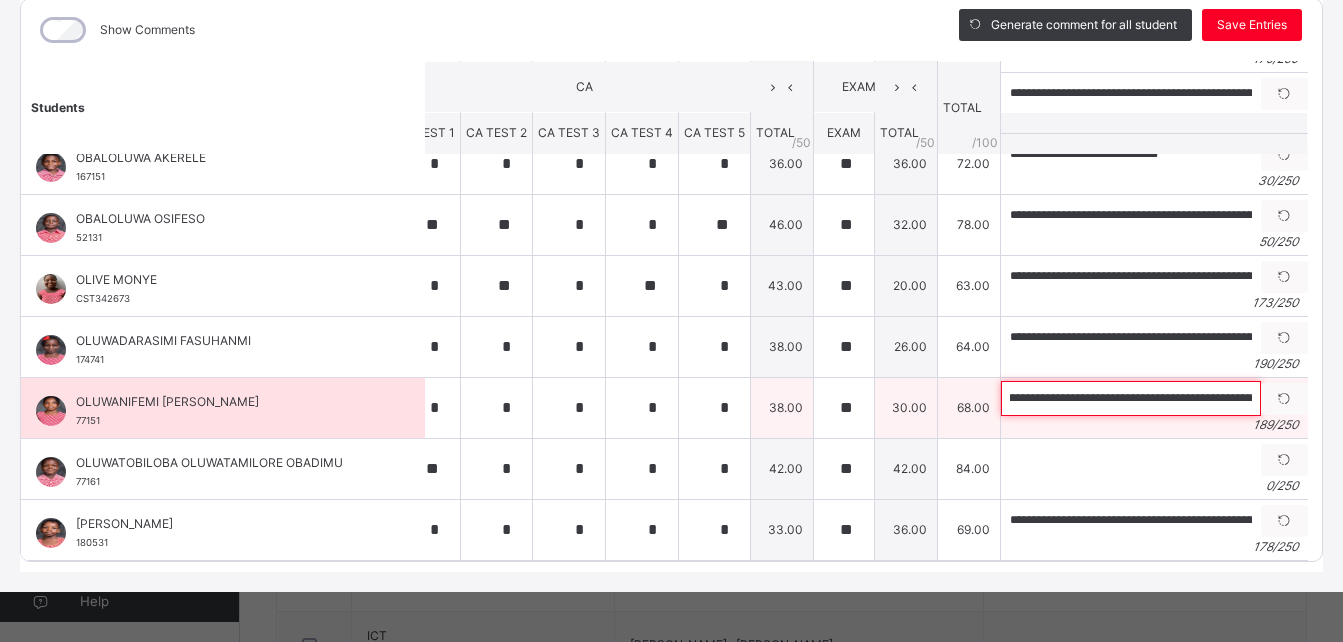 scroll, scrollTop: 0, scrollLeft: 408, axis: horizontal 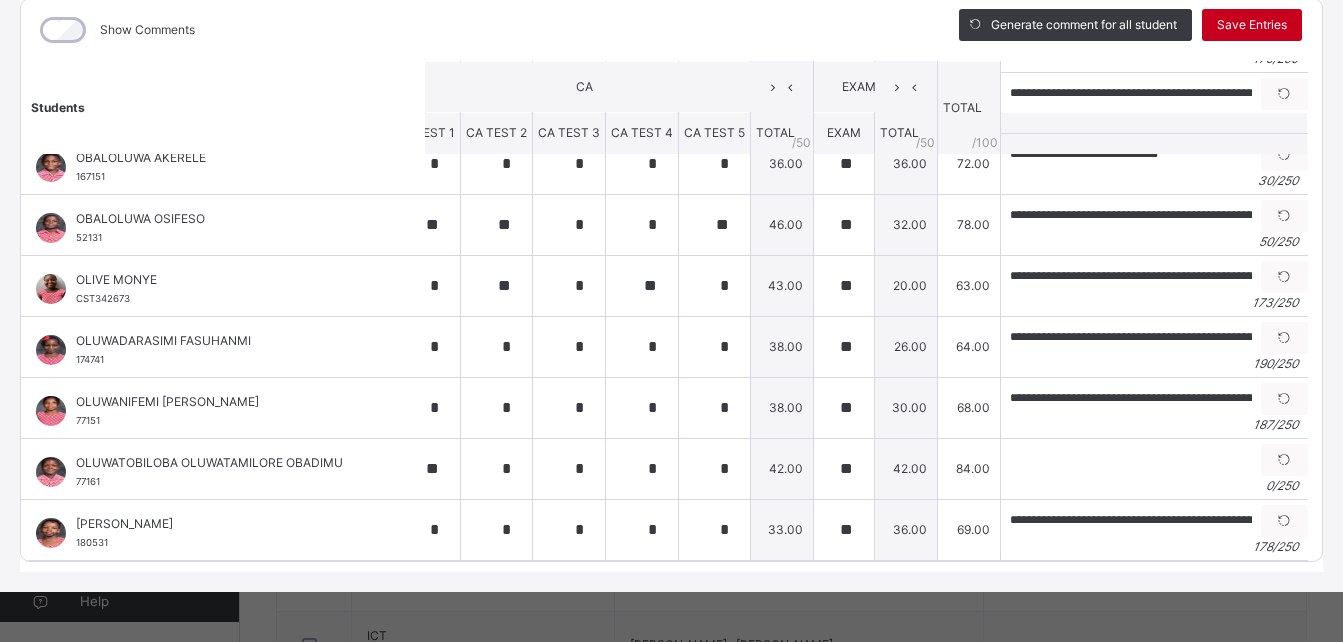 click on "Save Entries" at bounding box center [1252, 25] 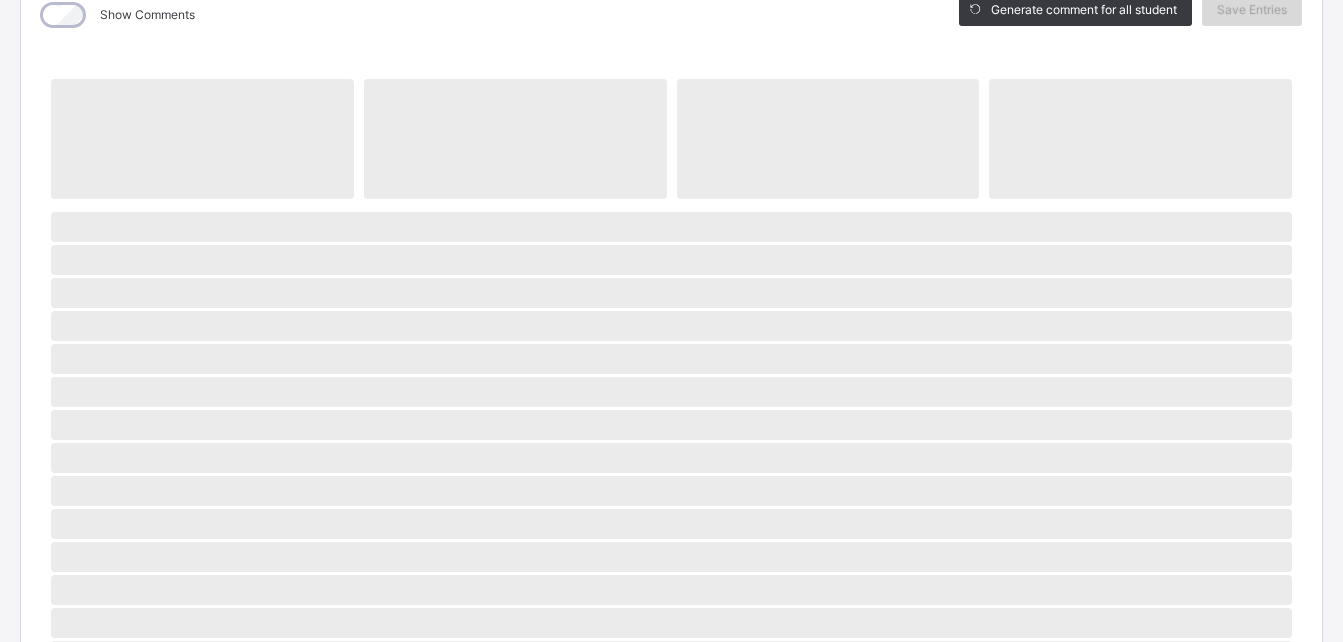 scroll, scrollTop: 284, scrollLeft: 0, axis: vertical 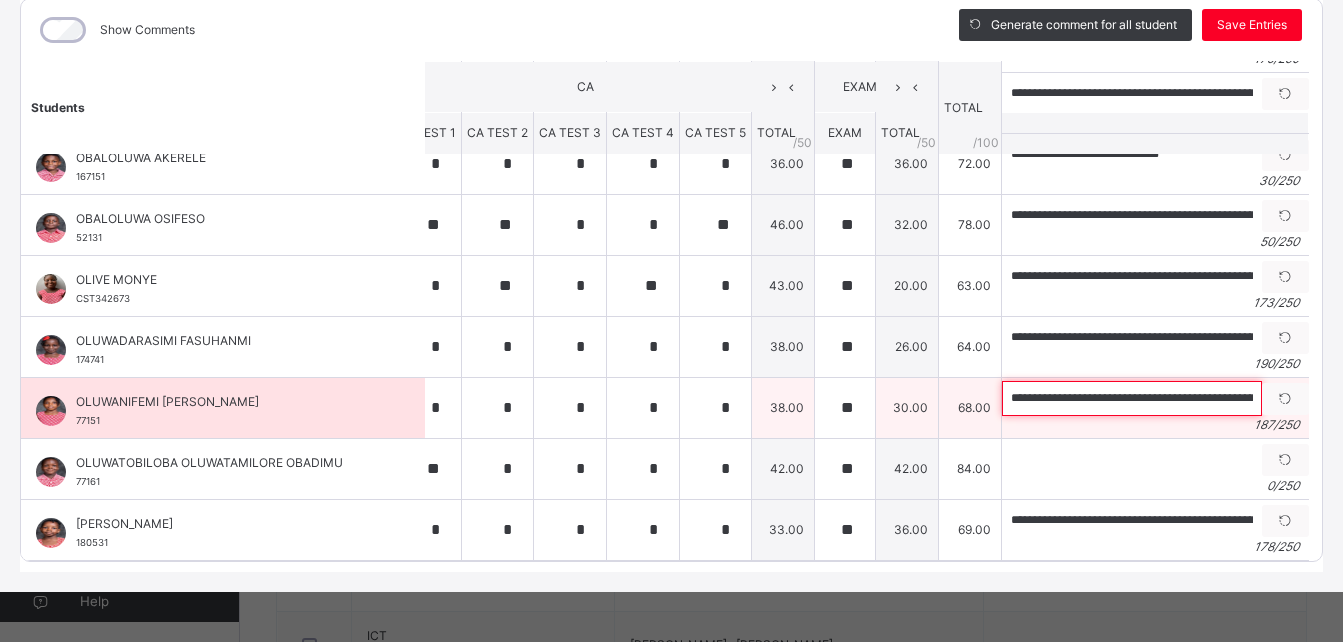 click on "**********" at bounding box center (1132, 398) 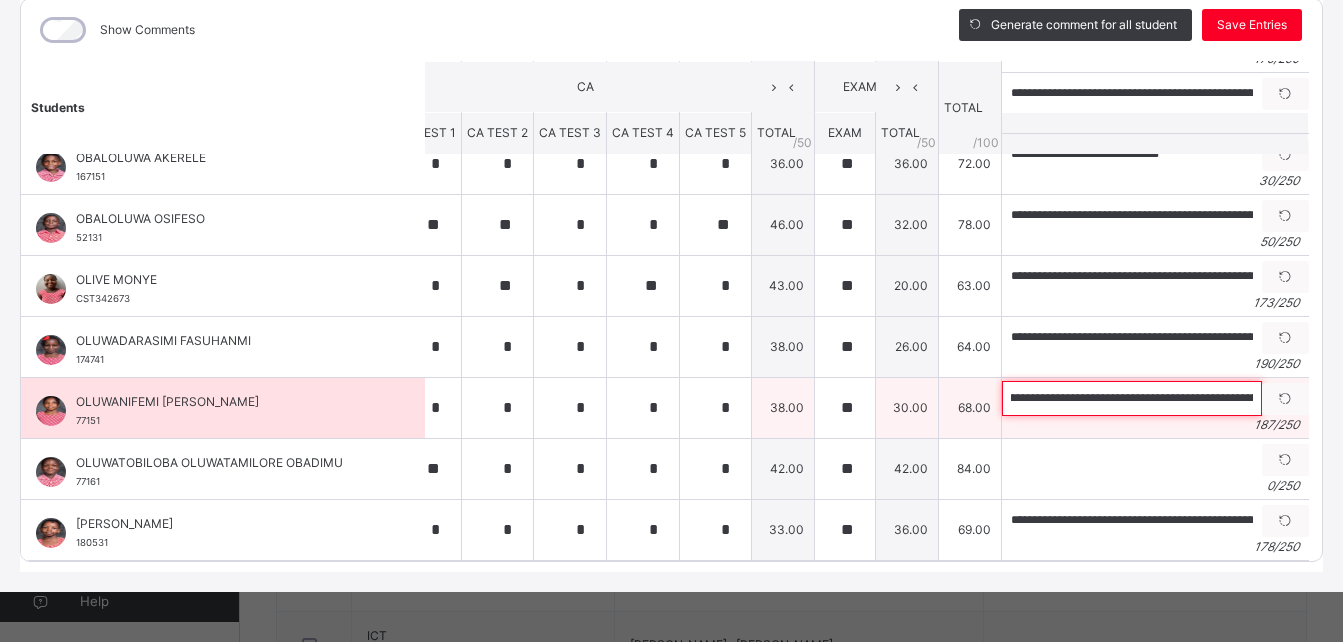 scroll, scrollTop: 0, scrollLeft: 464, axis: horizontal 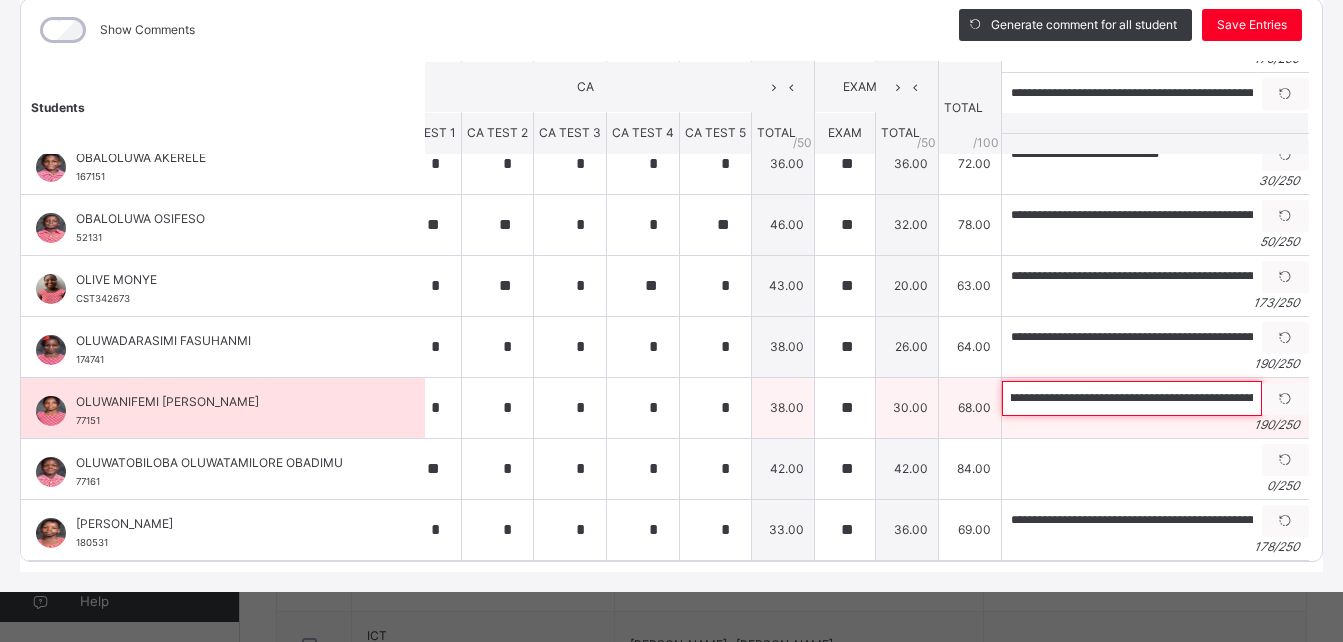 click on "**********" at bounding box center (1132, 398) 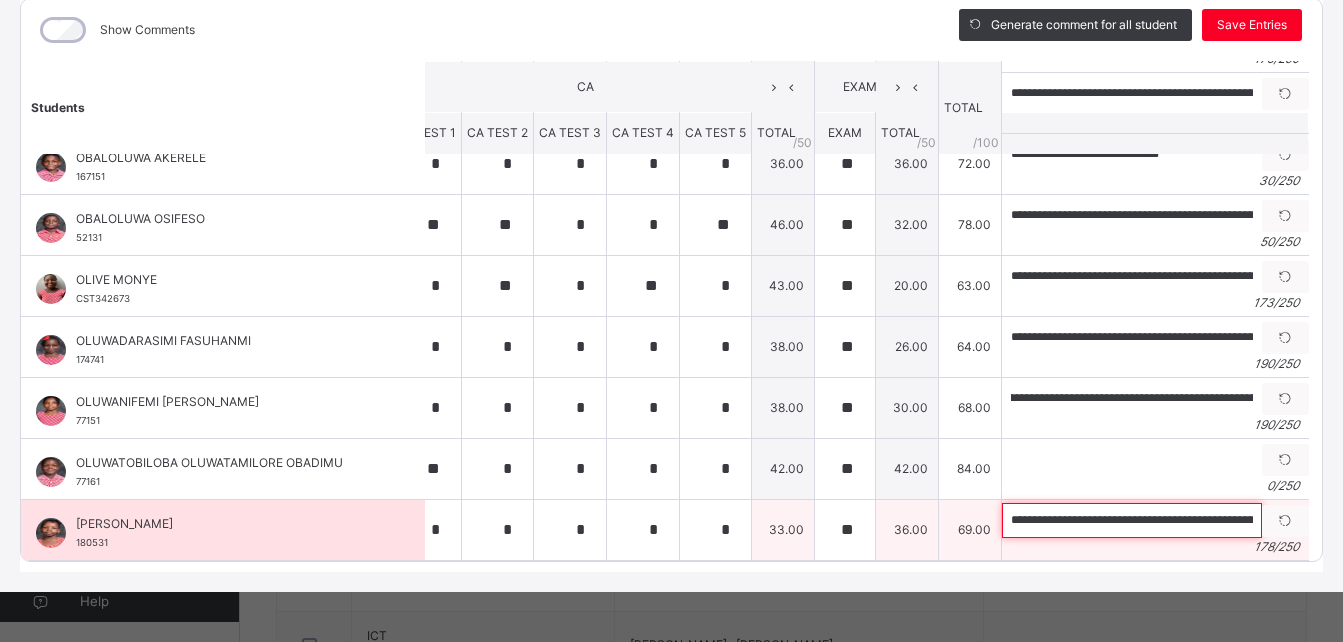 click on "**********" at bounding box center (1132, 520) 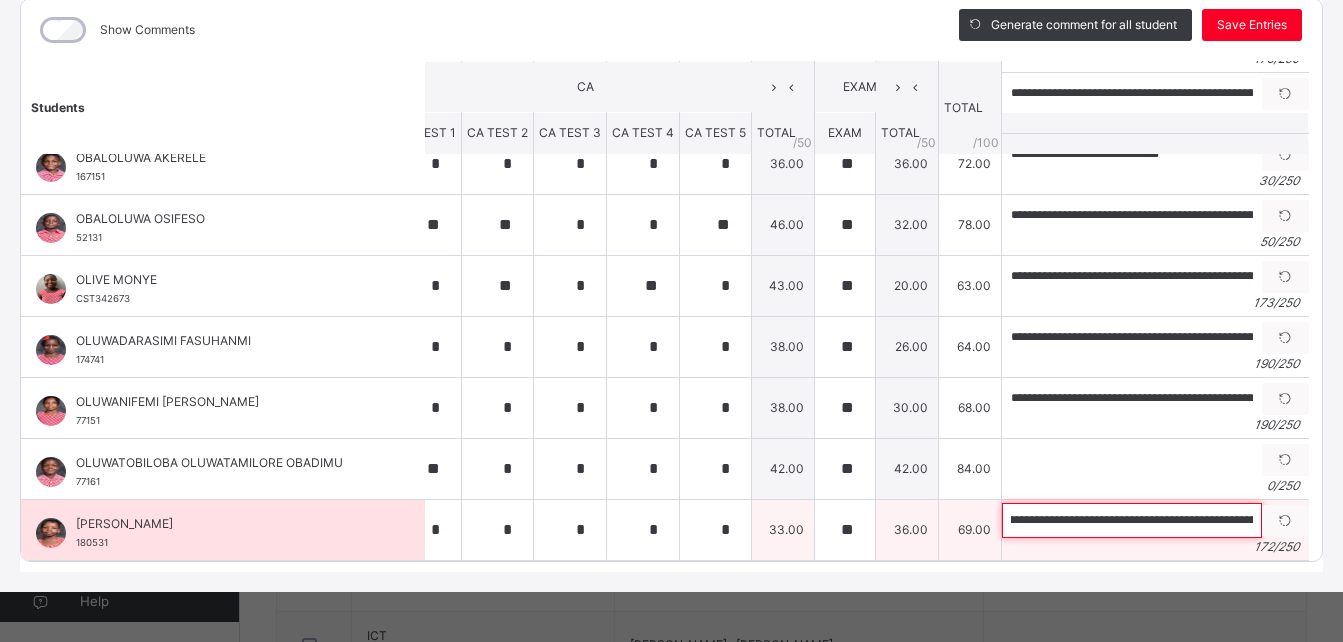 scroll, scrollTop: 0, scrollLeft: 0, axis: both 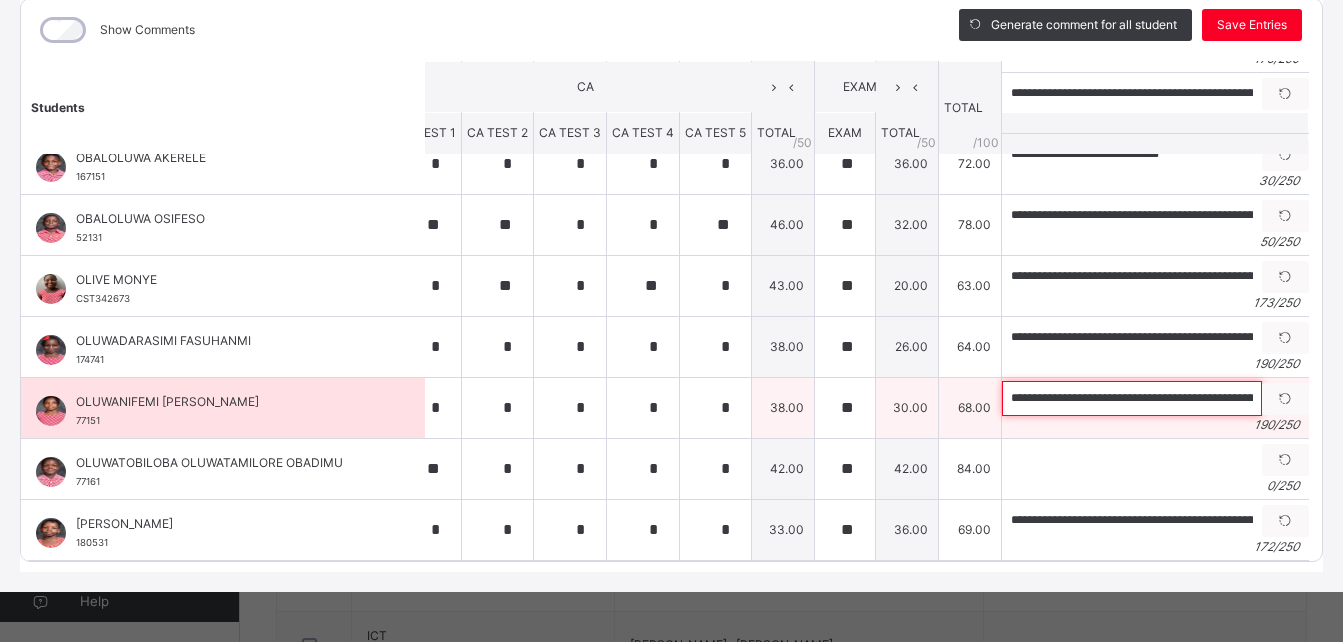 click on "**********" at bounding box center (1132, 398) 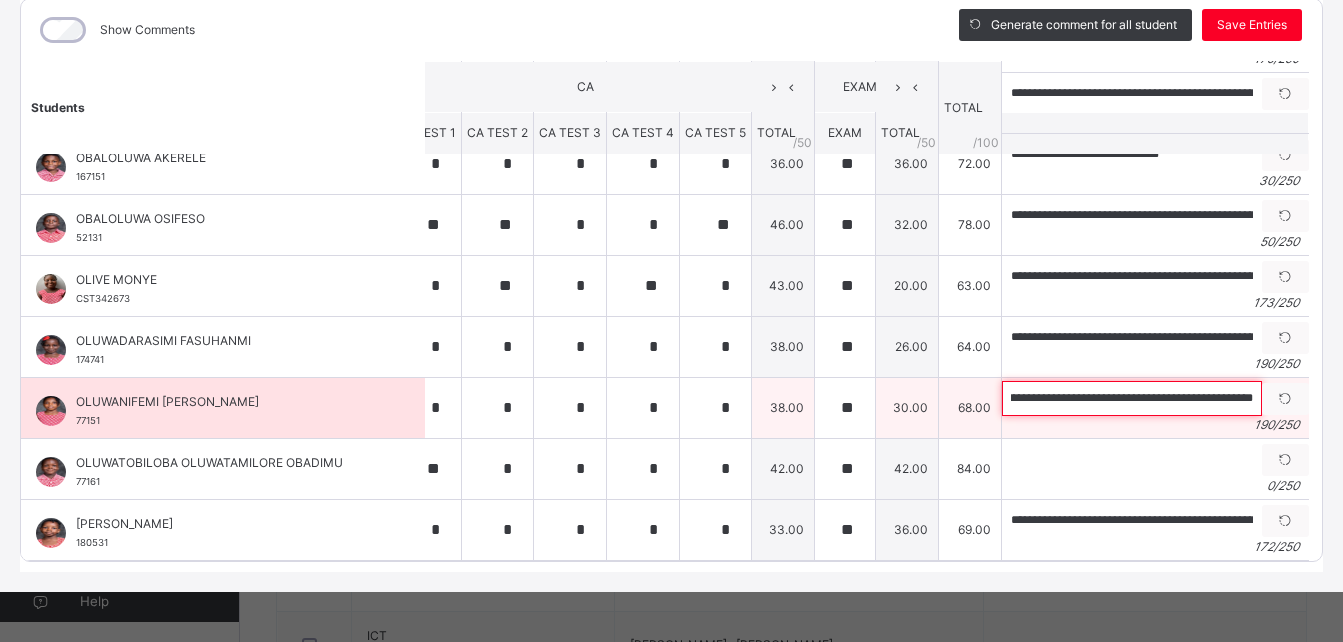 scroll, scrollTop: 0, scrollLeft: 820, axis: horizontal 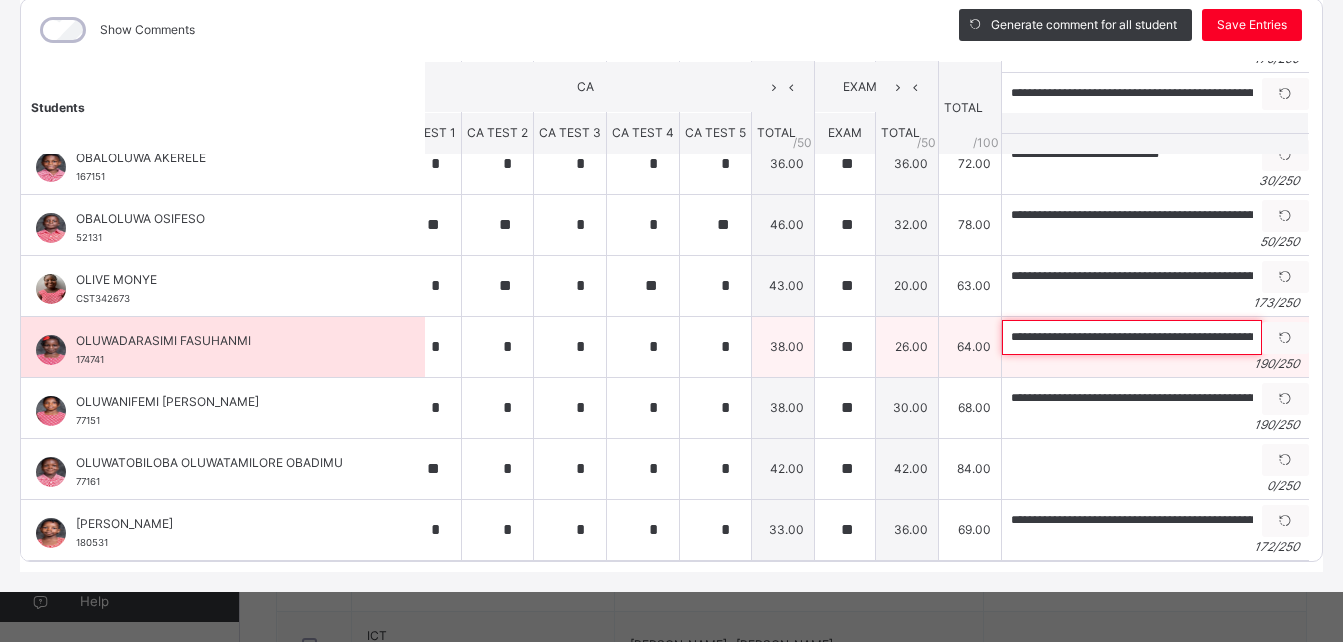 click on "**********" at bounding box center (1132, 337) 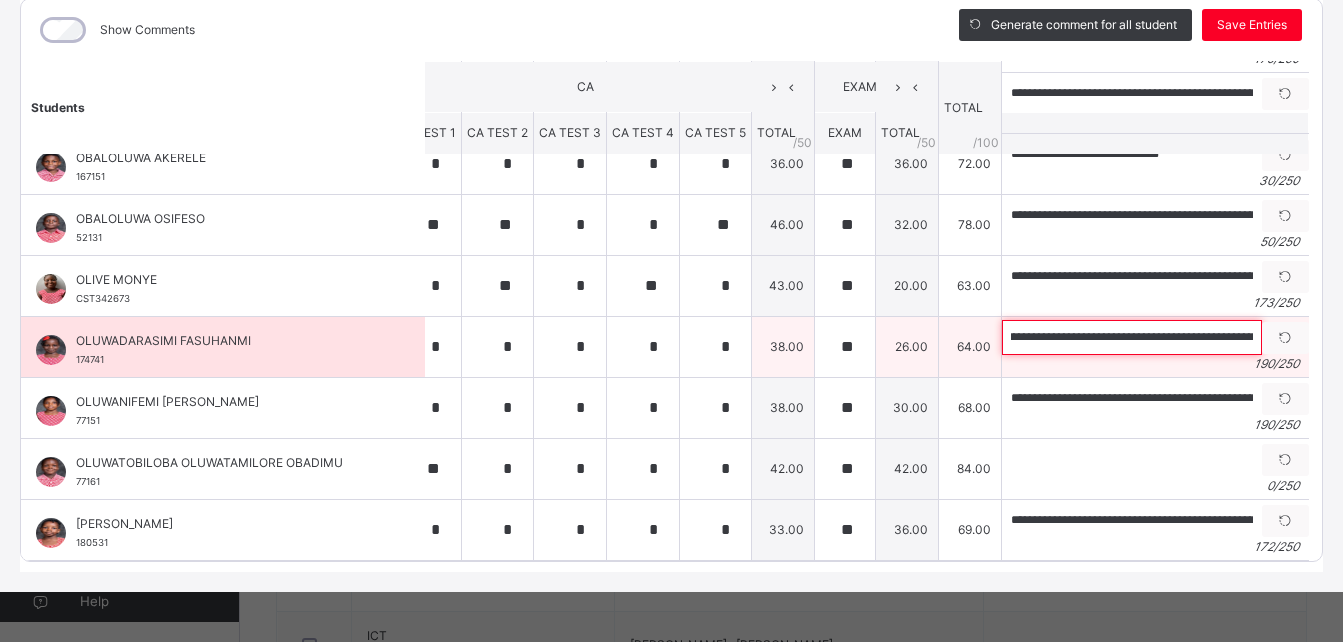 scroll, scrollTop: 0, scrollLeft: 297, axis: horizontal 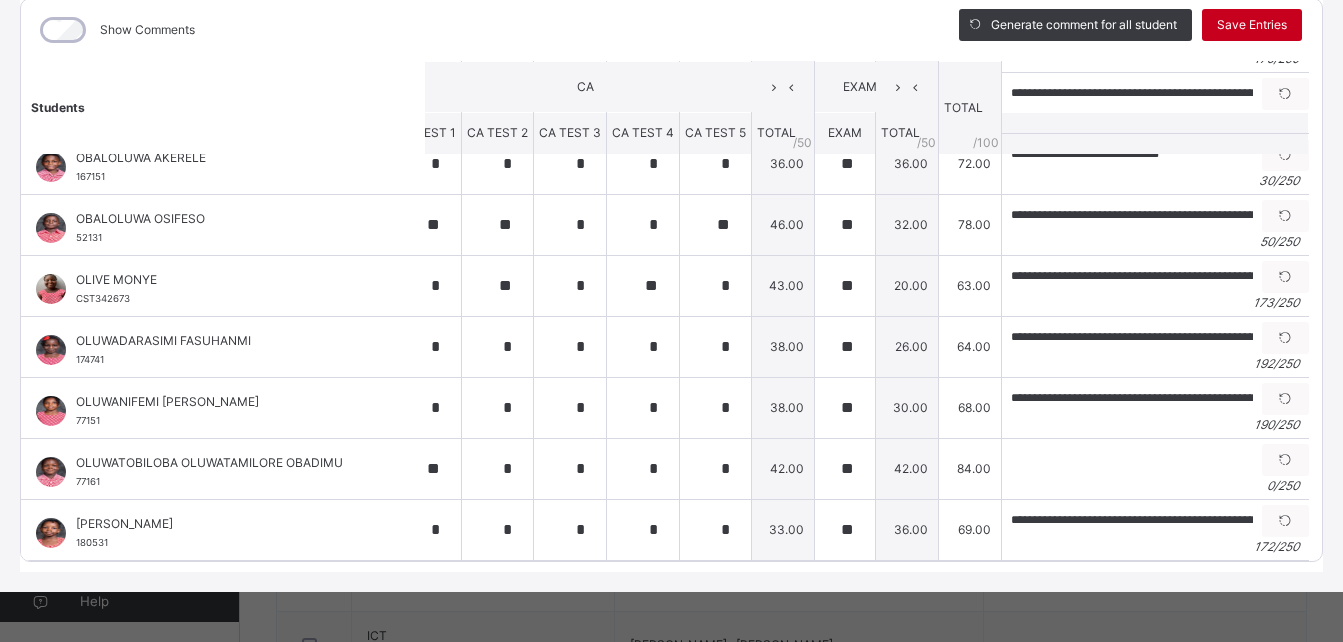 click on "Save Entries" at bounding box center [1252, 25] 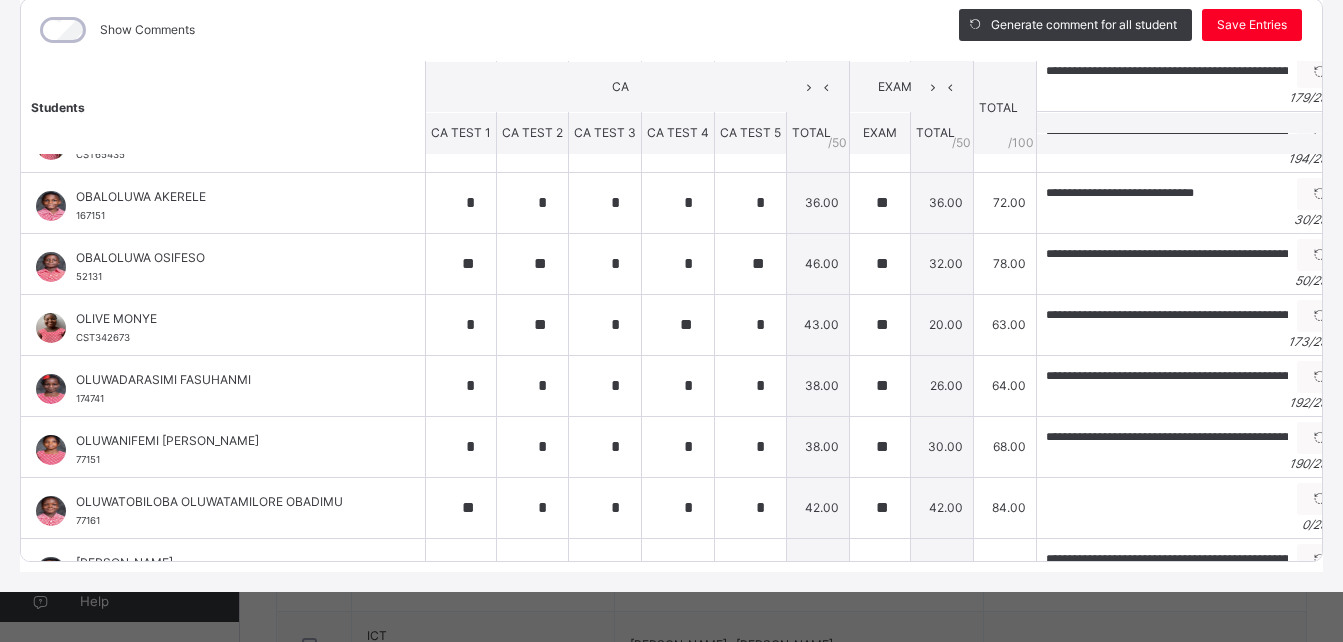 scroll, scrollTop: 585, scrollLeft: 0, axis: vertical 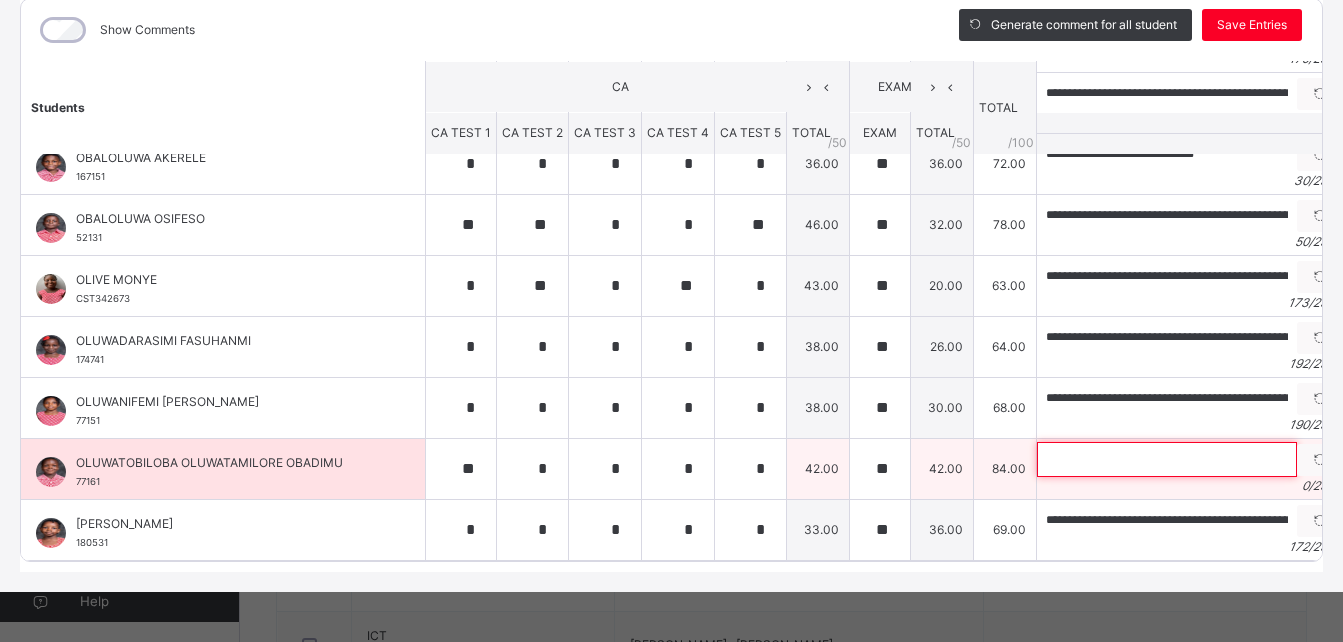 click at bounding box center [1167, 459] 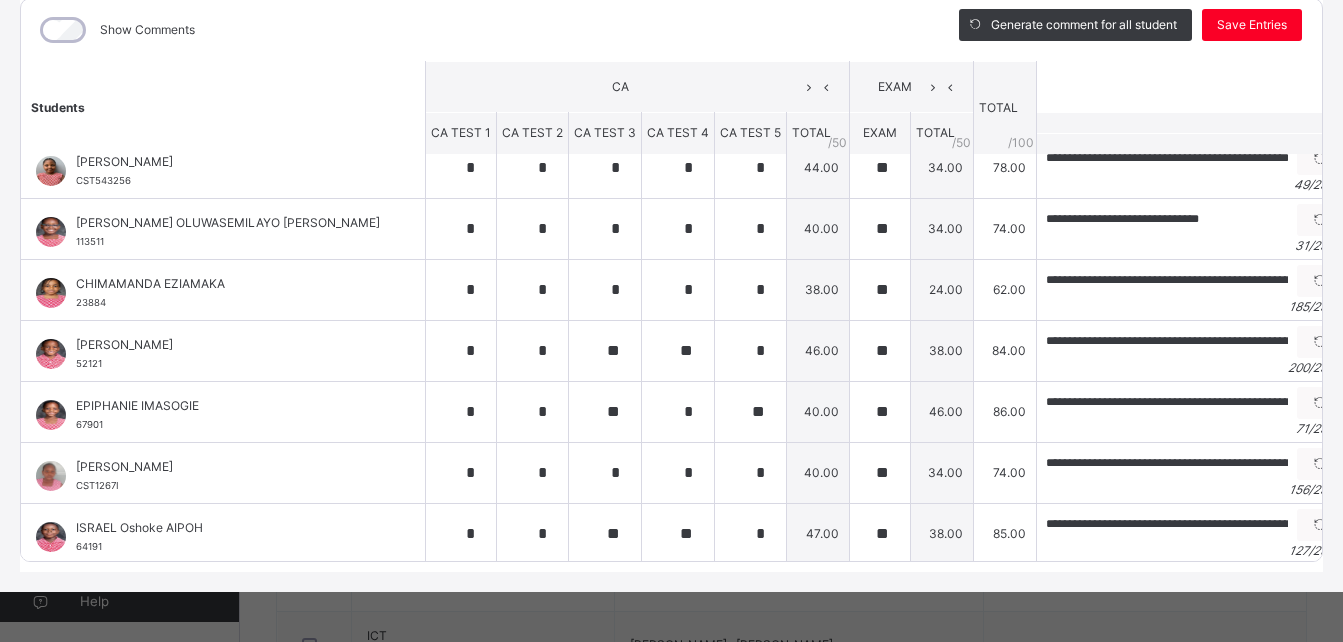 scroll, scrollTop: 0, scrollLeft: 0, axis: both 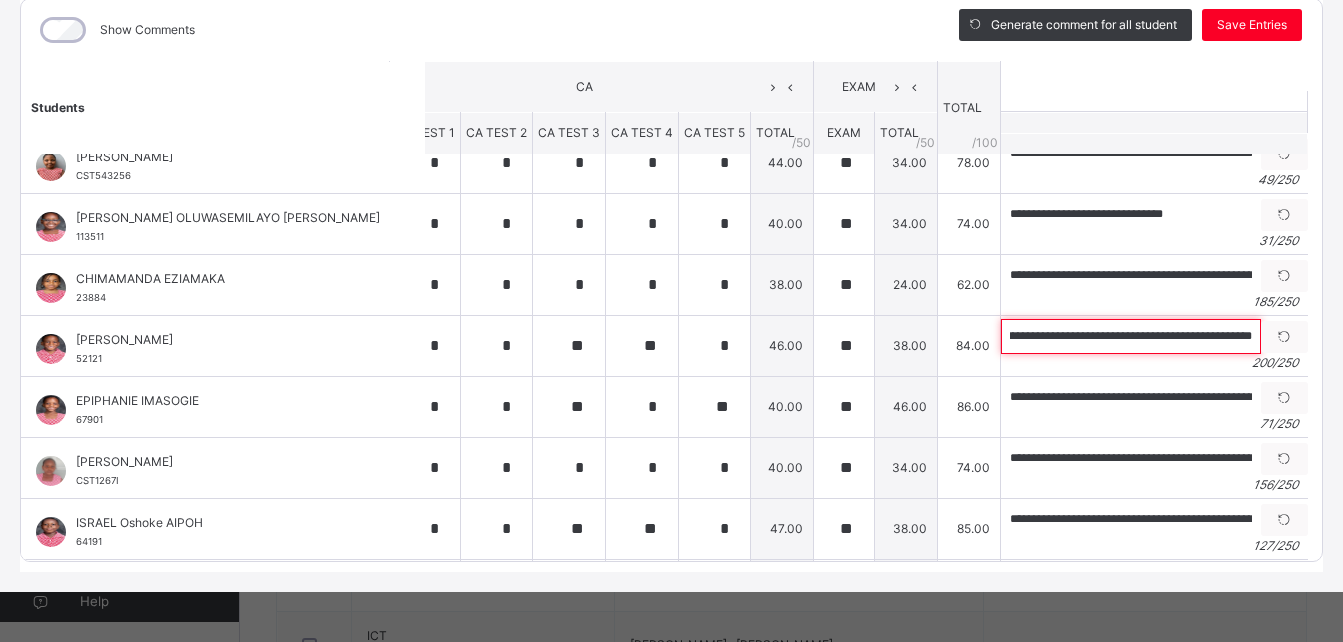 drag, startPoint x: 1006, startPoint y: 317, endPoint x: 1357, endPoint y: 368, distance: 354.6858 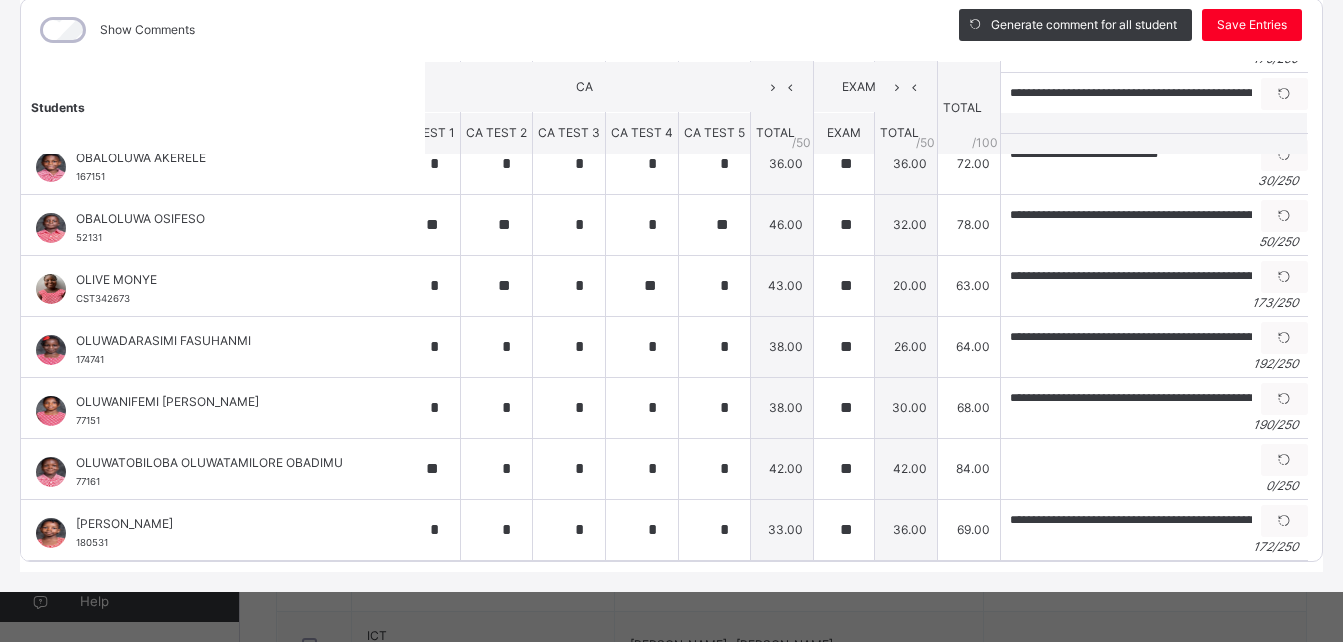 scroll, scrollTop: 585, scrollLeft: 36, axis: both 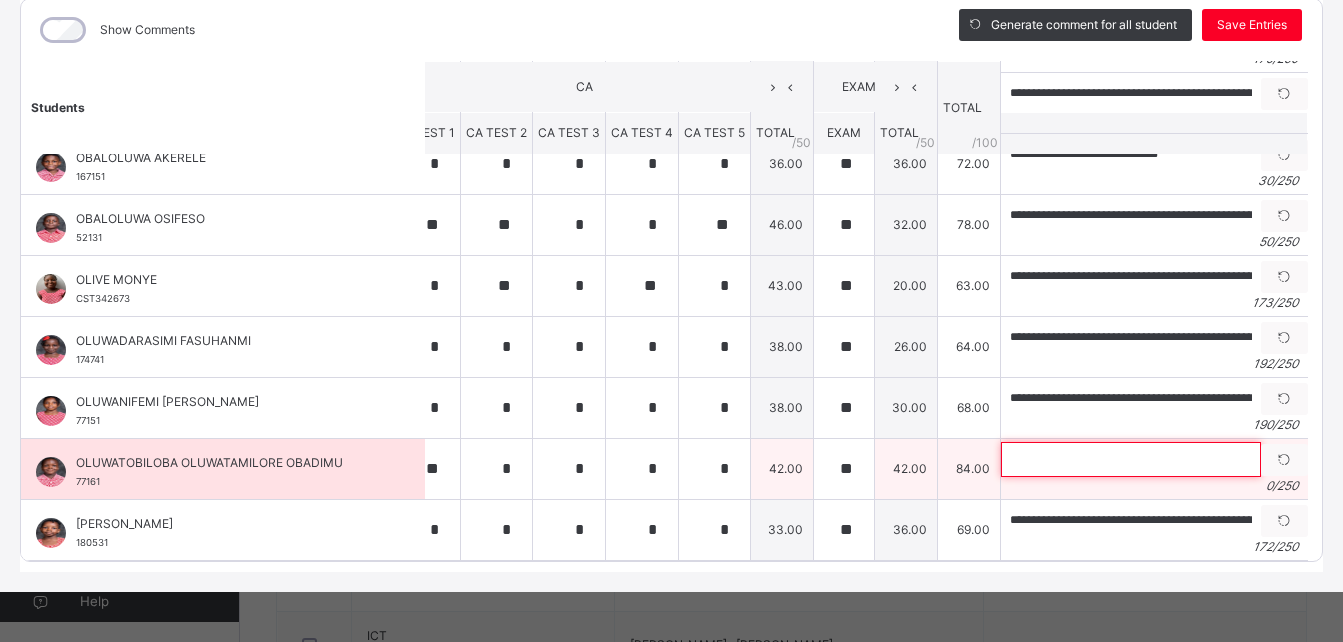 click at bounding box center (1131, 459) 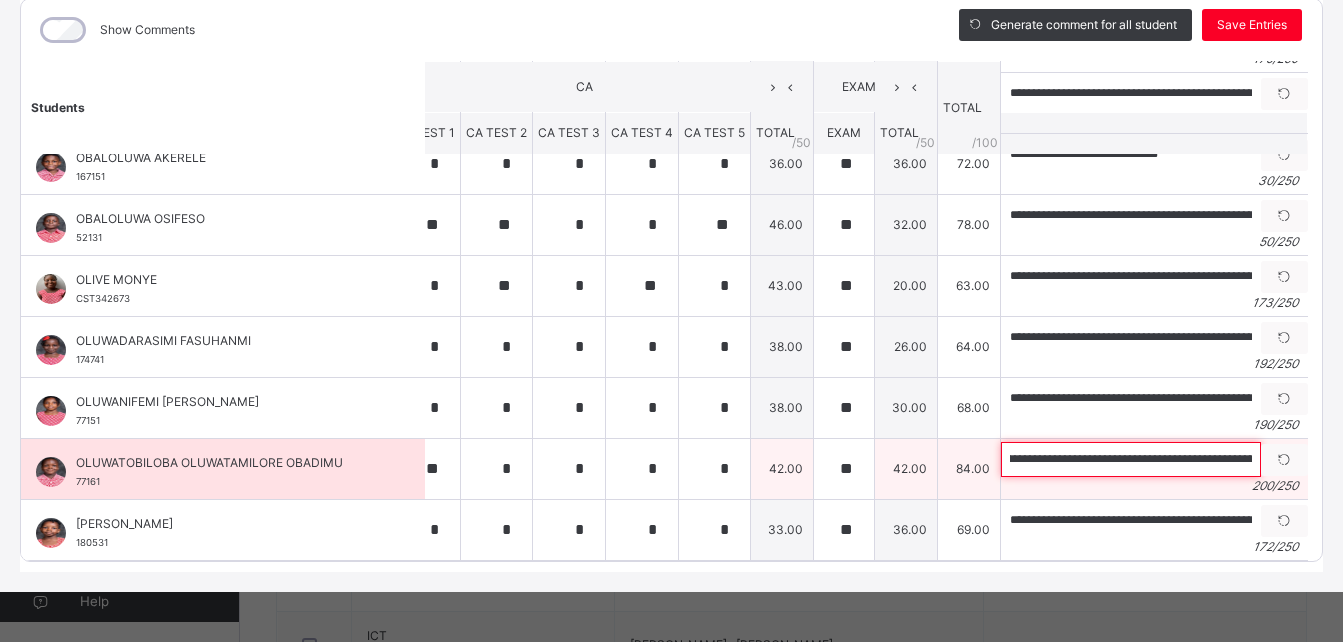scroll, scrollTop: 0, scrollLeft: 0, axis: both 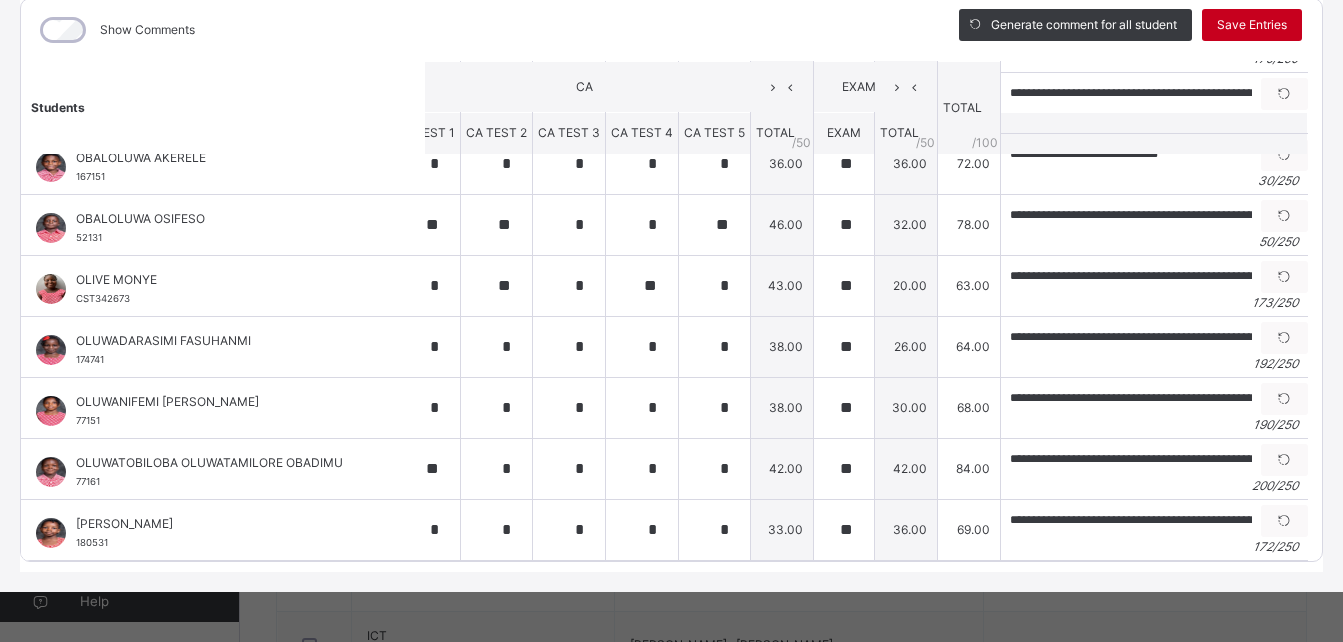 click on "Save Entries" at bounding box center [1252, 25] 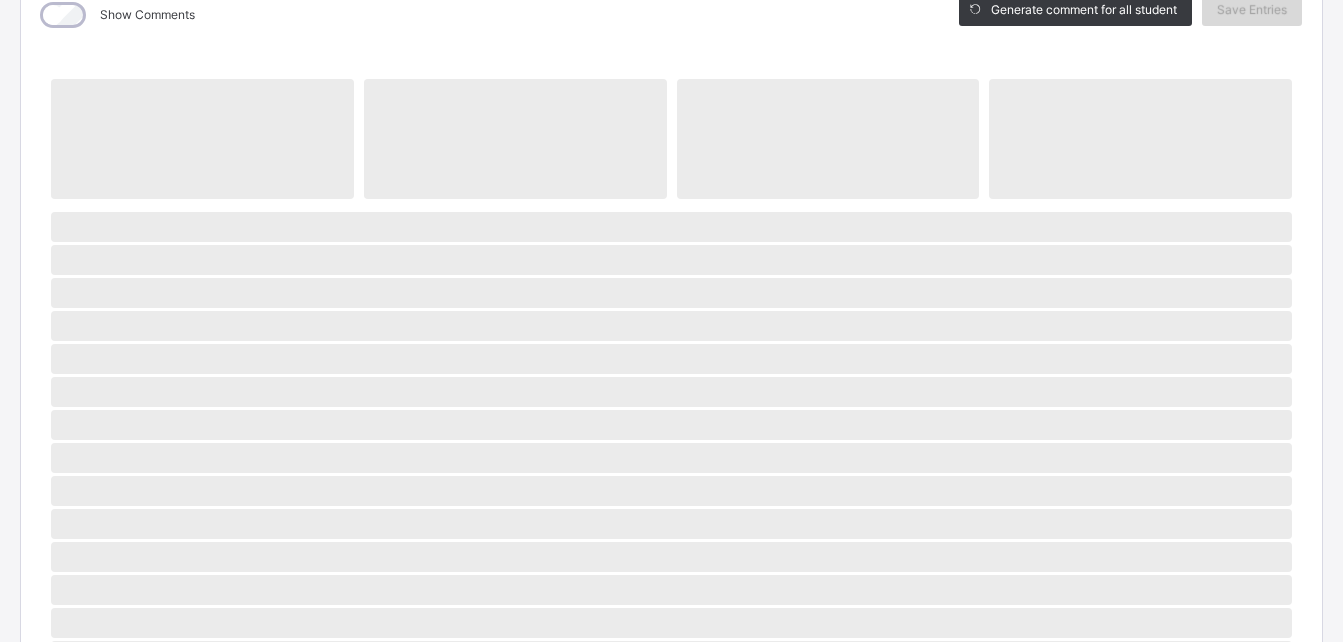 scroll, scrollTop: 284, scrollLeft: 0, axis: vertical 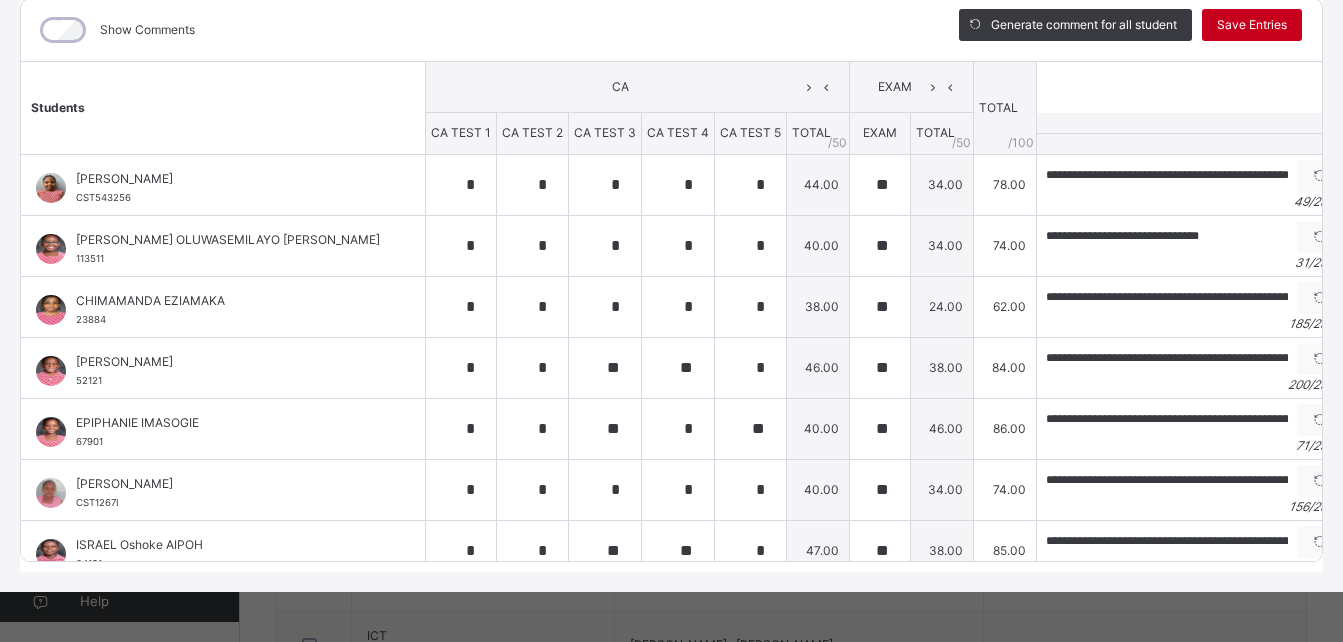 click on "Save Entries" at bounding box center (1252, 25) 